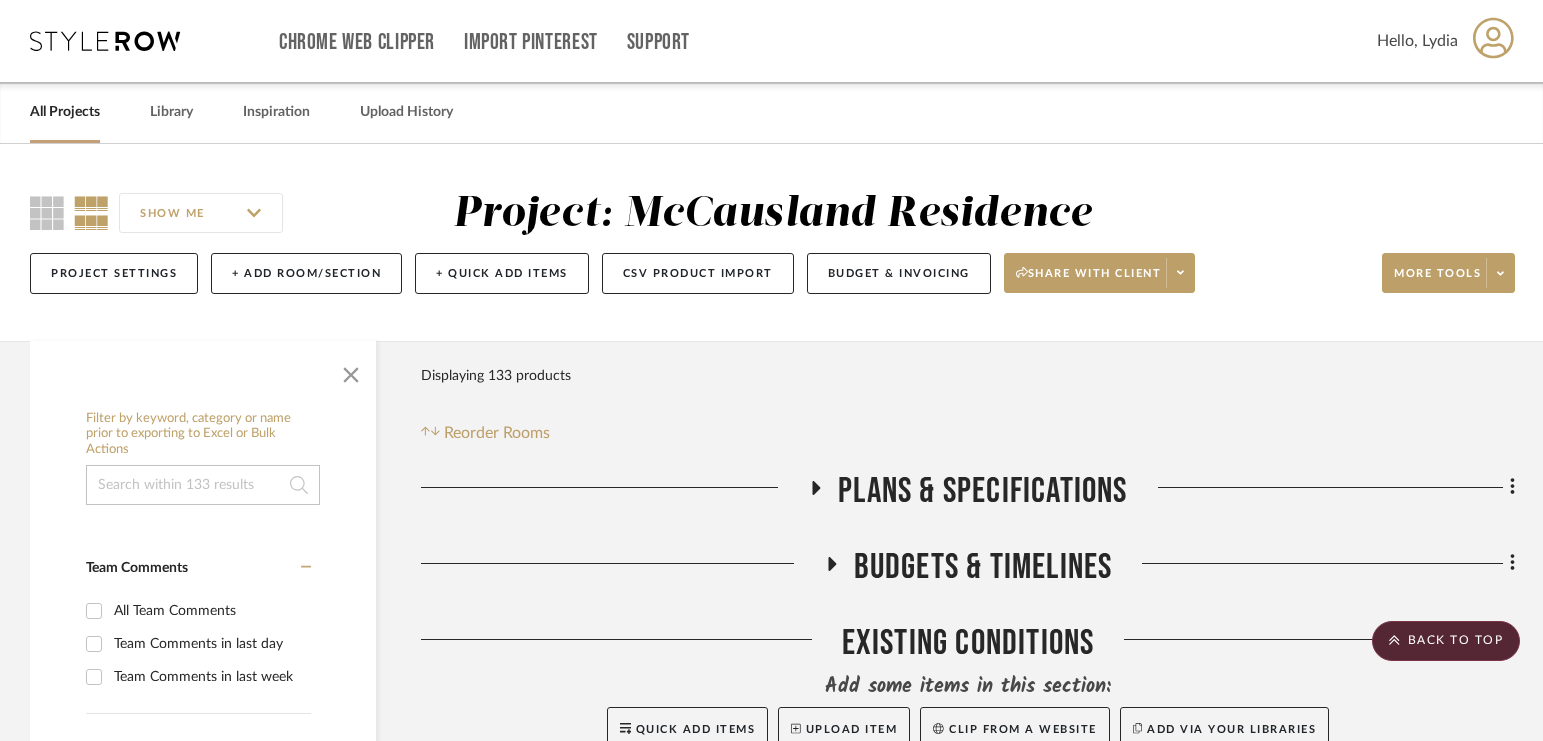 scroll, scrollTop: 1023, scrollLeft: 0, axis: vertical 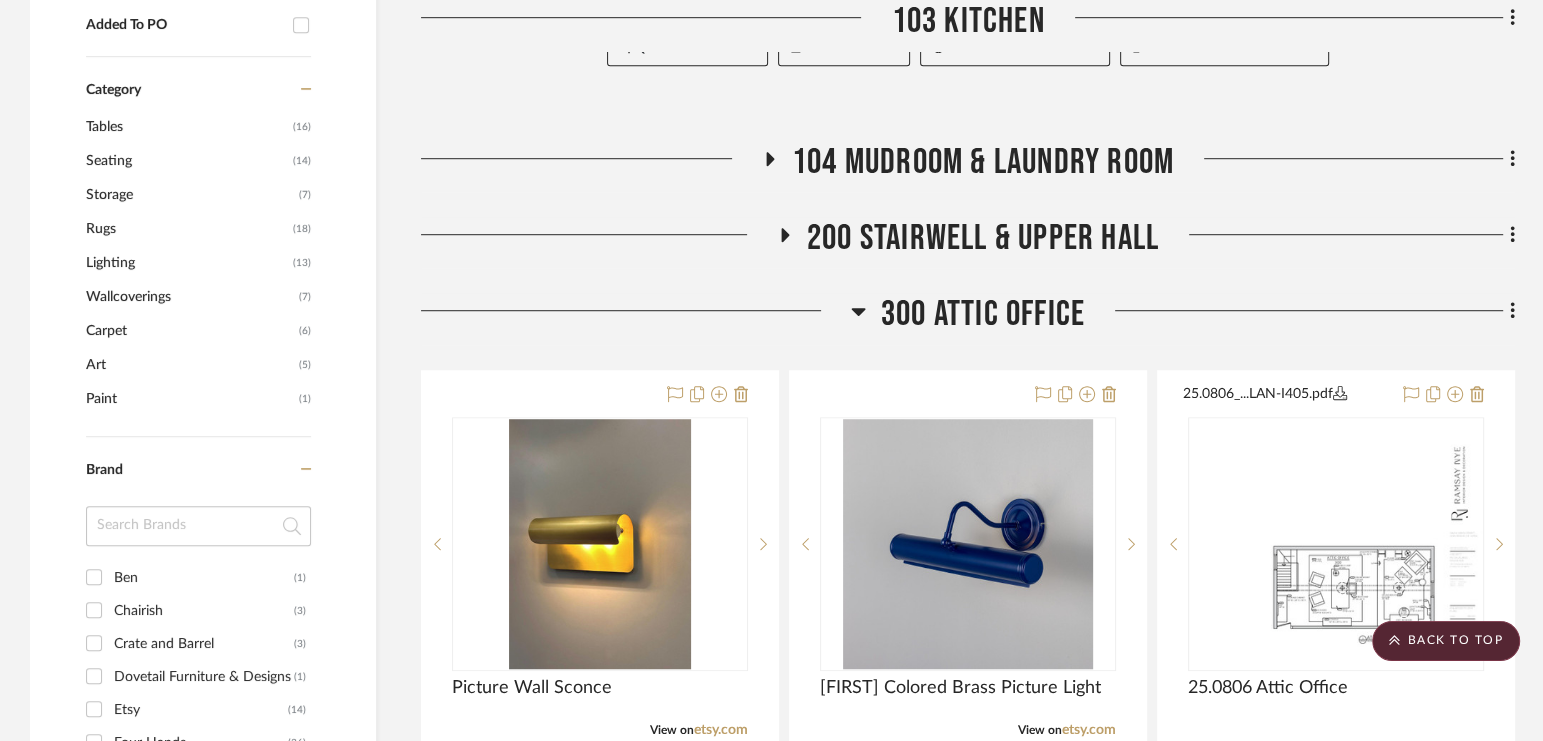 click on "300 Attic Office" 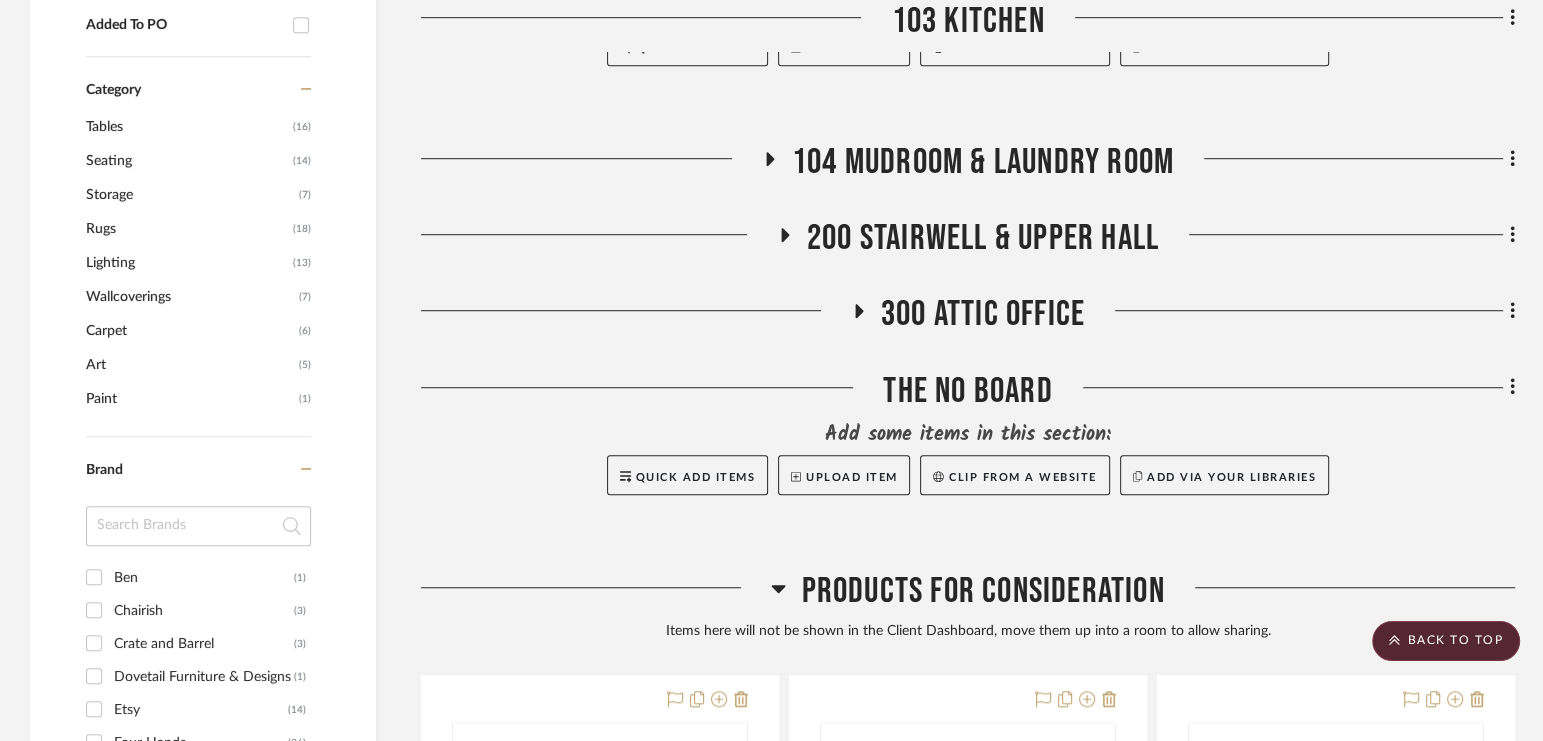 click on "300 Attic Office" 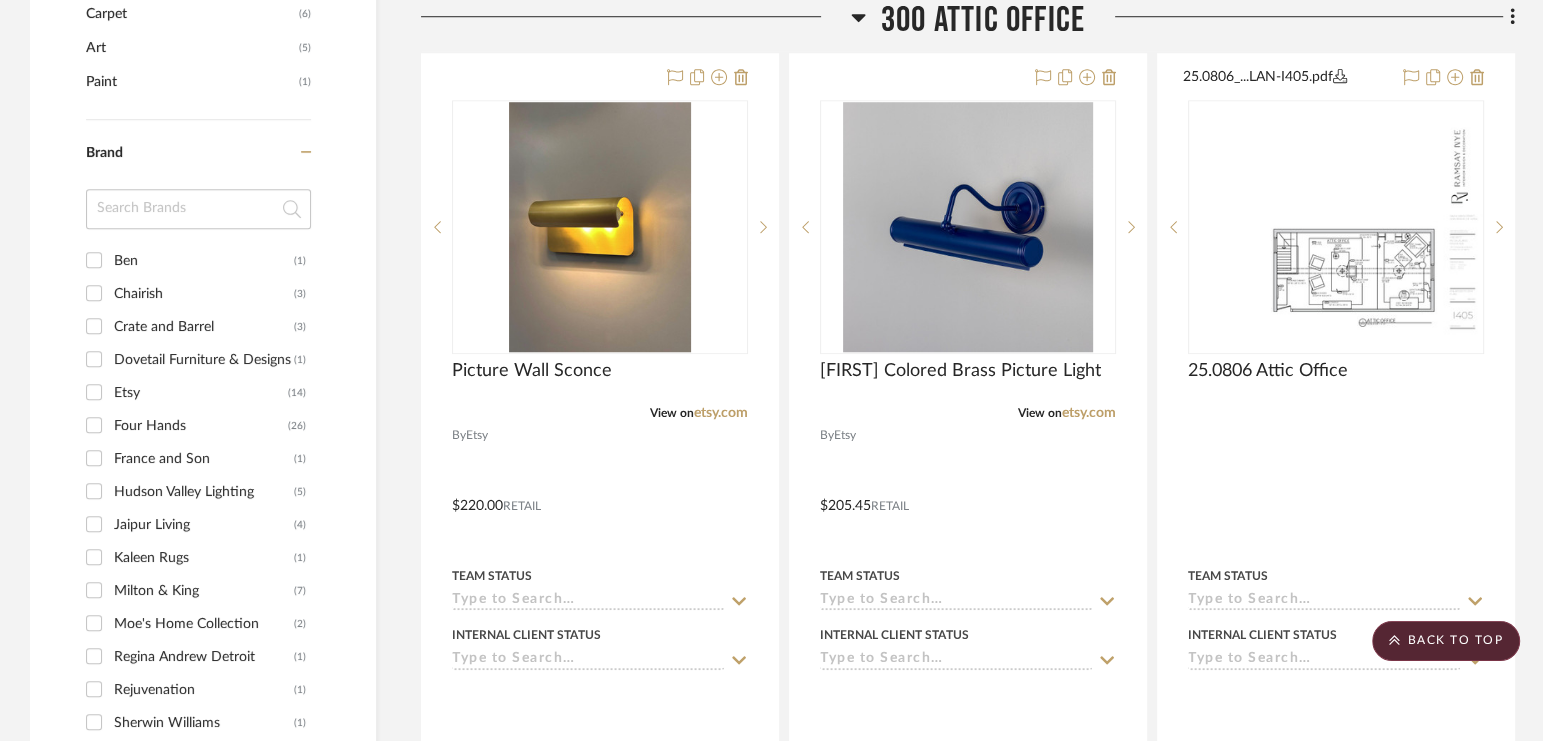 scroll, scrollTop: 1502, scrollLeft: 0, axis: vertical 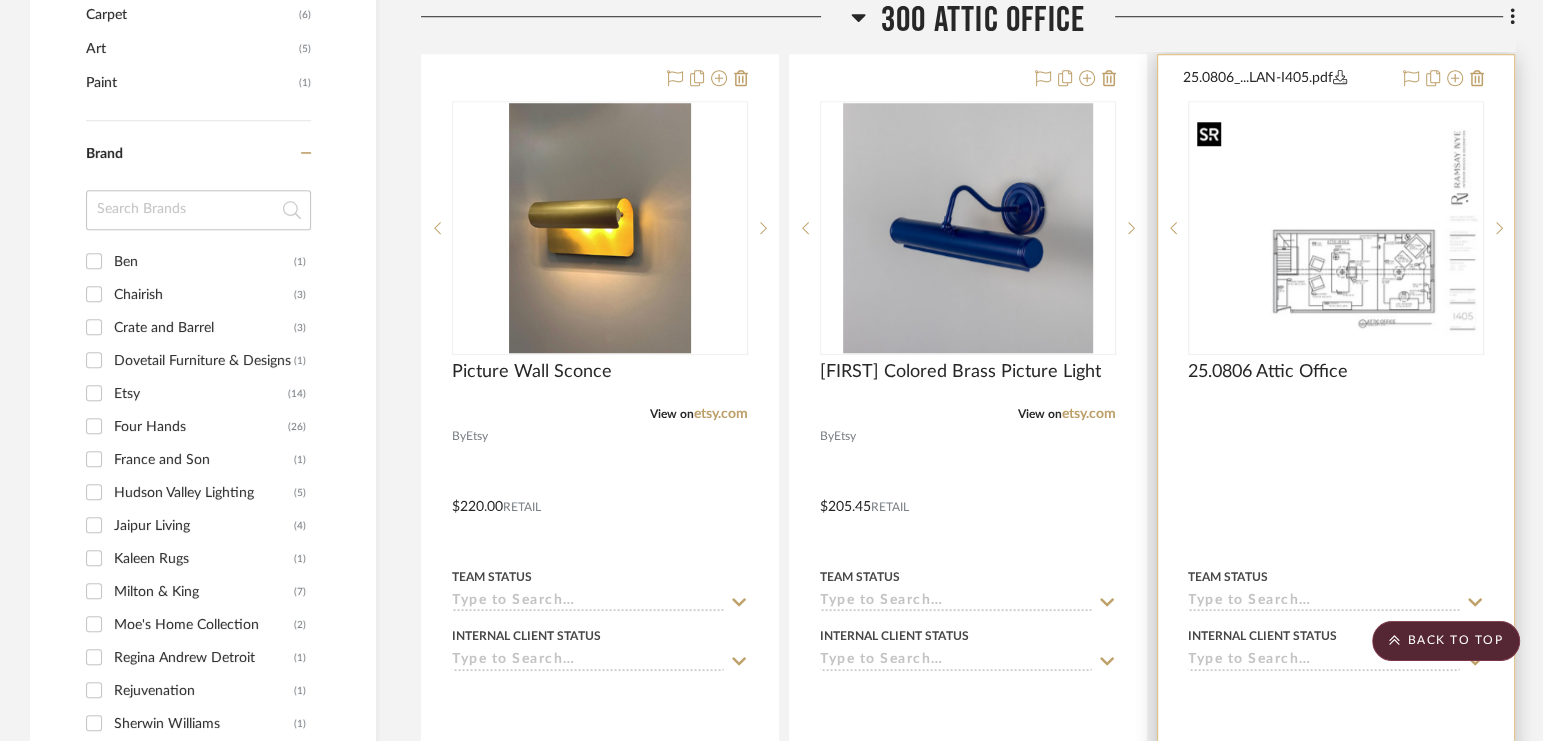 type 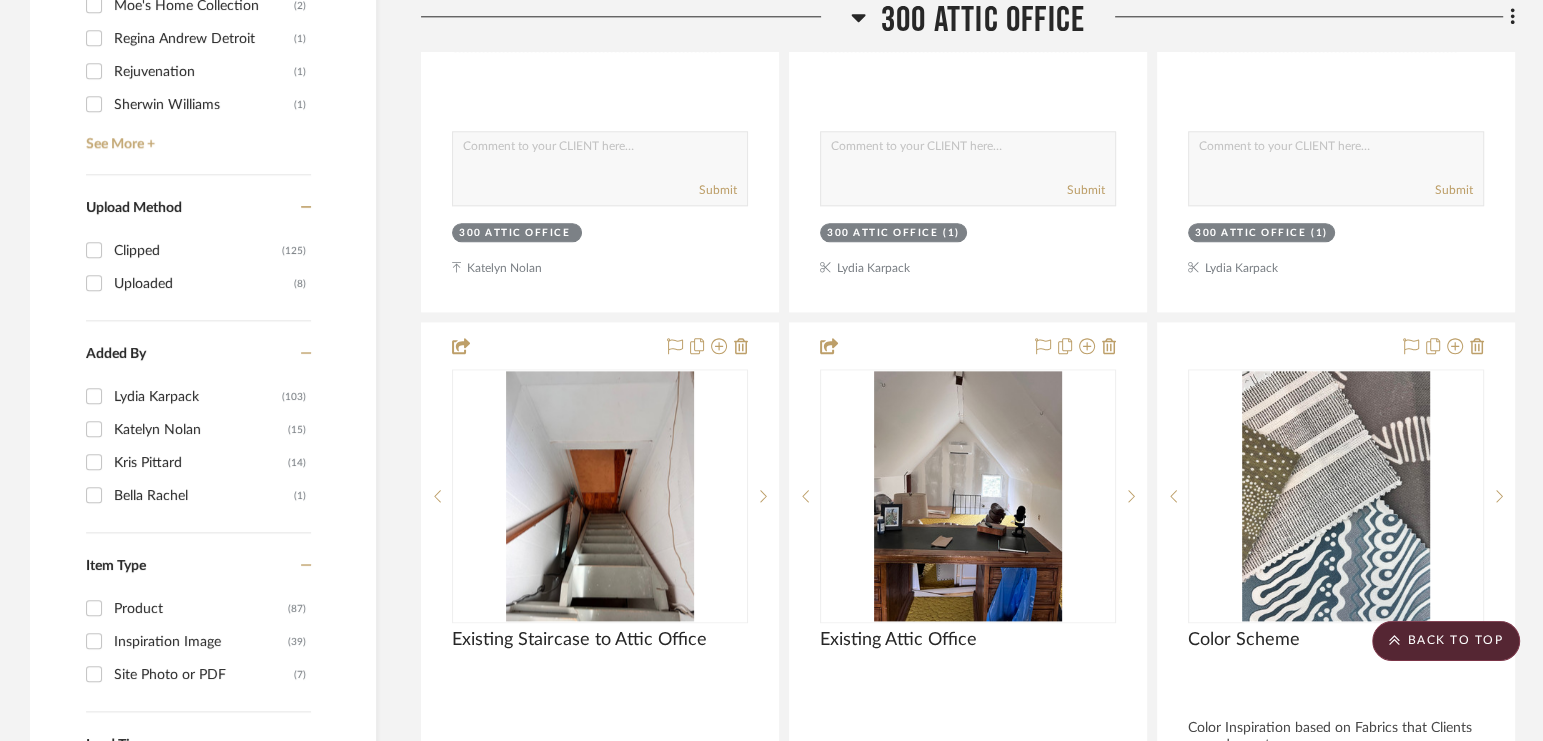 scroll, scrollTop: 2139, scrollLeft: 0, axis: vertical 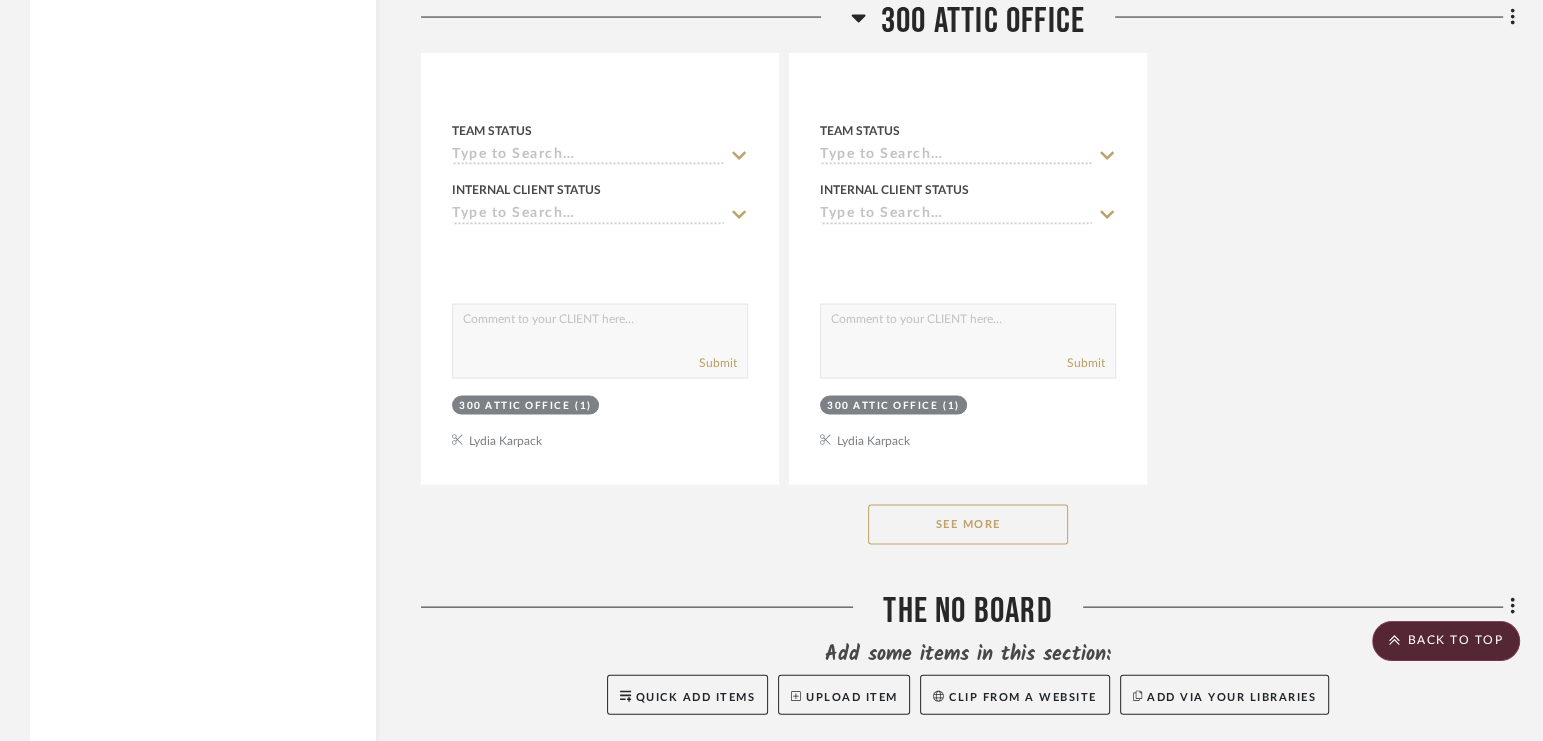 click on "See More" 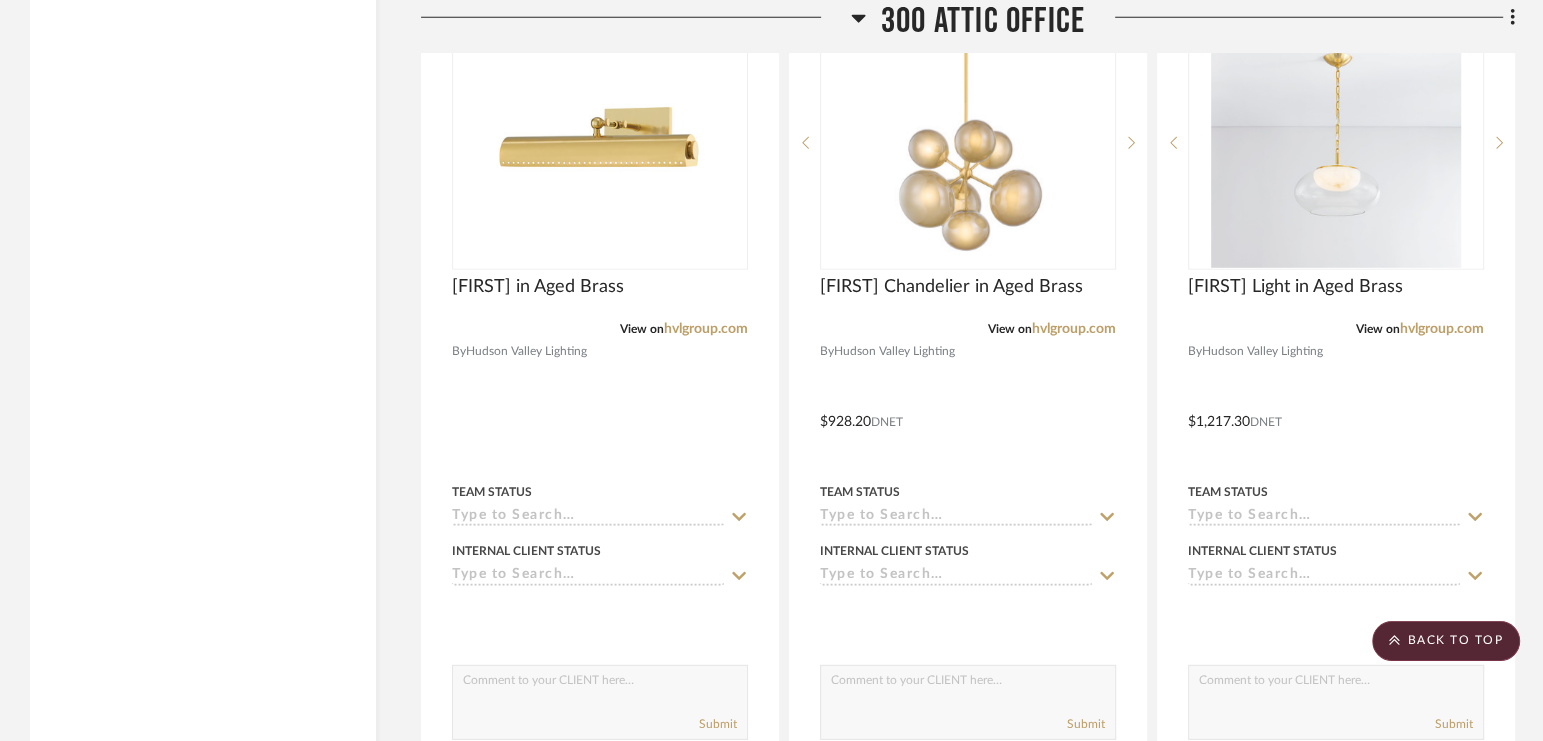 scroll, scrollTop: 4976, scrollLeft: 0, axis: vertical 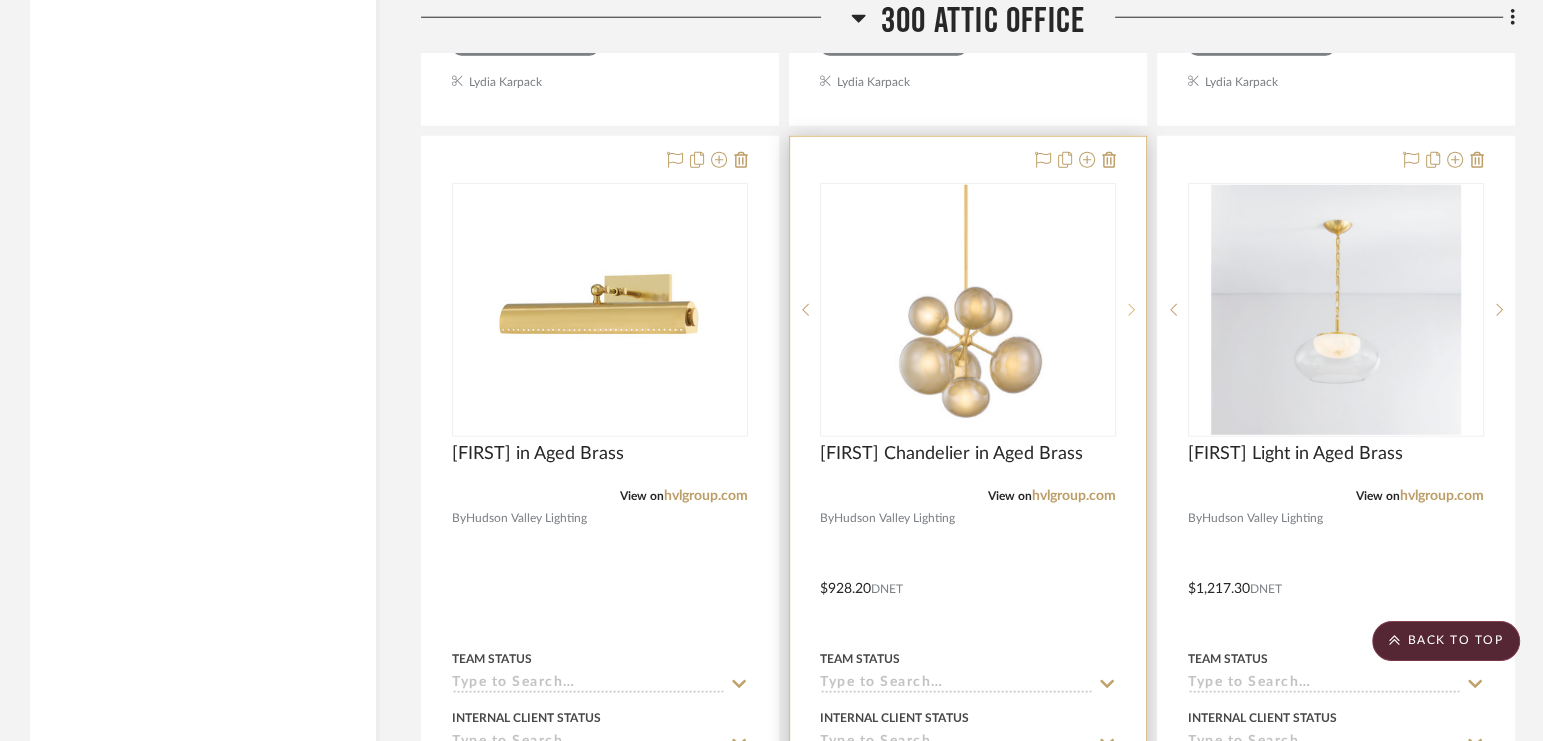 click at bounding box center [1131, 310] 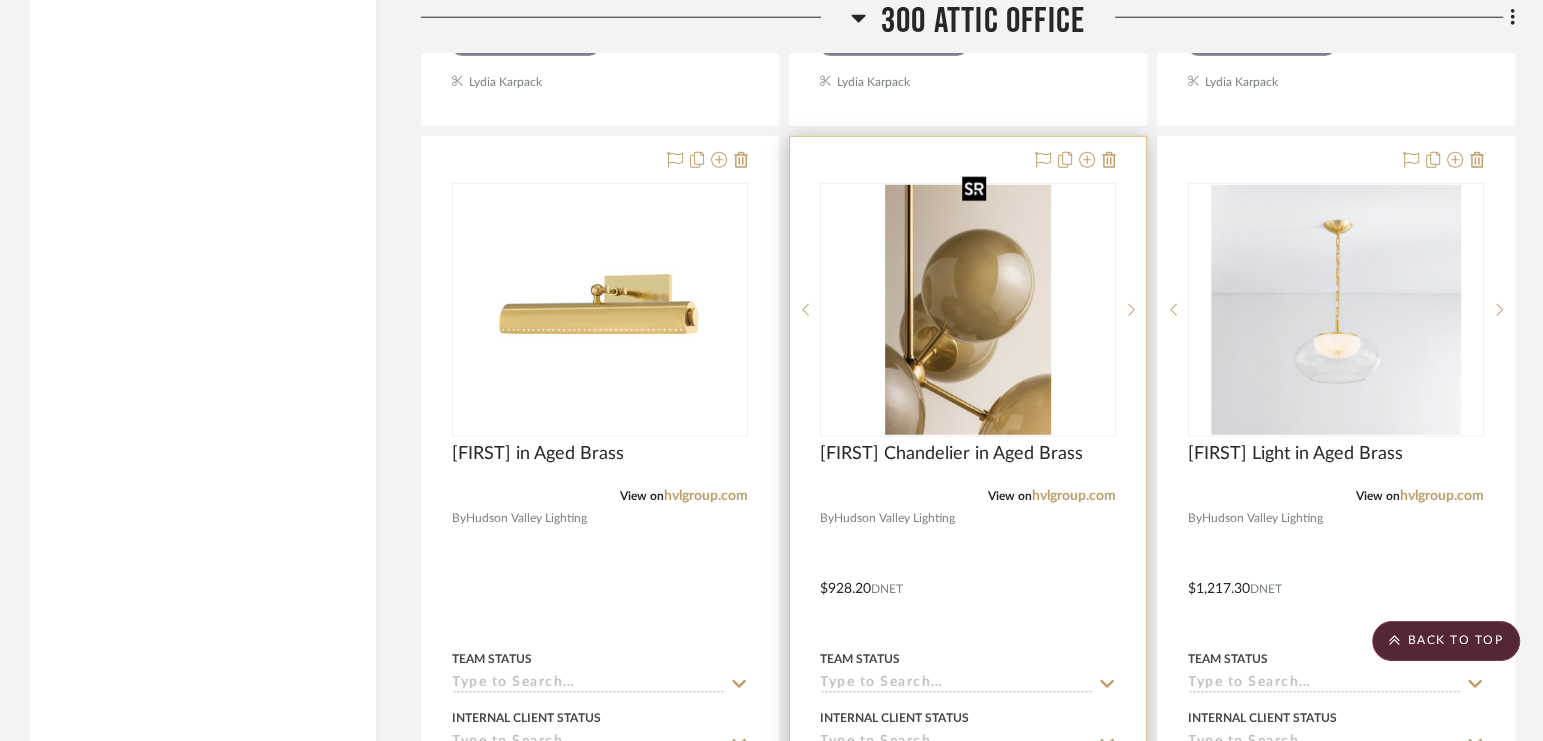 click at bounding box center (968, 310) 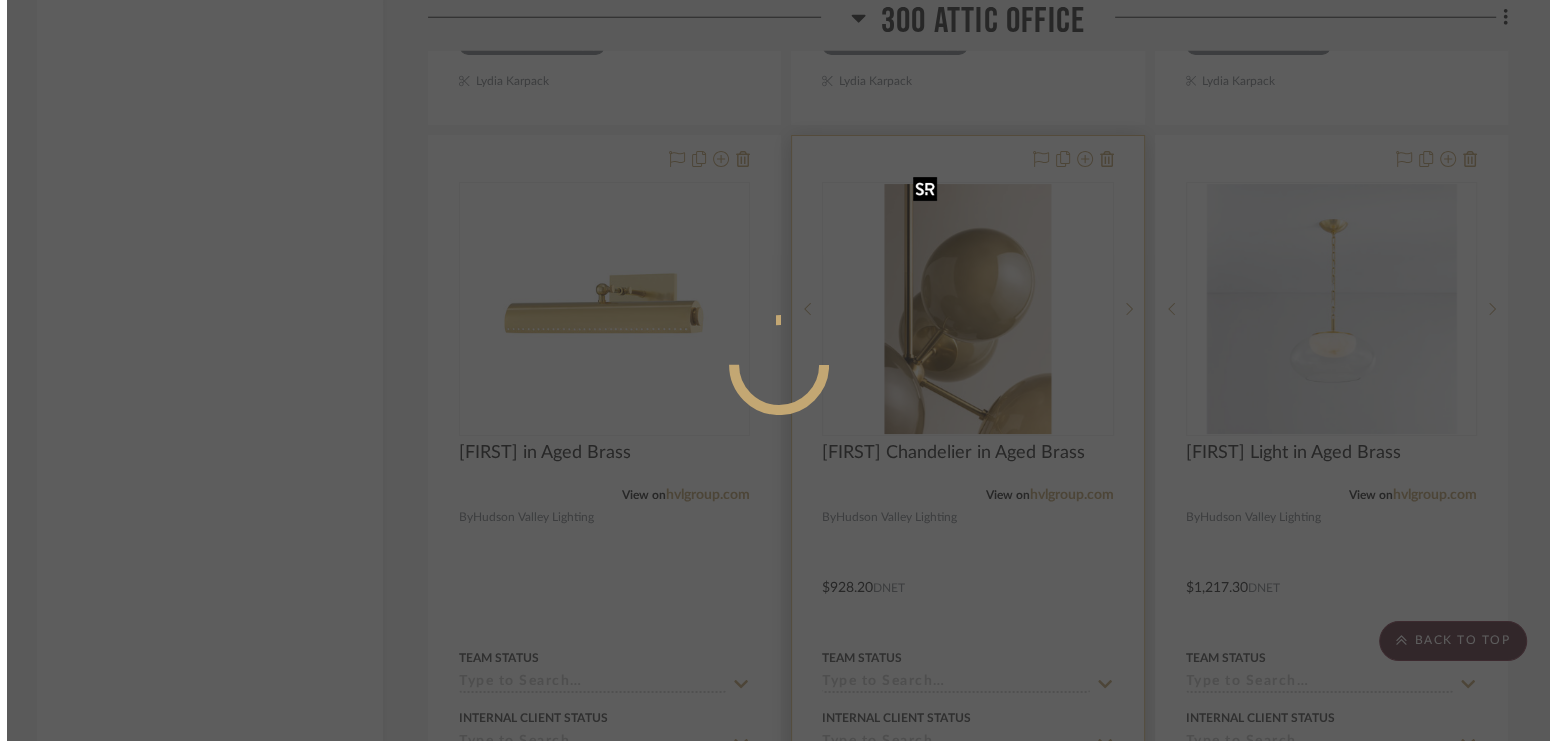 scroll, scrollTop: 0, scrollLeft: 0, axis: both 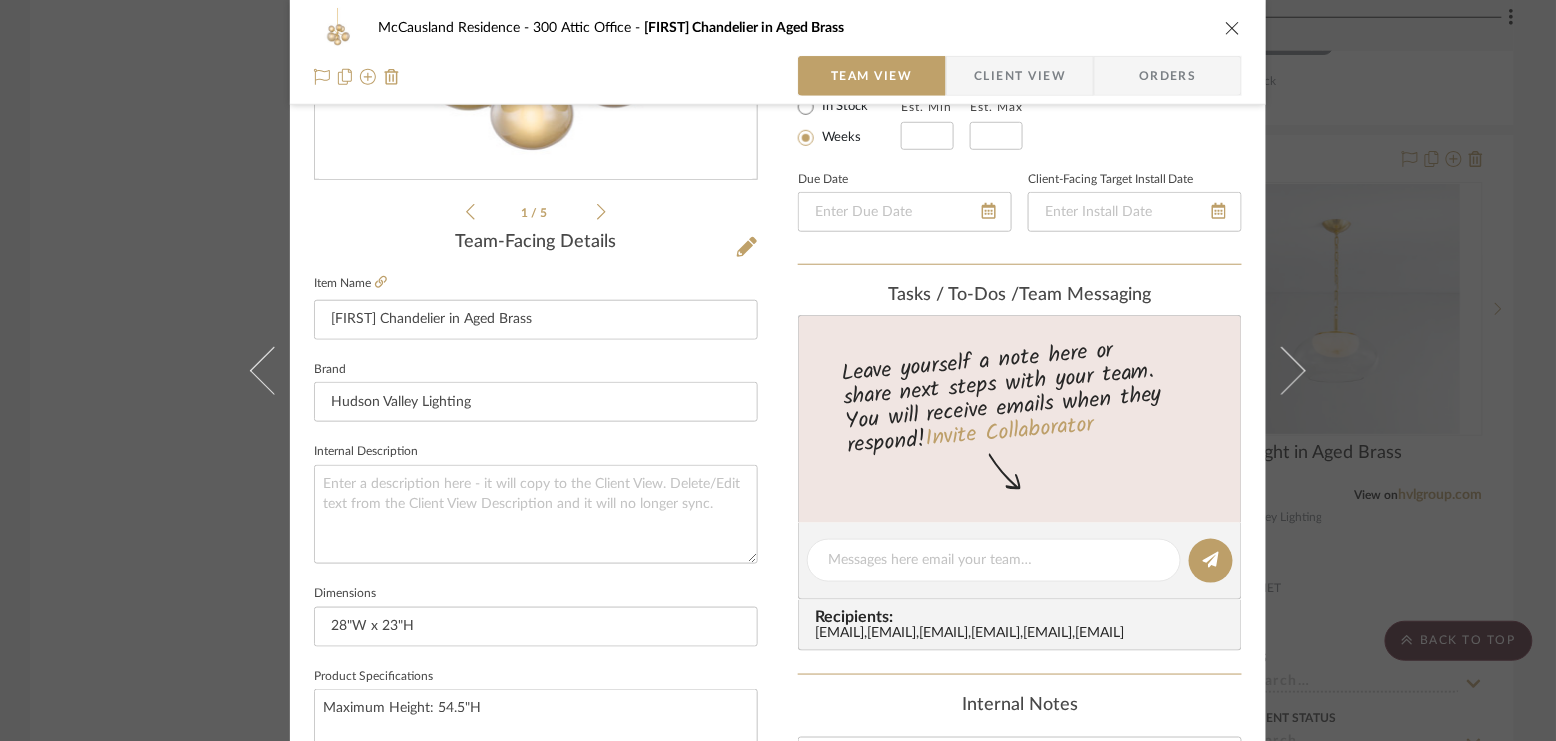 click on "McCausland Residence 300 Attic Office Zaley Chandelier in Aged Brass Team View Client View Orders 1 / 5  Team-Facing Details   Item Name  Zaley Chandelier in Aged Brass  Brand  Hudson Valley Lighting  Internal Description   Dimensions  28"W x 23"H  Product Specifications  Maximum Height: 54.5"H  Reference Price   Reference Price Type  DNET  Item Costs   View Budget   Markup %  (Use "-X%" to discount) 35%  Unit Cost  $928.20  Cost Type  DNET  Client Unit Price  $1,253.07  Quantity  1  Unit Type  Each  Subtotal   $1,253.07   Tax %  0%  Total Tax   $0.00   Shipping Cost  $0.00  Ship. Markup %  0% Taxable  Total Shipping   $0.00  Total Client Price  $1,253.07  Your Cost  $928.20  Your Margin  $324.87  Content here copies to Client View - confirm visibility there.  Show in Client Dashboard  Bulk Manage Dashboard Settings  Include in Budget   View Budget  Team Status Internal Client Status  Lead Time  In Stock Weeks  Est. Min   Est. Max   Due Date   Client-Facing Target Install Date  Tasks / To-Dos /  Recipients:" at bounding box center [778, 370] 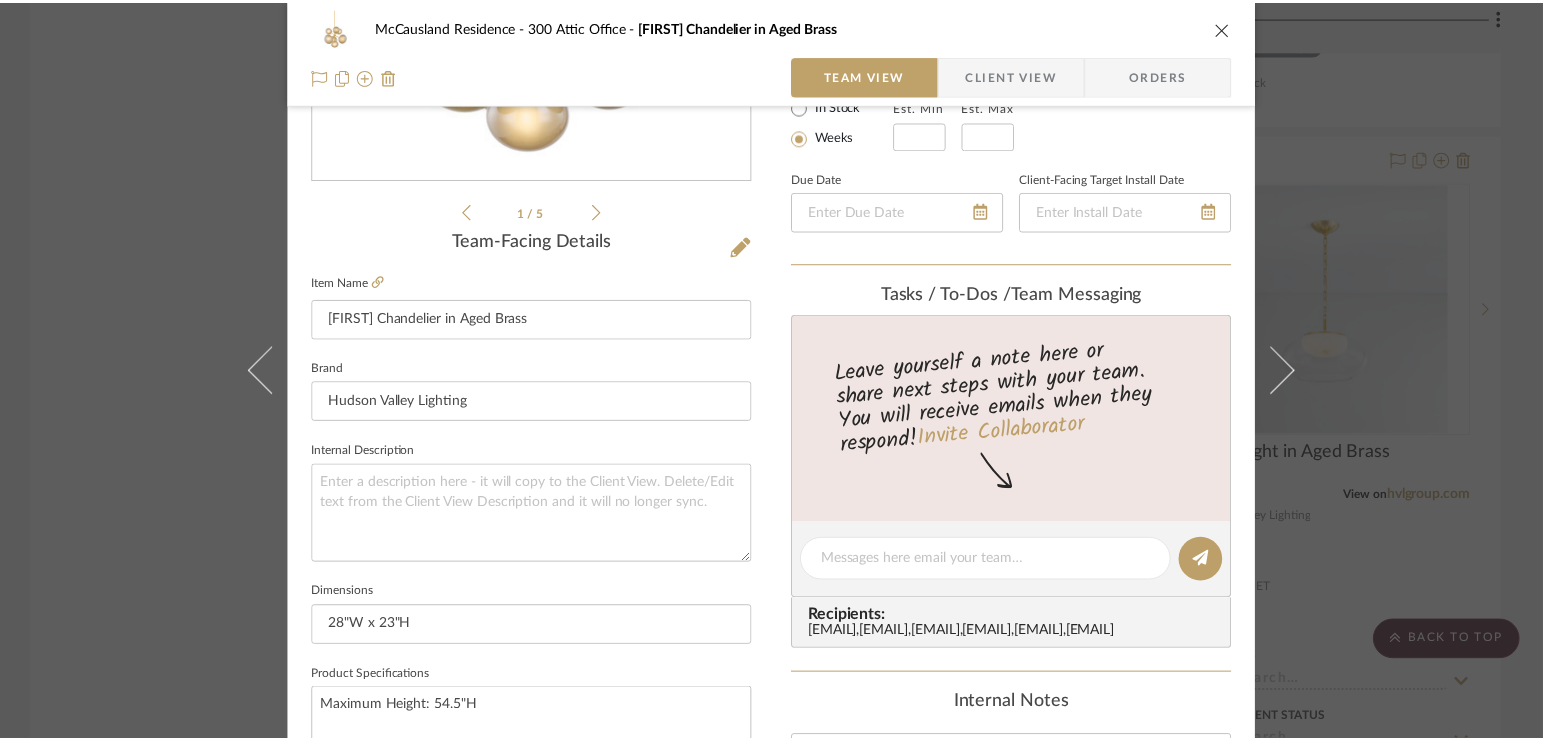 scroll, scrollTop: 4976, scrollLeft: 0, axis: vertical 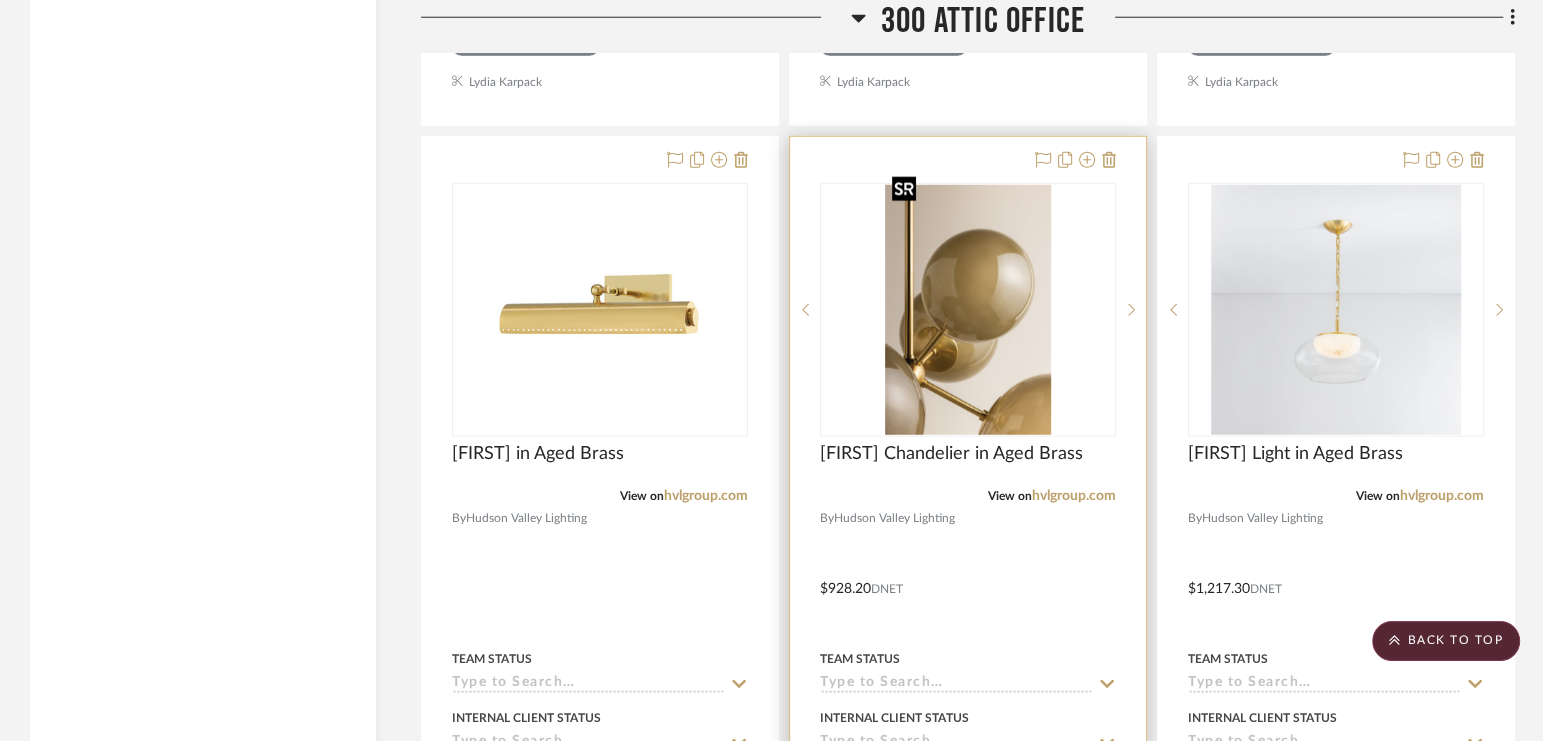 click at bounding box center (968, 310) 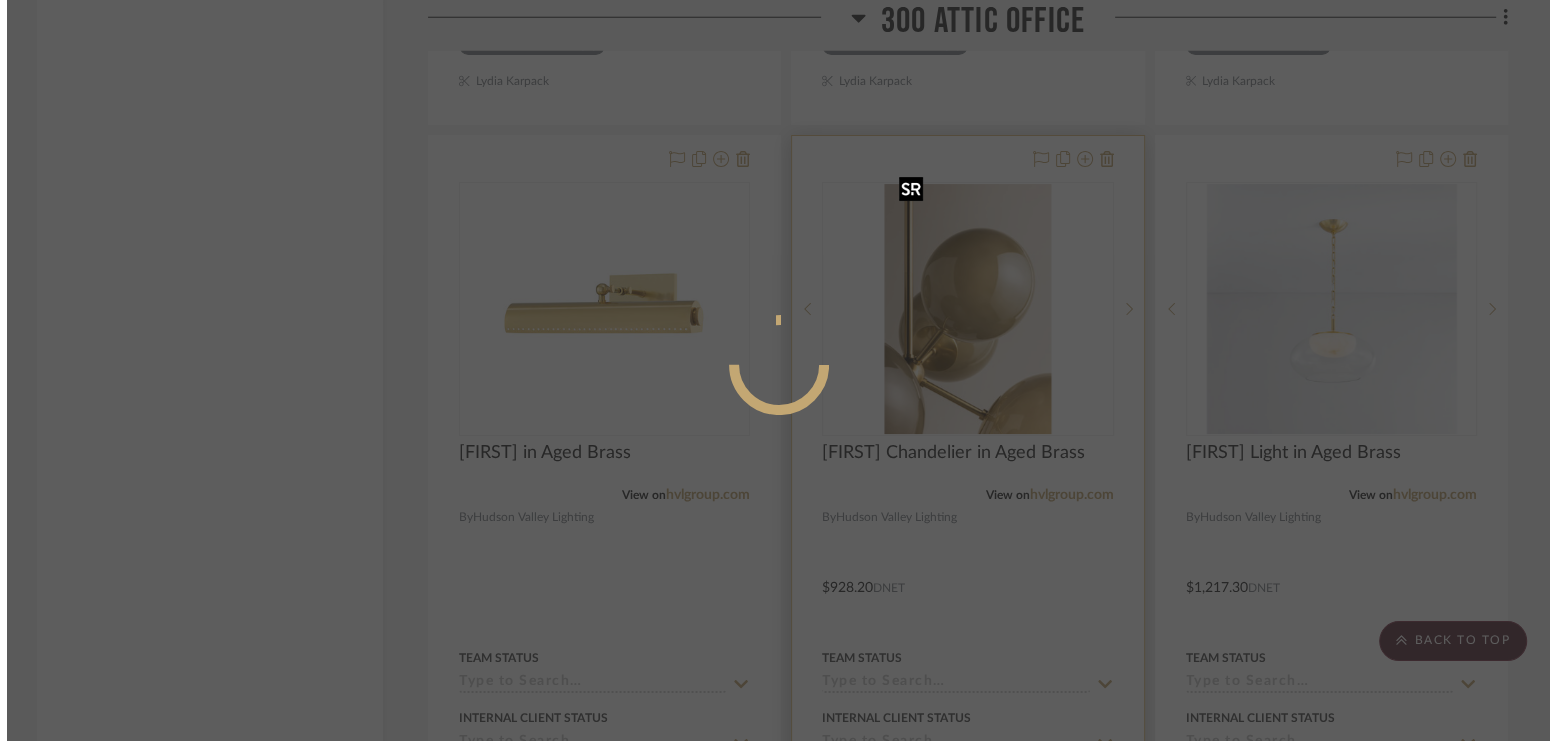 scroll, scrollTop: 0, scrollLeft: 0, axis: both 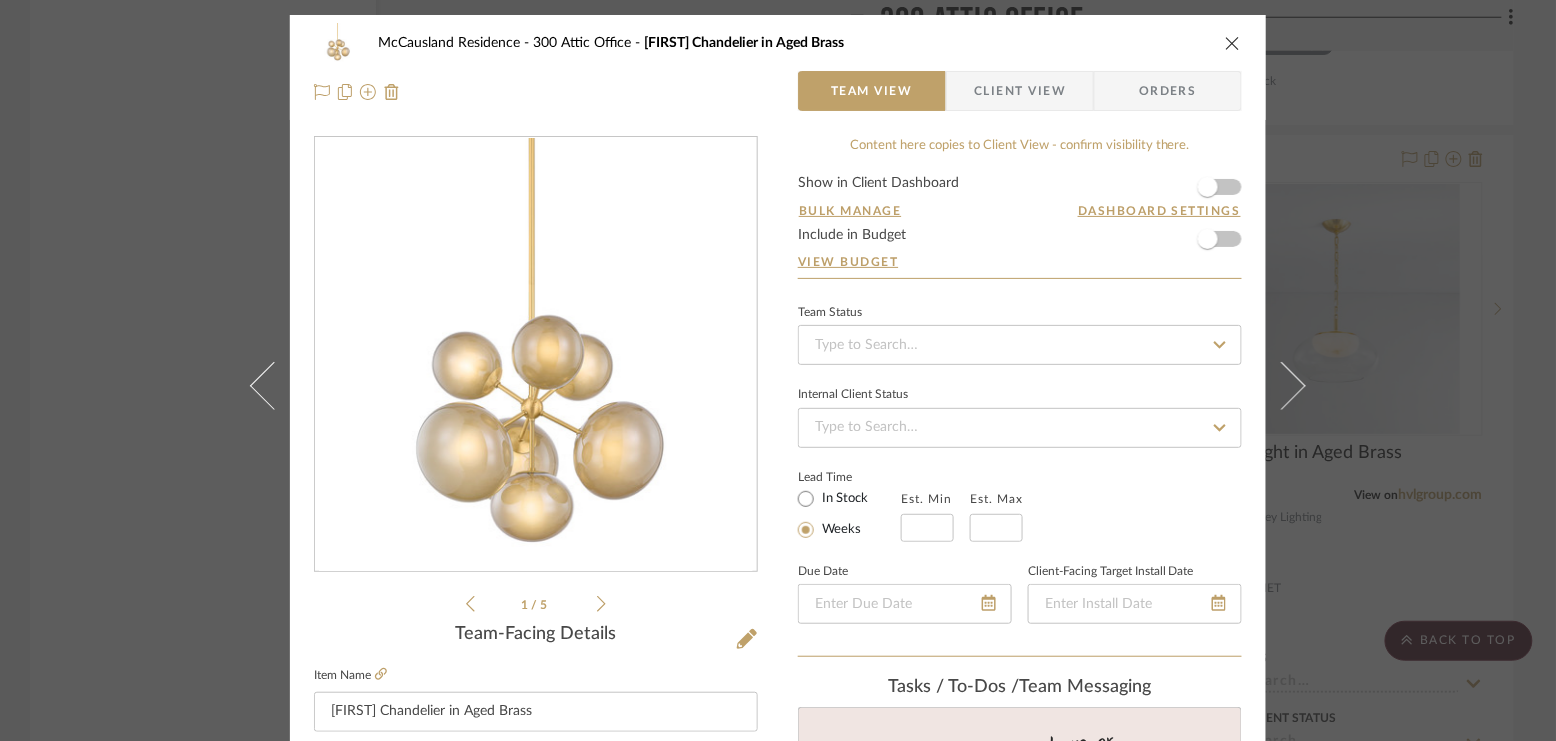 click on "McCausland Residence 300 Attic Office Zaley Chandelier in Aged Brass Team View Client View Orders 1 / 5  Team-Facing Details   Item Name  Zaley Chandelier in Aged Brass  Brand  Hudson Valley Lighting  Internal Description   Dimensions  28"W x 23"H  Product Specifications  Maximum Height: 54.5"H  Reference Price   Reference Price Type  DNET  Item Costs   View Budget   Markup %  (Use "-X%" to discount) 35%  Unit Cost  $928.20  Cost Type  DNET  Client Unit Price  $1,253.07  Quantity  1  Unit Type  Each  Subtotal   $1,253.07   Tax %  0%  Total Tax   $0.00   Shipping Cost  $0.00  Ship. Markup %  0% Taxable  Total Shipping   $0.00  Total Client Price  $1,253.07  Your Cost  $928.20  Your Margin  $324.87  Content here copies to Client View - confirm visibility there.  Show in Client Dashboard  Bulk Manage Dashboard Settings  Include in Budget   View Budget  Team Status Internal Client Status  Lead Time  In Stock Weeks  Est. Min   Est. Max   Due Date   Client-Facing Target Install Date  Tasks / To-Dos /  Recipients:" at bounding box center [778, 370] 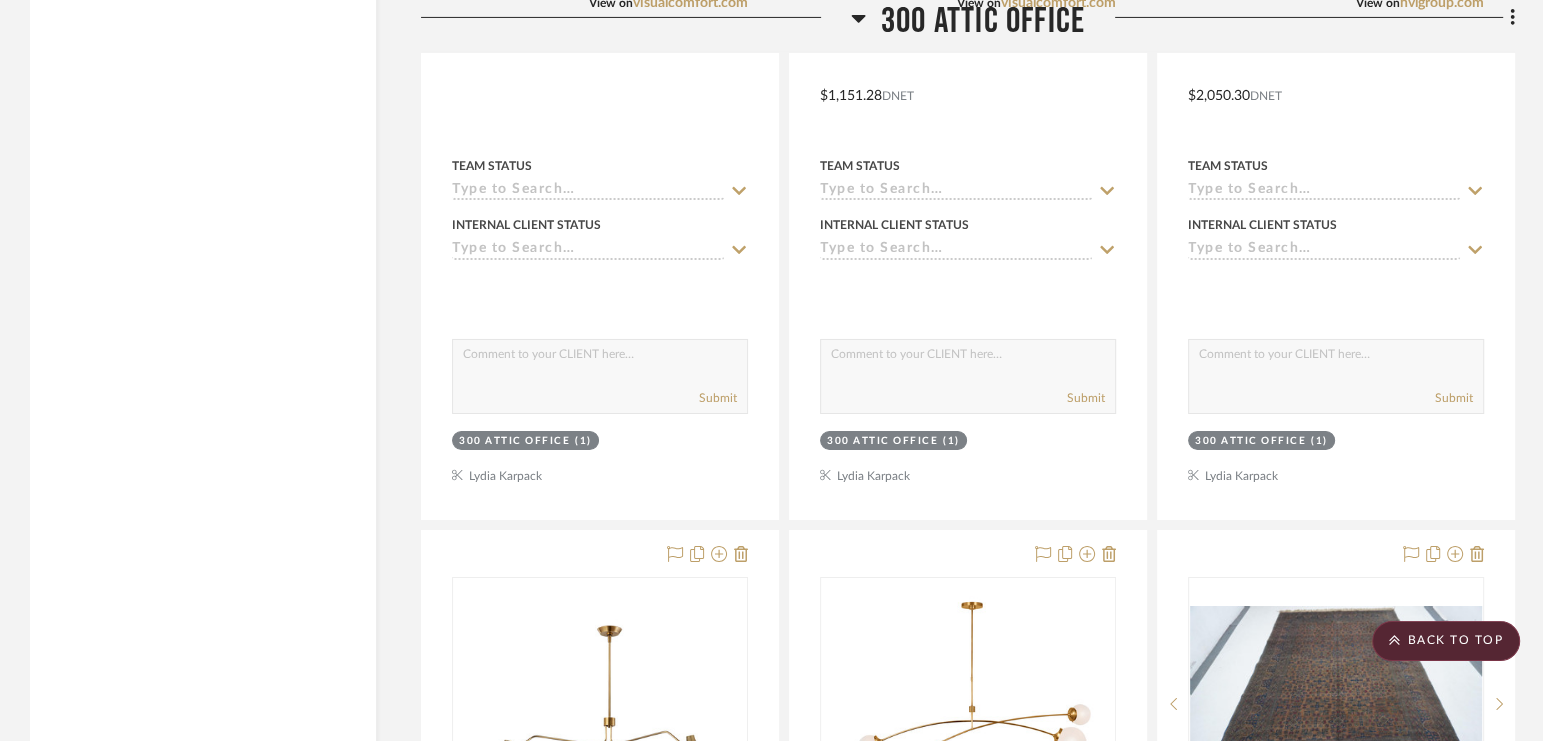 scroll, scrollTop: 6413, scrollLeft: 0, axis: vertical 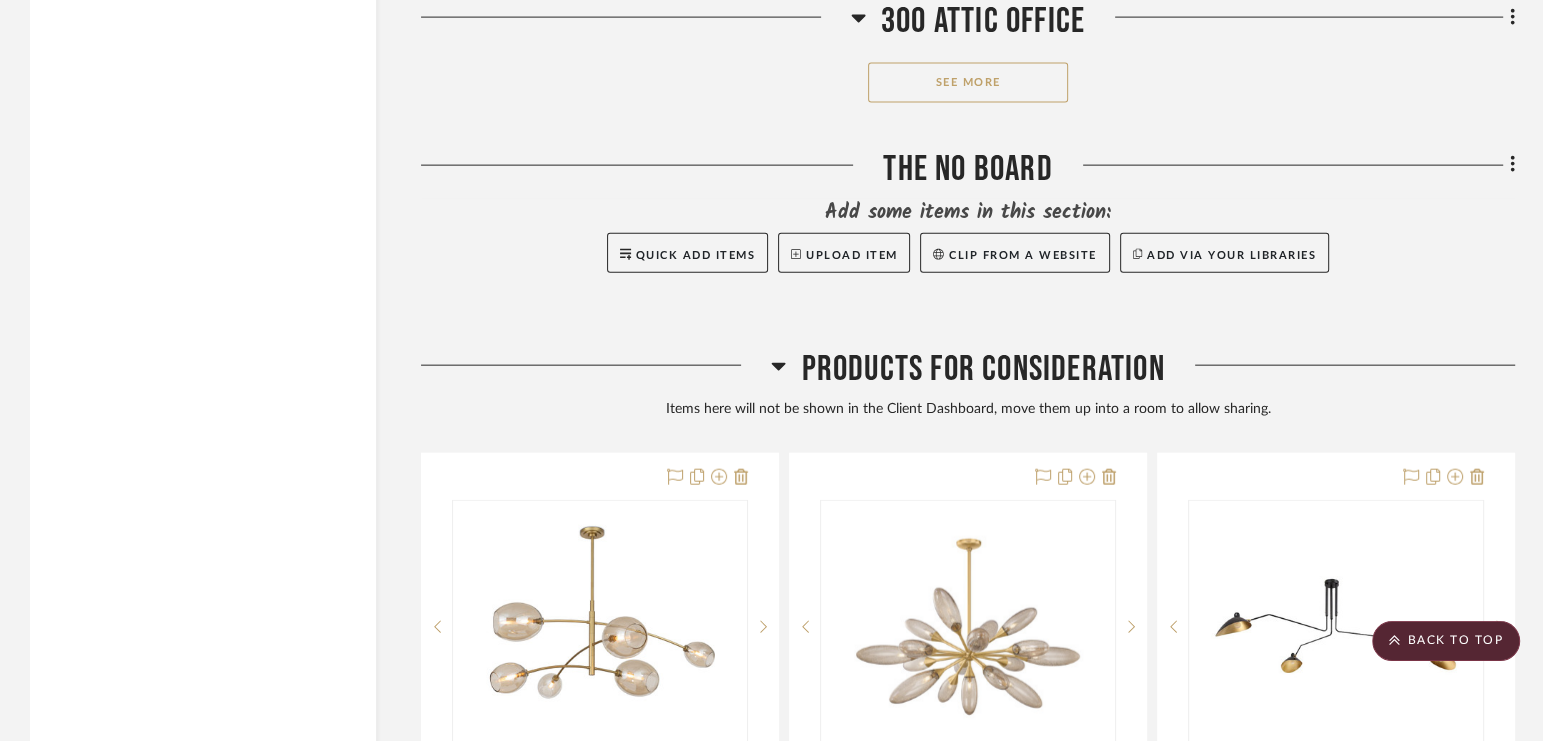 click on "See More" 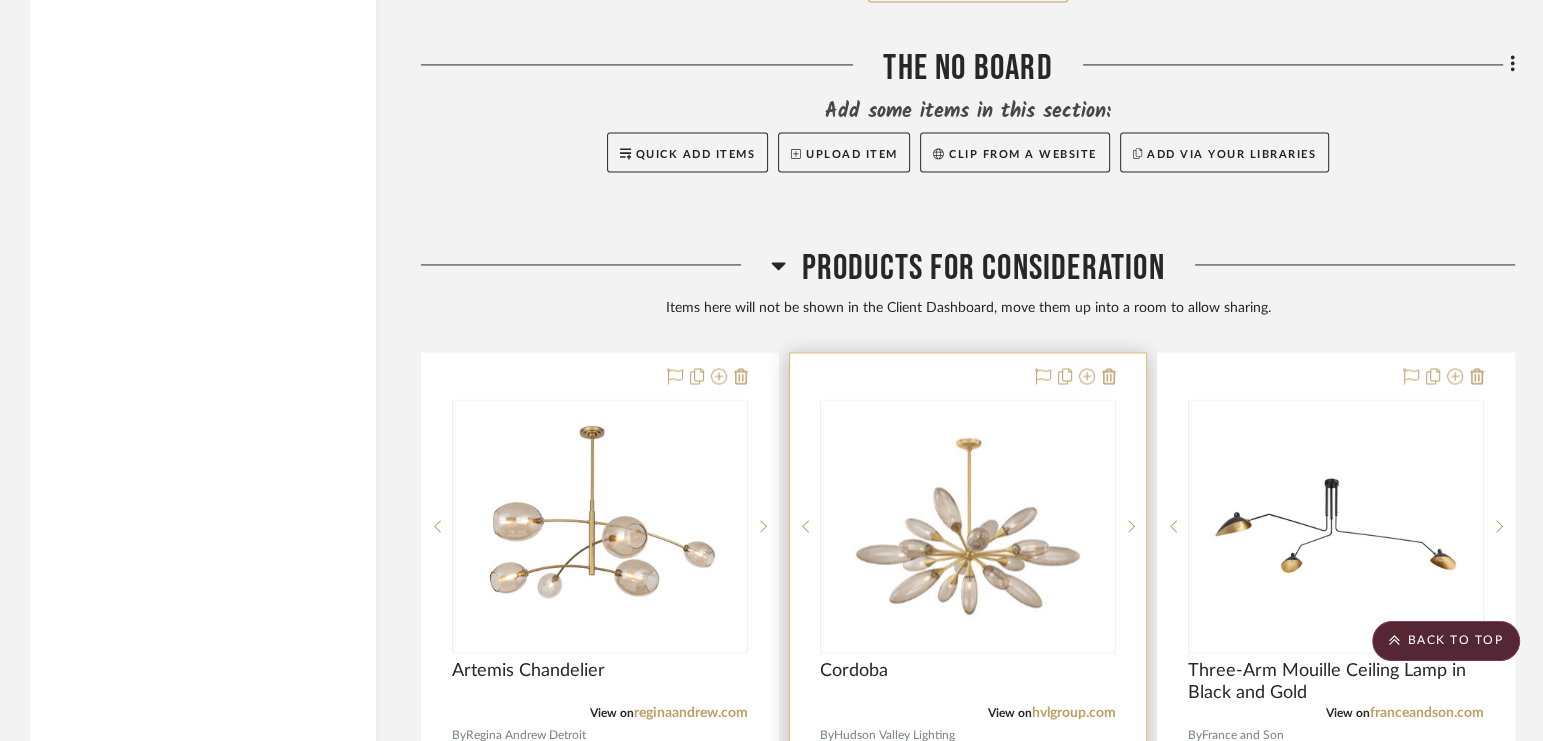 scroll, scrollTop: 16891, scrollLeft: 0, axis: vertical 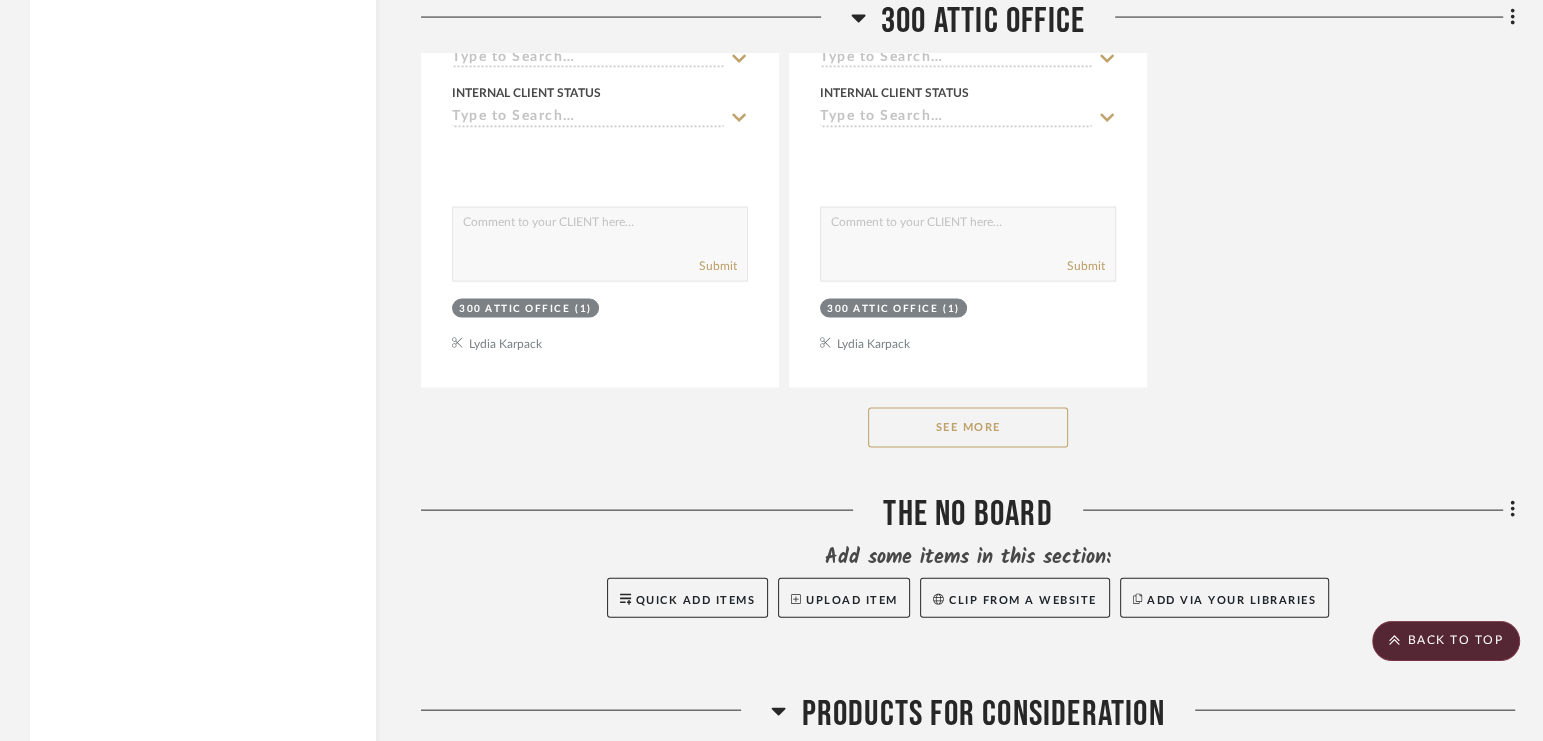 click on "See More" 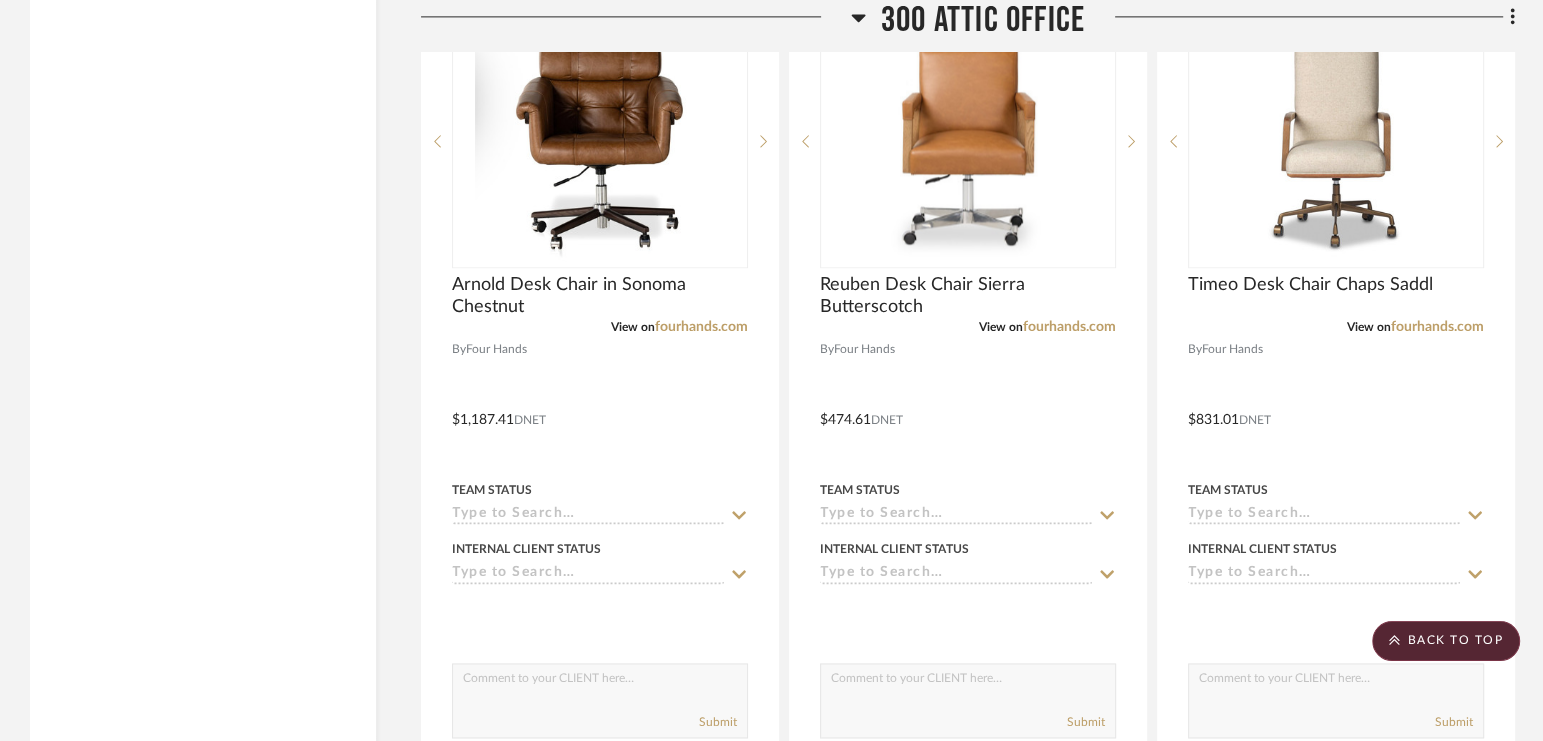 scroll, scrollTop: 9581, scrollLeft: 0, axis: vertical 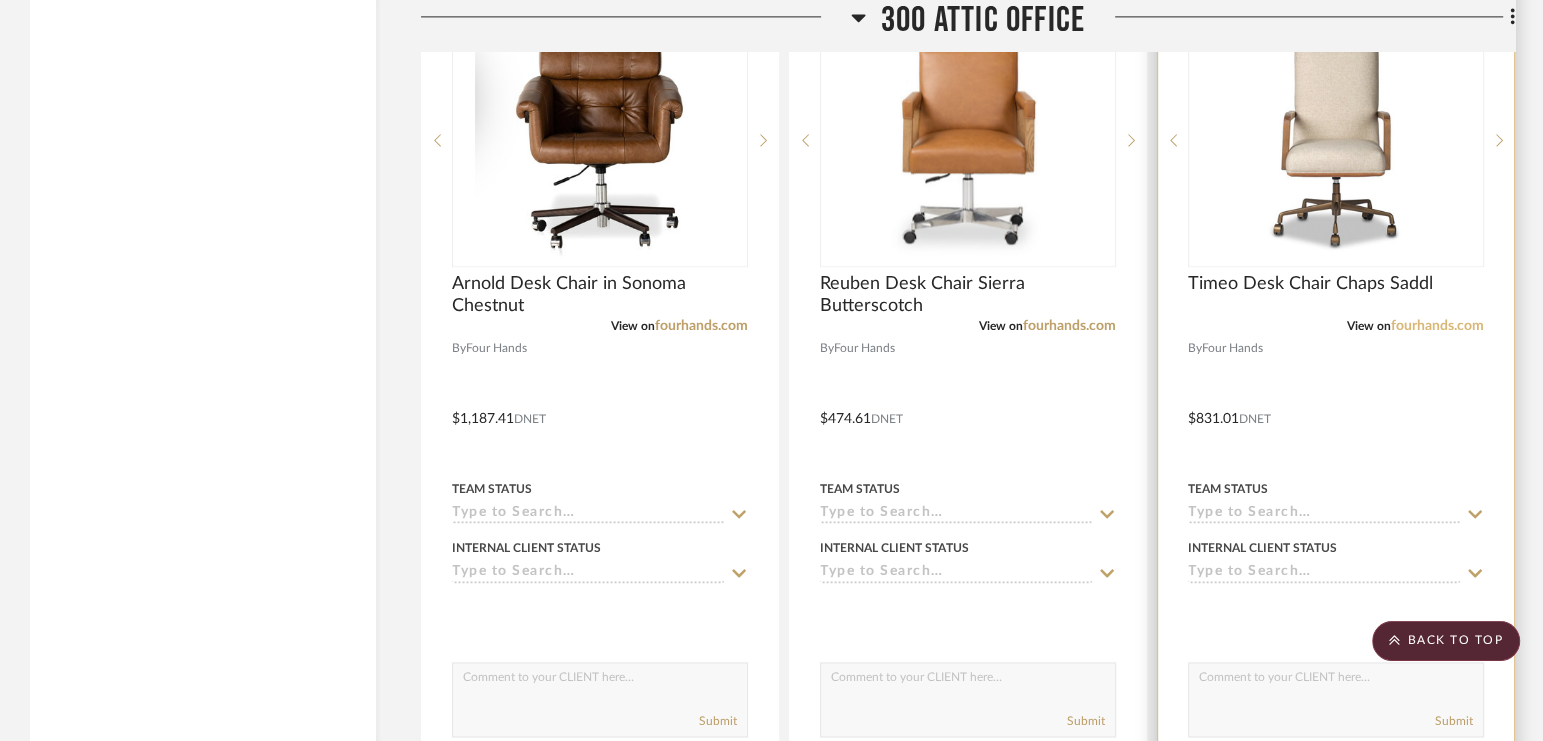 click on "fourhands.com" at bounding box center (1437, 326) 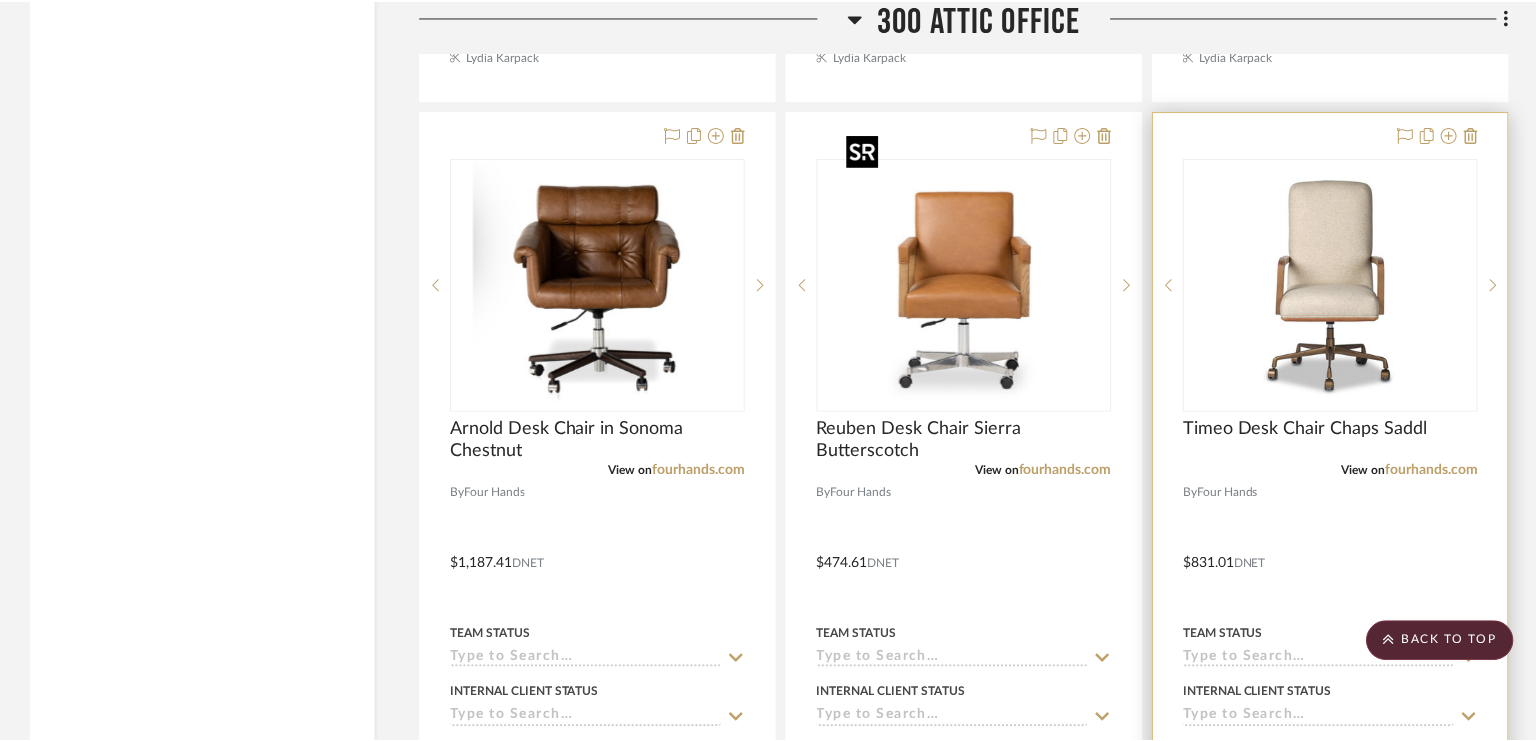 scroll, scrollTop: 9423, scrollLeft: 0, axis: vertical 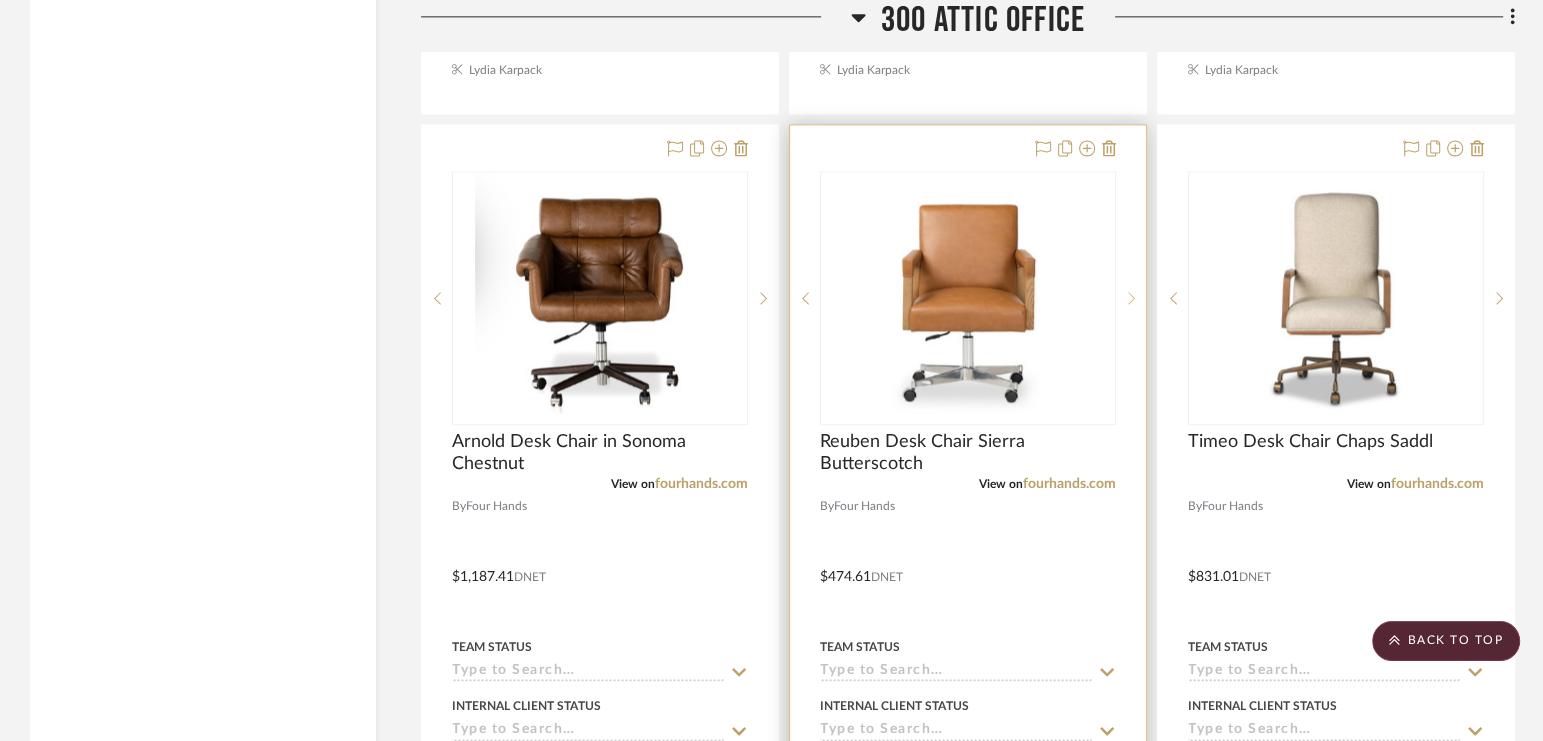 click at bounding box center (1131, 298) 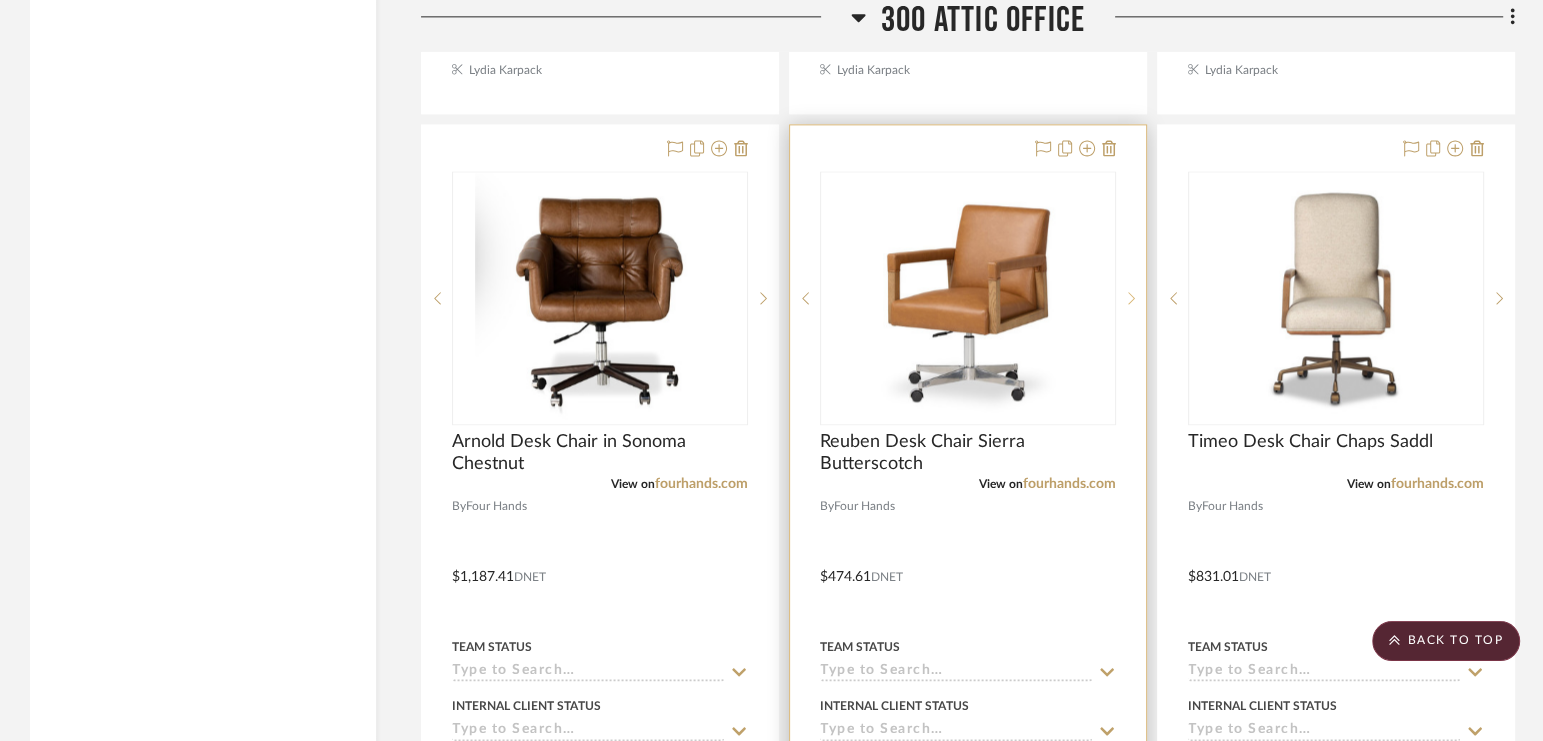click 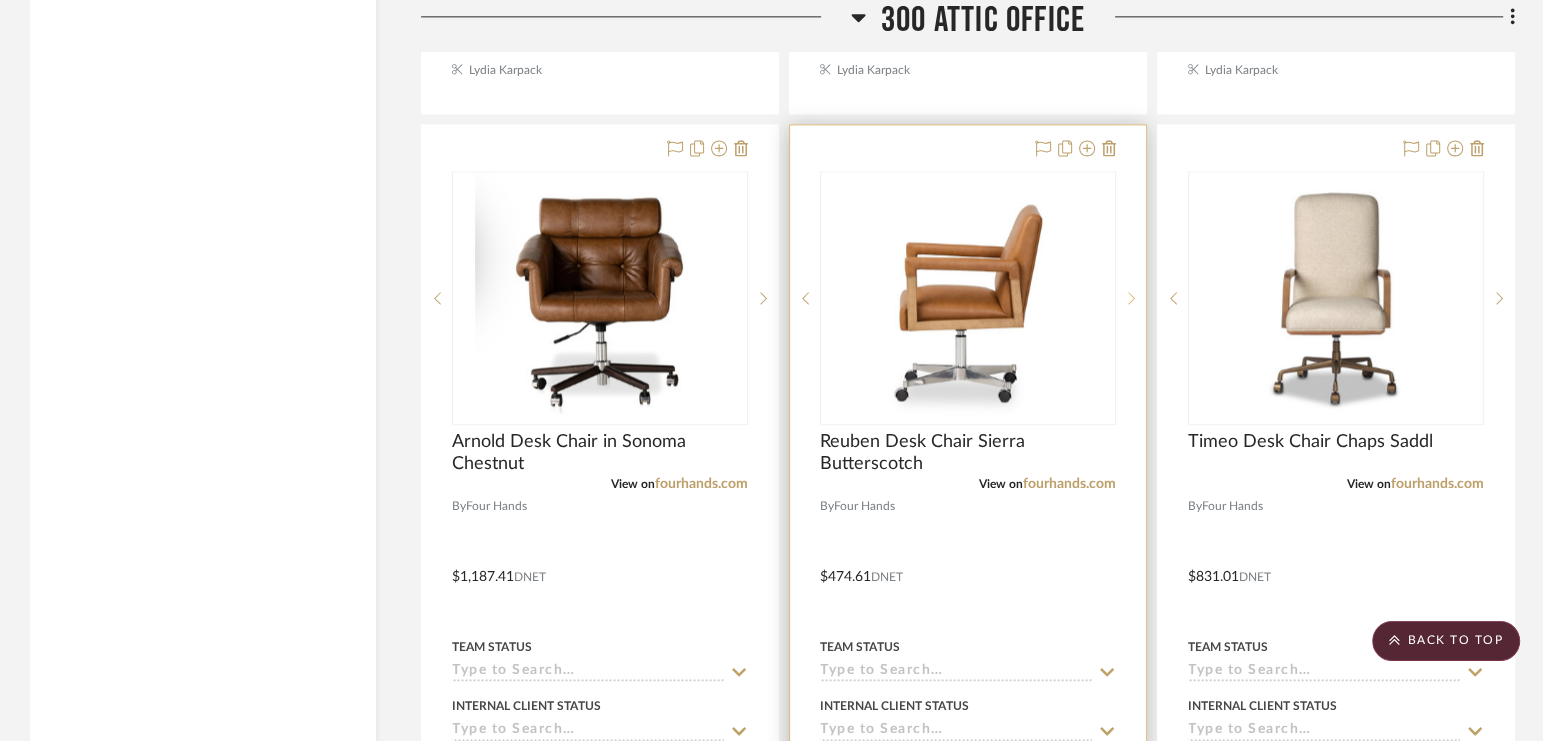 click 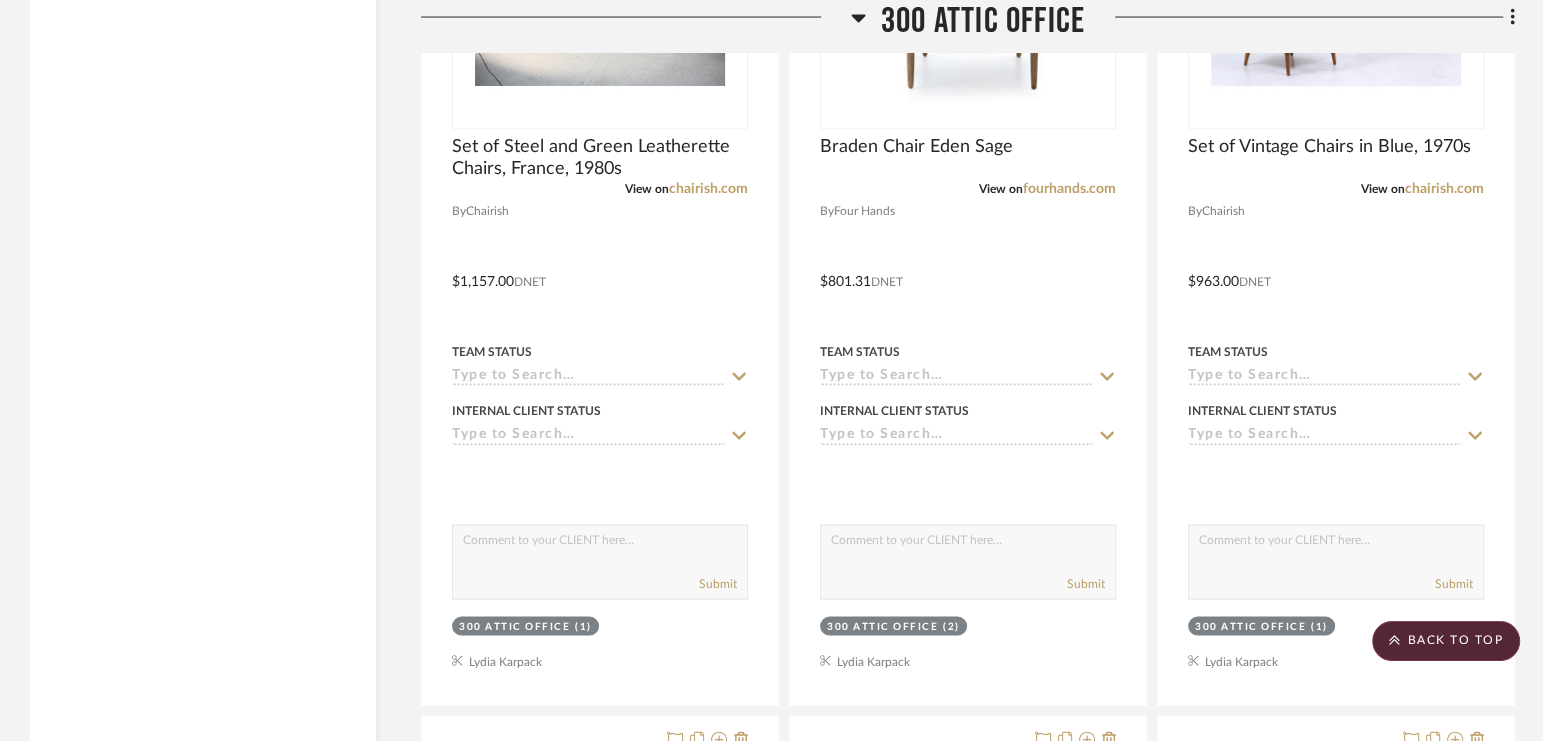 scroll, scrollTop: 10682, scrollLeft: 0, axis: vertical 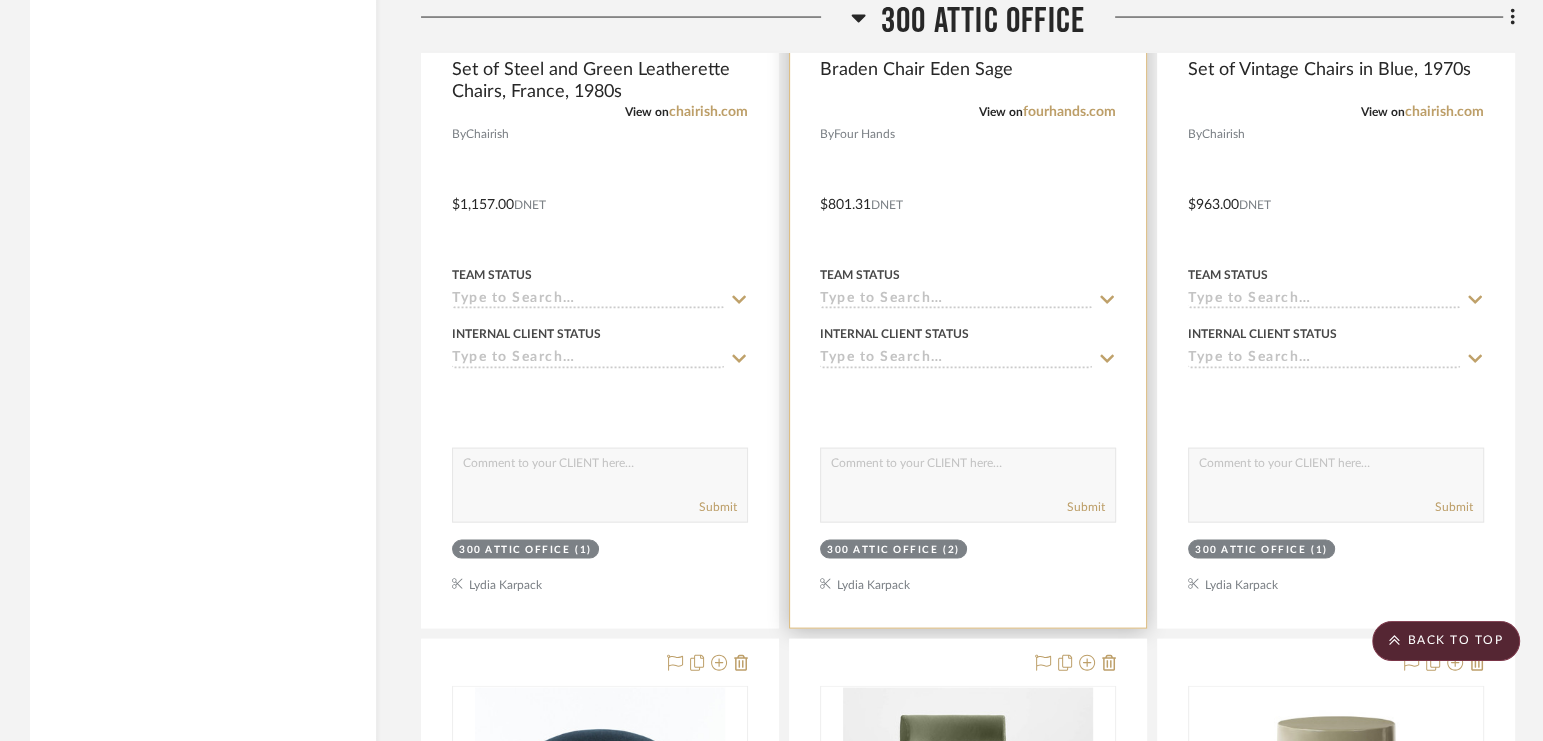 click at bounding box center [968, 190] 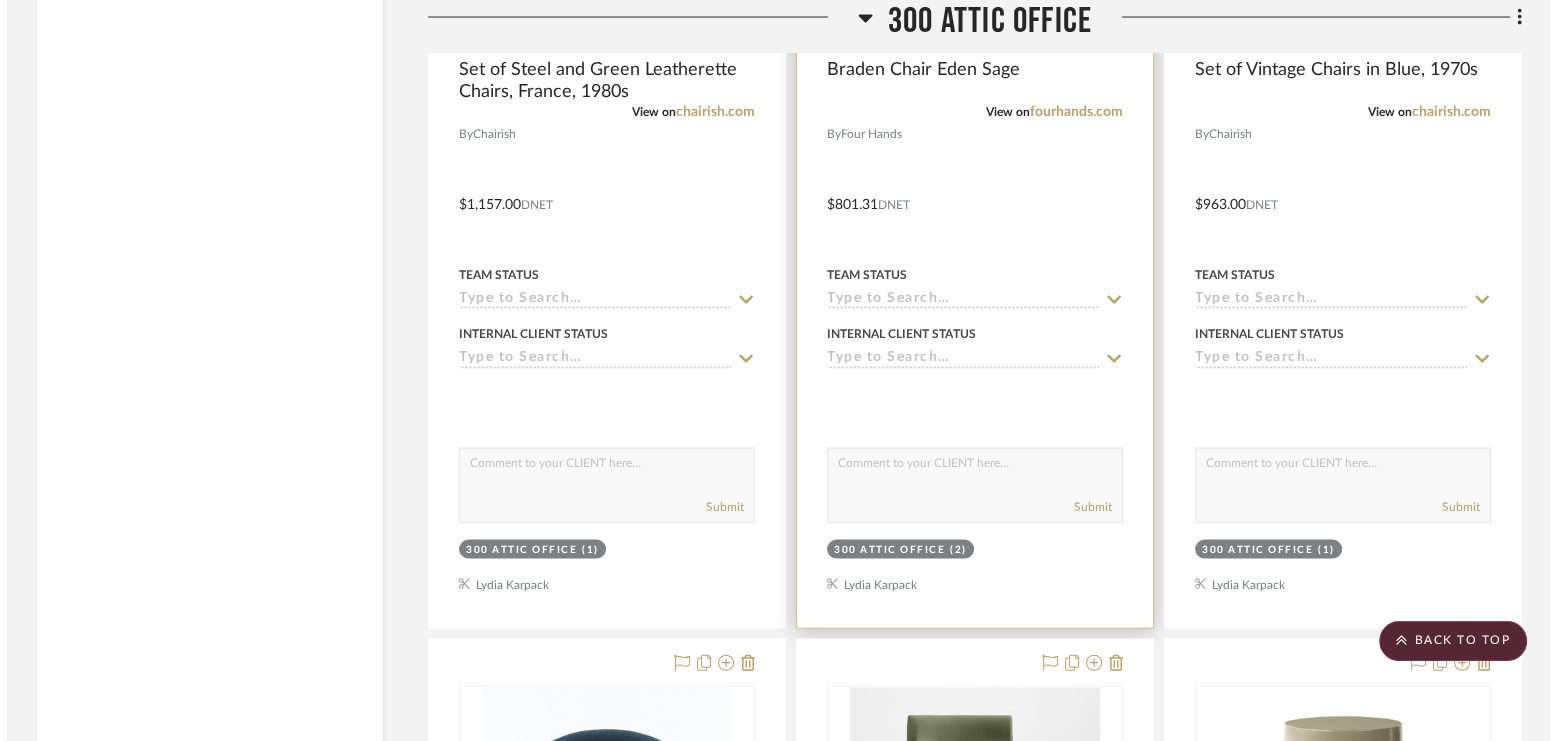 scroll, scrollTop: 0, scrollLeft: 0, axis: both 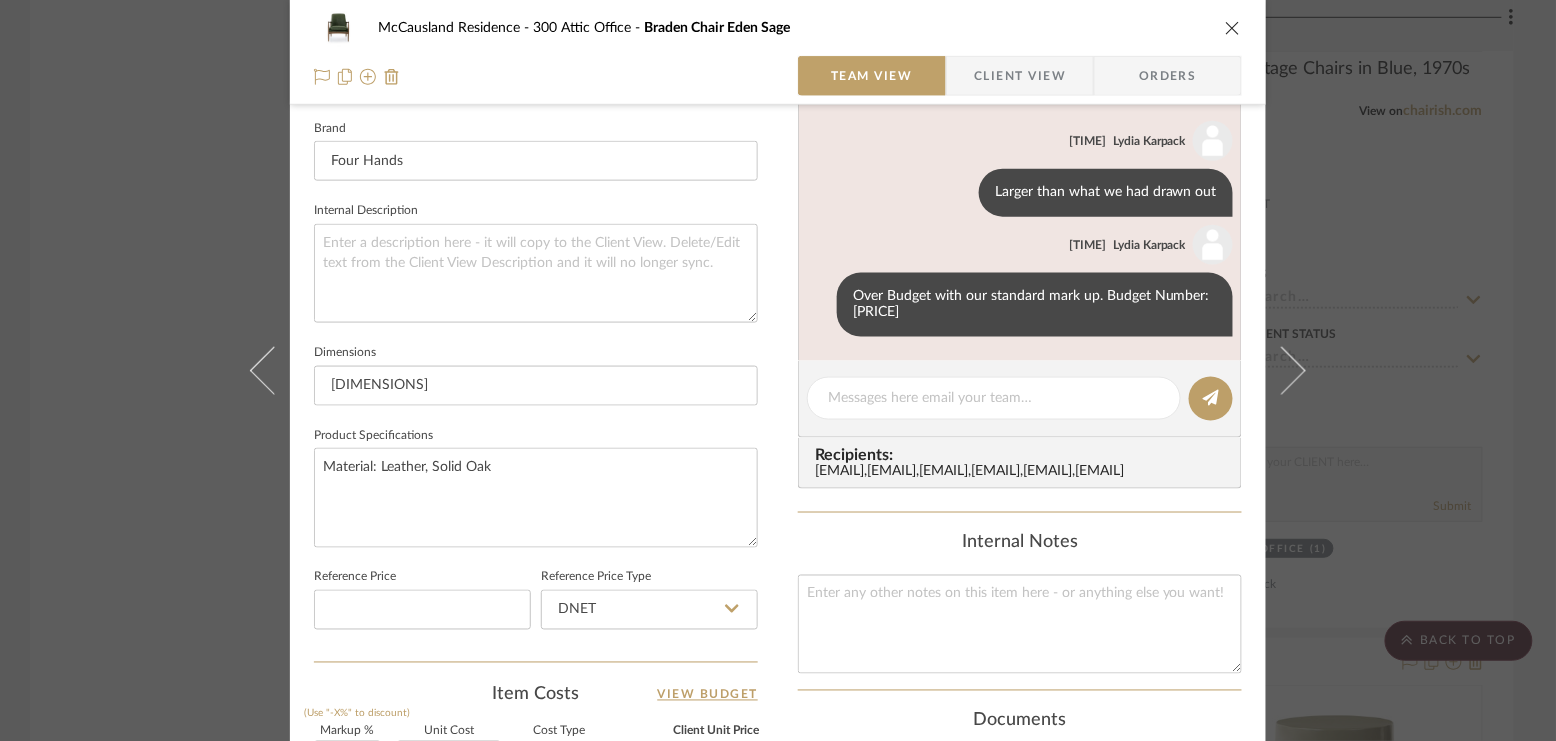 click on "McCausland Residence 300 Attic Office Braden Chair Eden Sage Team View Client View Orders 1 / 5  Team-Facing Details   Item Name  Braden Chair Eden Sage  Brand  Four Hands  Internal Description   Dimensions  27.25"W x 30.25"D x 32.25"H  Product Specifications  Material: Leather, Solid Oak  Reference Price   Reference Price Type  DNET  Item Costs   View Budget   Markup %  (Use "-X%" to discount) 35%  Unit Cost  $801.31  Cost Type  DNET  Client Unit Price  $1,081.77  Quantity  2  Unit Type  Each  Subtotal   $2,163.54   Tax %  0%  Total Tax   $0.00   Shipping Cost  $0.00  Ship. Markup %  0% Taxable  Total Shipping   $0.00  Total Client Price  $2,163.54  Your Cost  $1,602.62  Your Margin  $560.92  Content here copies to Client View - confirm visibility there.  Show in Client Dashboard  Bulk Manage Dashboard Settings  Include in Budget   View Budget  Team Status Internal Client Status  Lead Time  In Stock Weeks  Est. Min   Est. Max   Due Date   Client-Facing Target Install Date  Tasks / To-Dos /  team Messaging ," at bounding box center [778, 370] 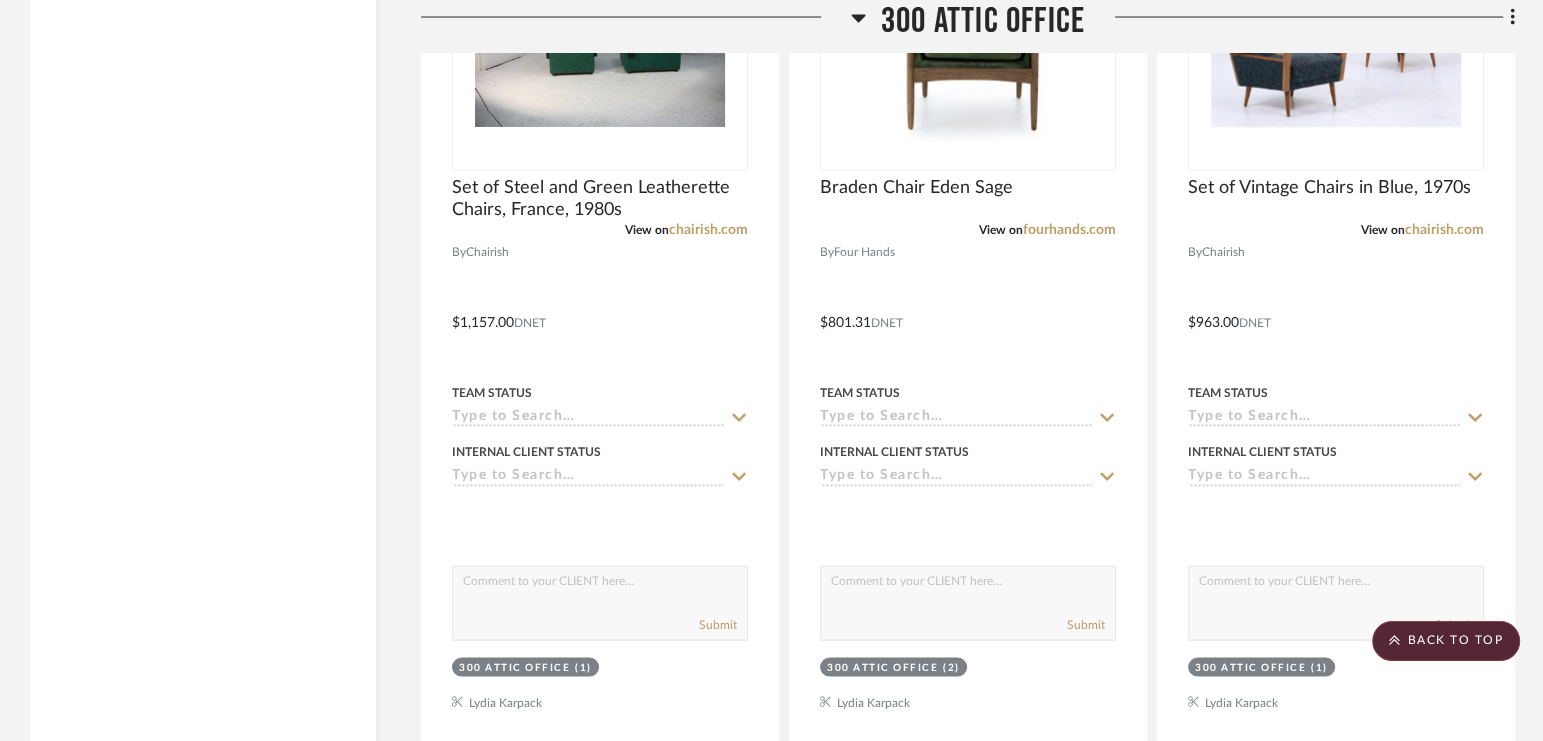 scroll, scrollTop: 10408, scrollLeft: 0, axis: vertical 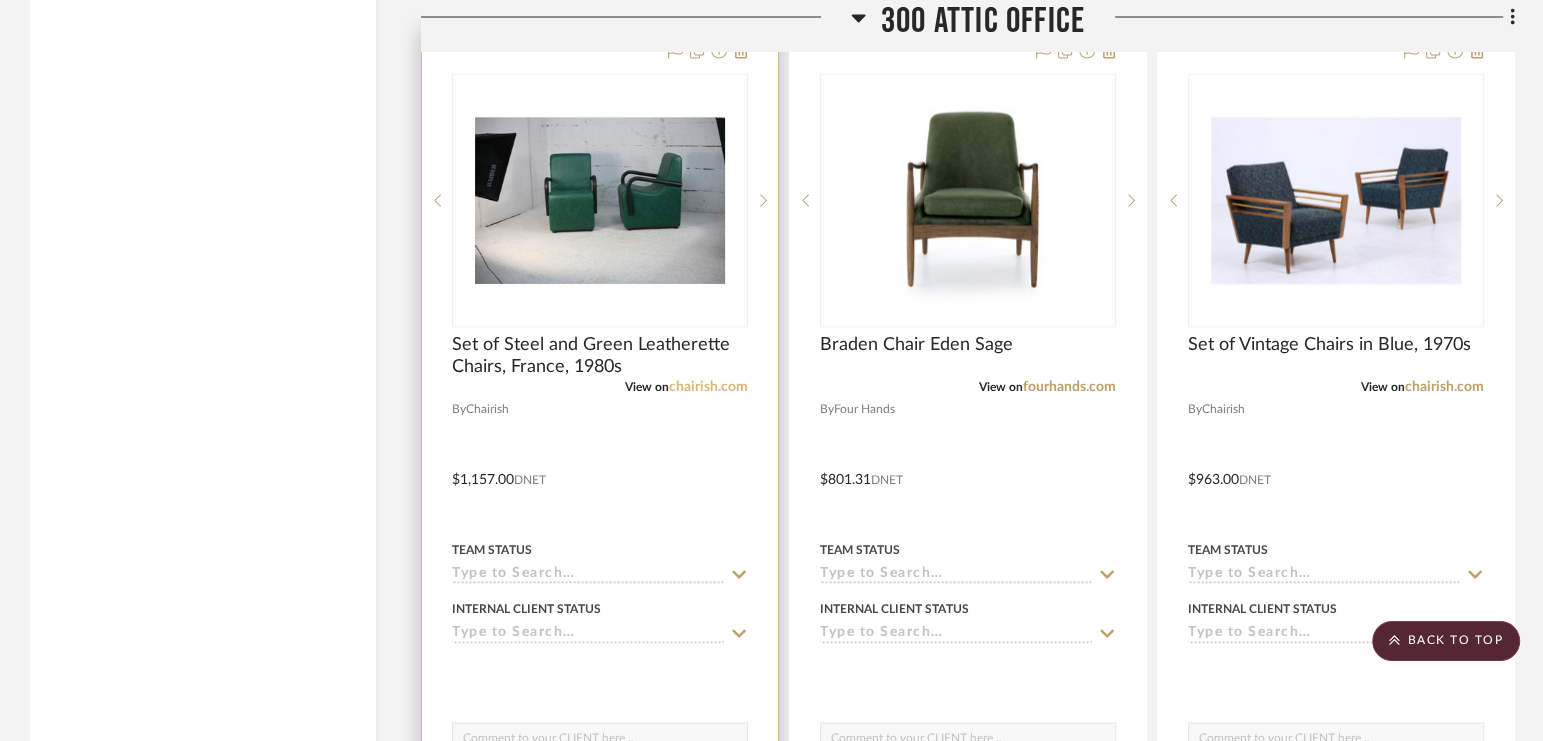 click on "chairish.com" at bounding box center [708, 386] 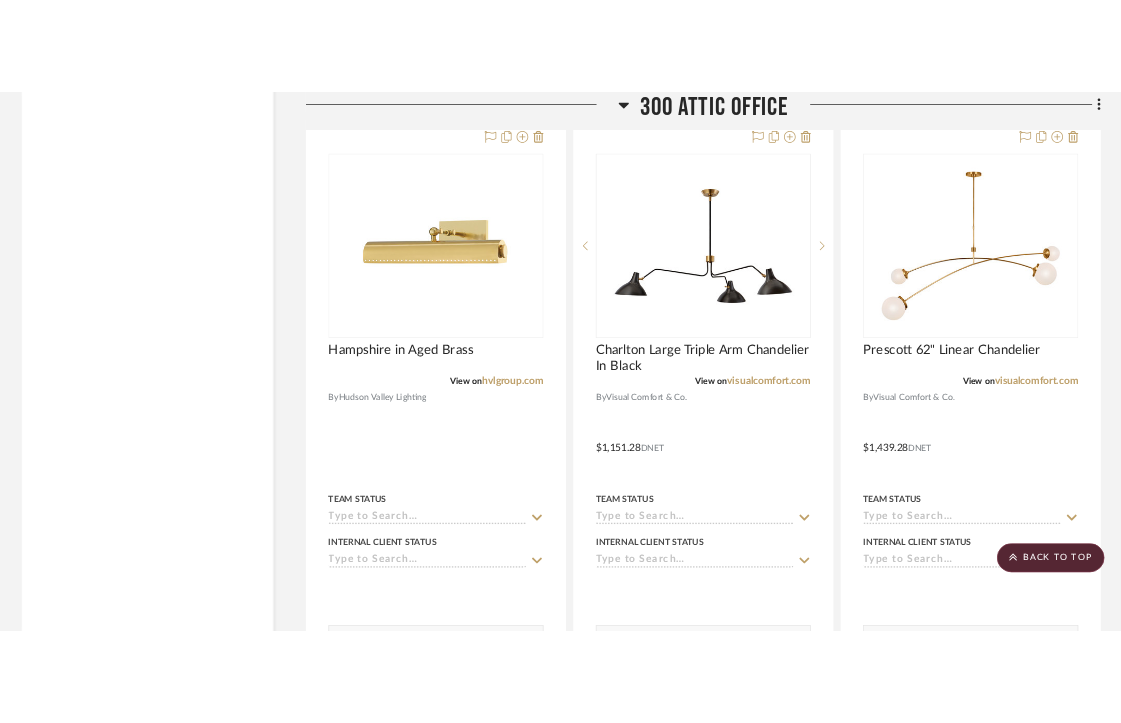 scroll, scrollTop: 5072, scrollLeft: 0, axis: vertical 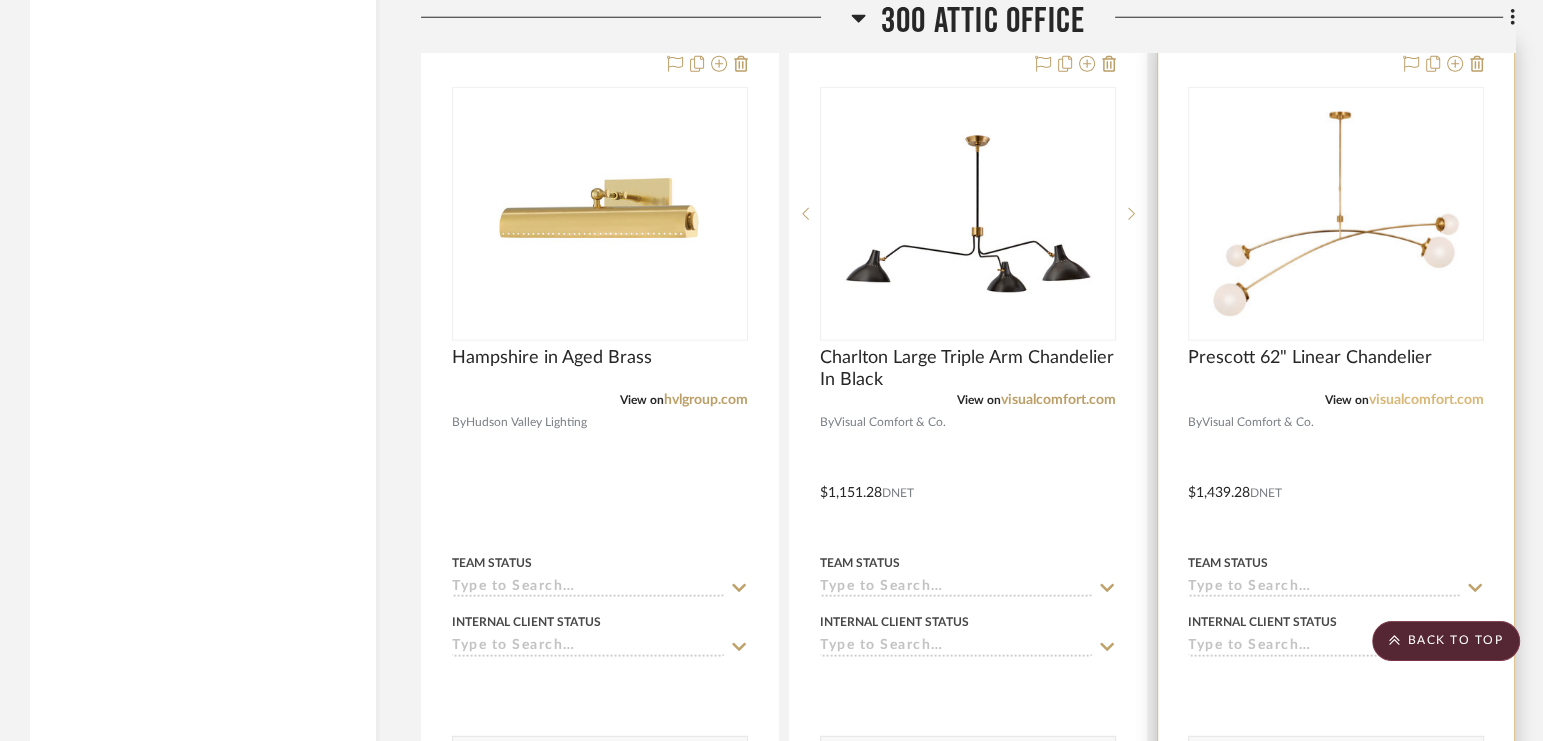 click on "visualcomfort.com" at bounding box center (1426, 400) 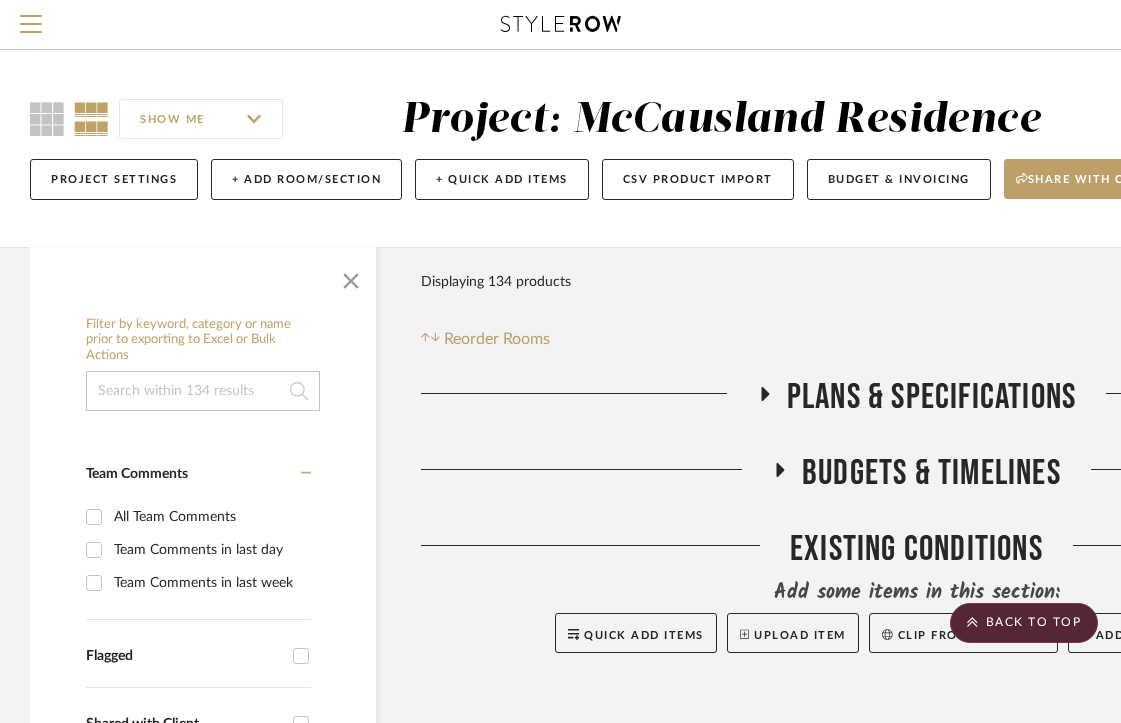 scroll, scrollTop: 0, scrollLeft: 0, axis: both 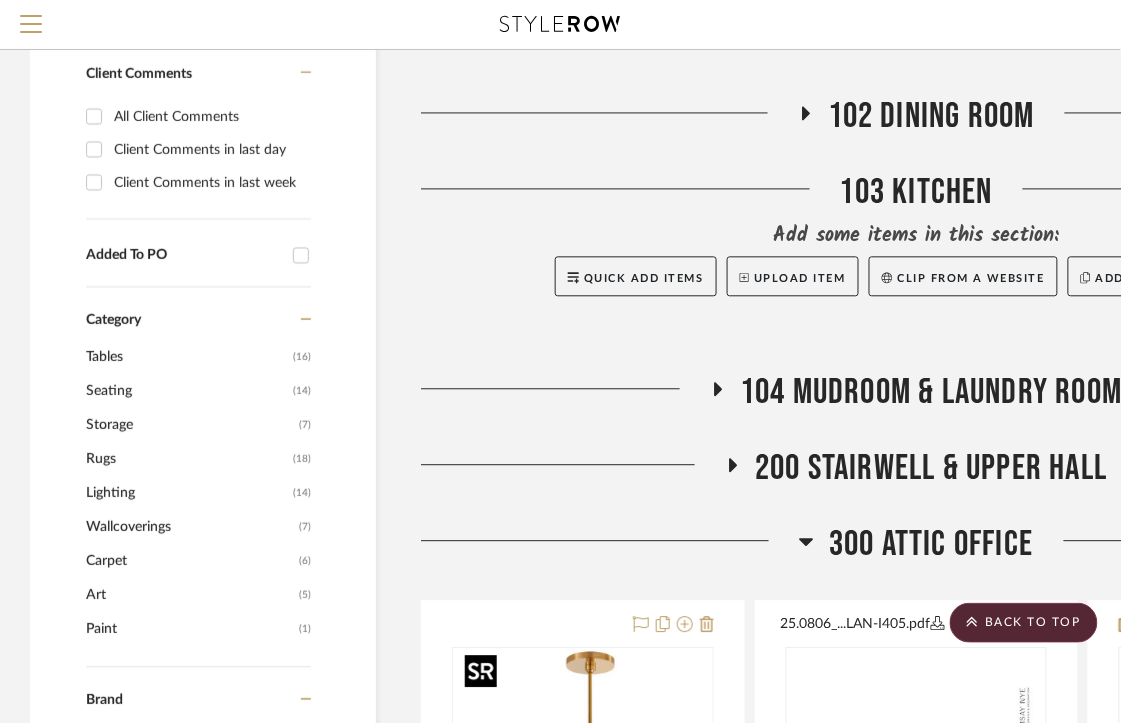 click at bounding box center (583, 774) 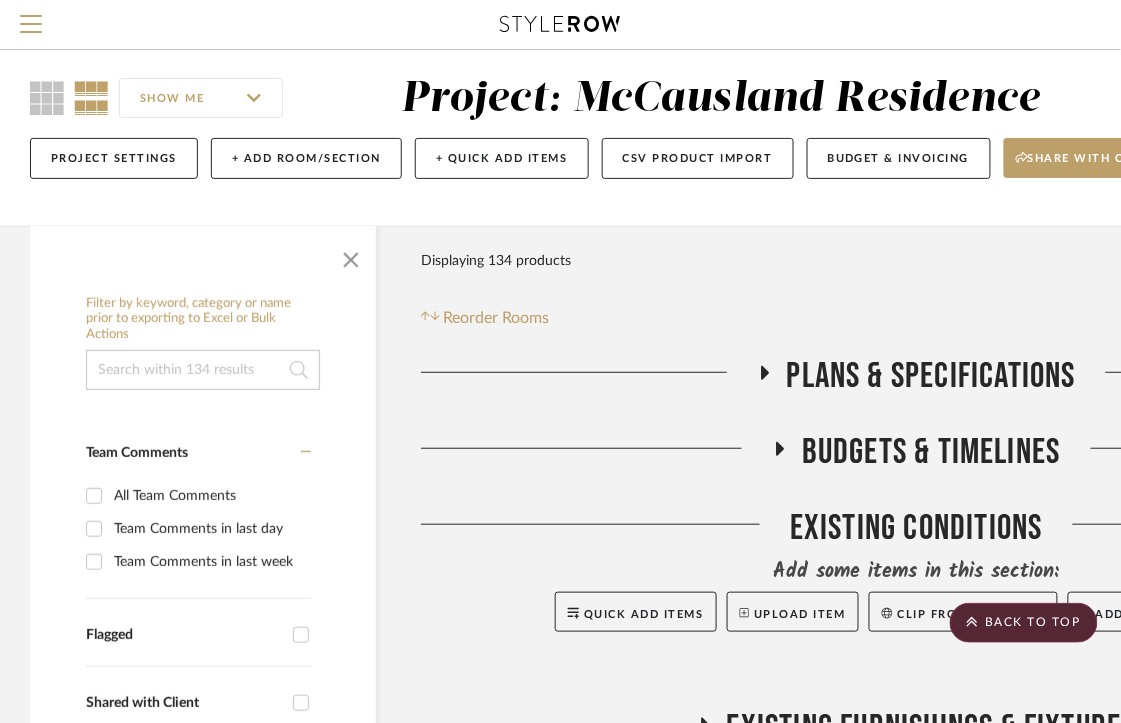 scroll, scrollTop: 0, scrollLeft: 0, axis: both 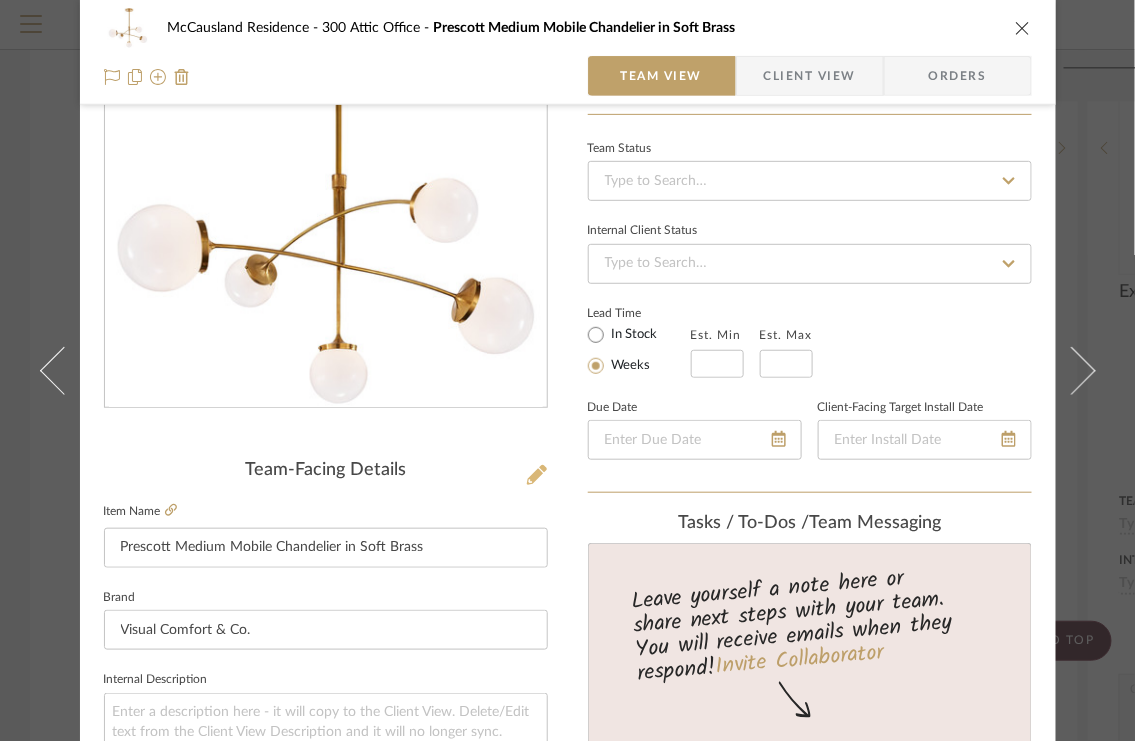 click 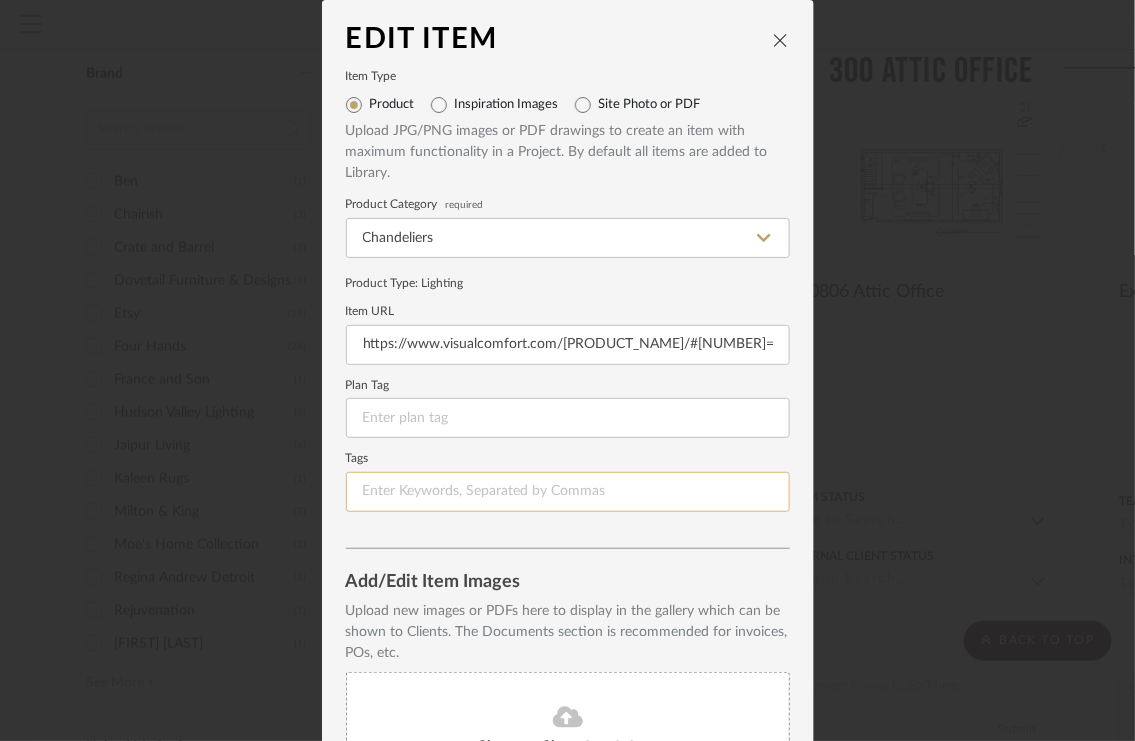 scroll, scrollTop: 210, scrollLeft: 0, axis: vertical 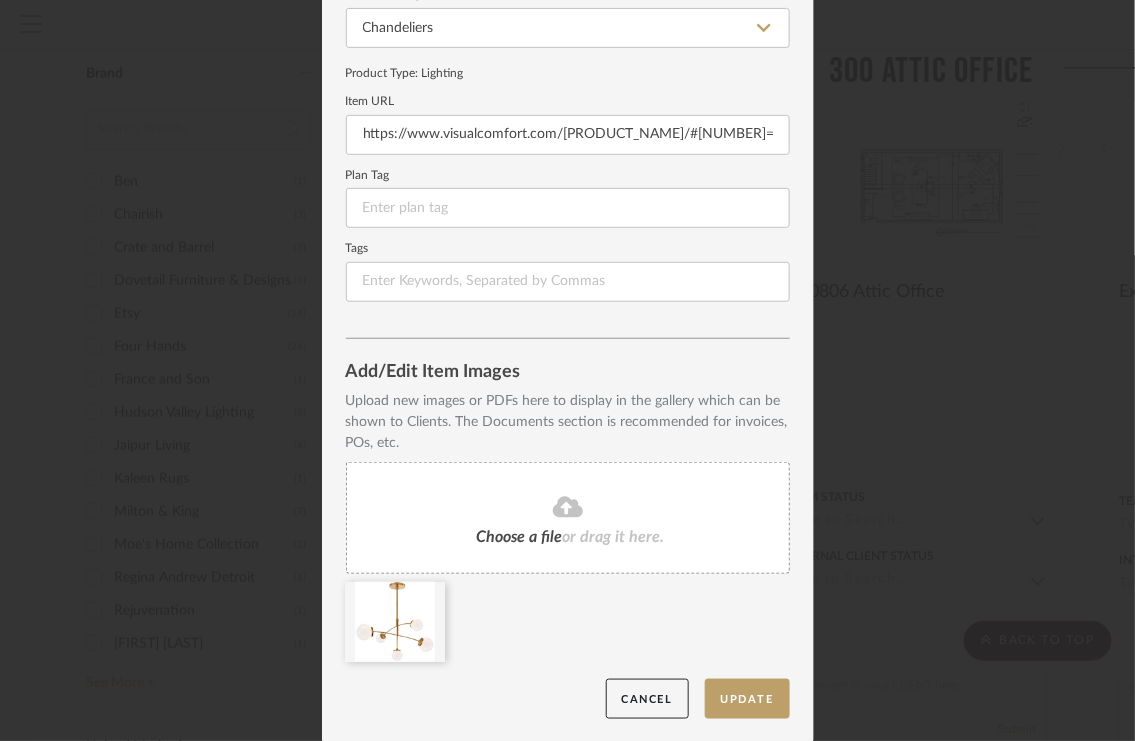 click on "Choose a file  or drag it here." 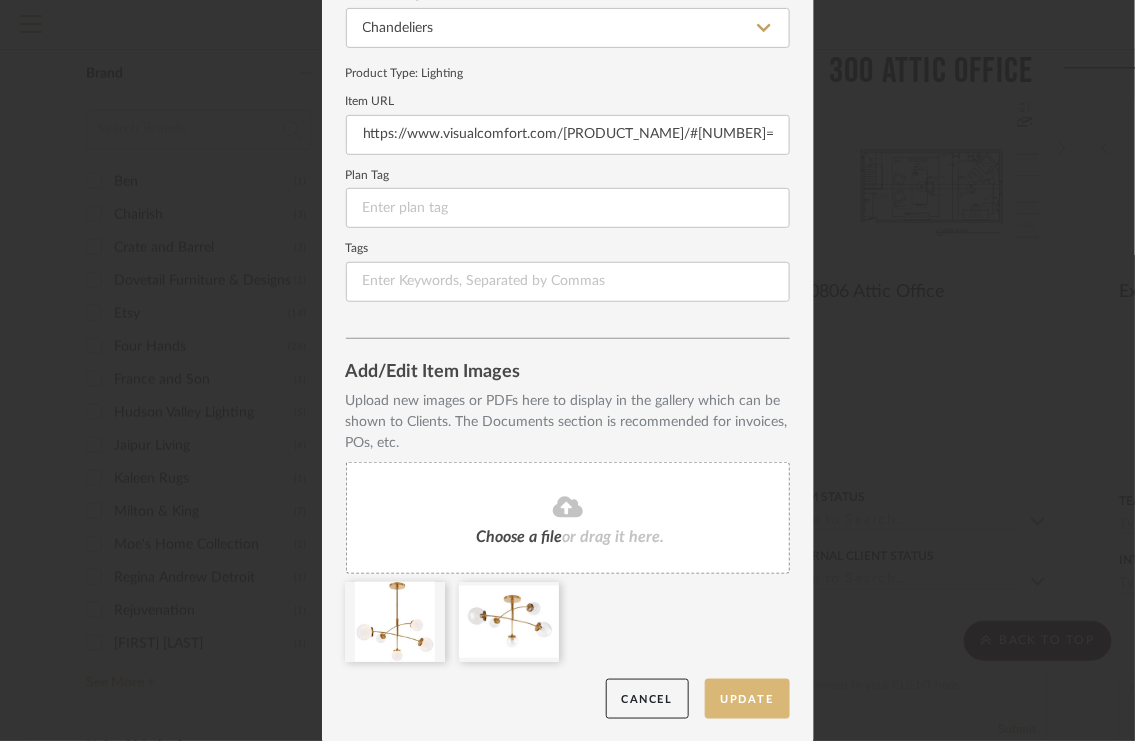 click on "Update" at bounding box center [747, 699] 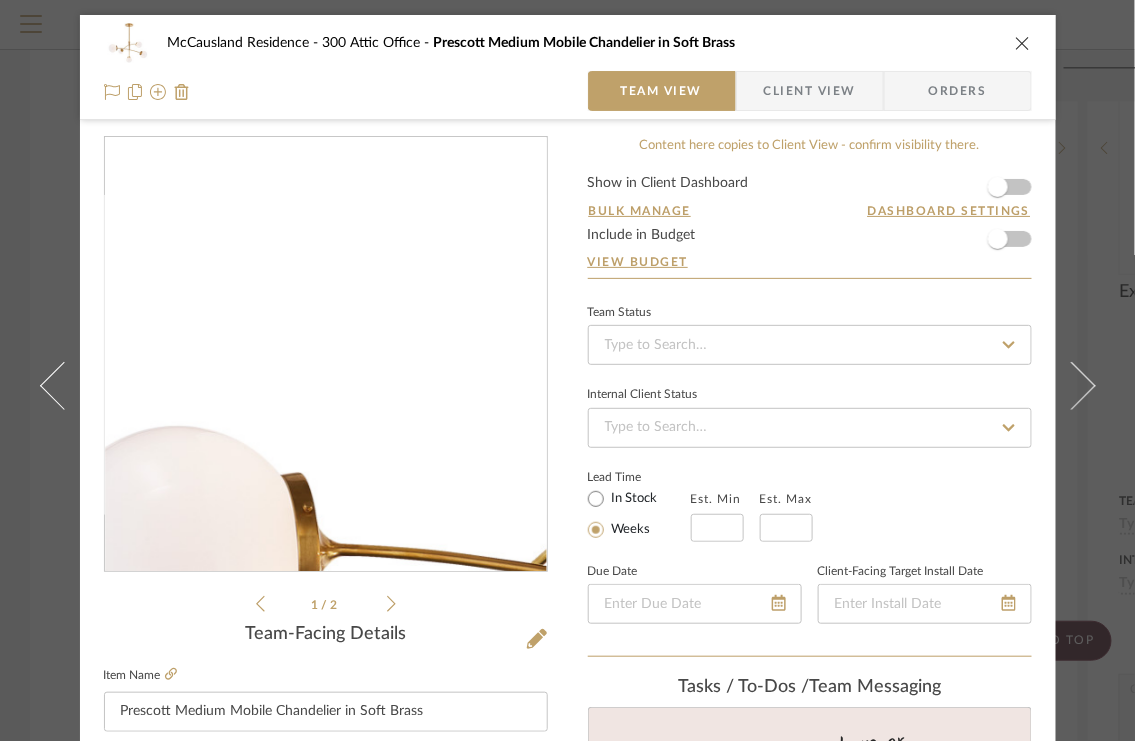 scroll, scrollTop: 193, scrollLeft: 0, axis: vertical 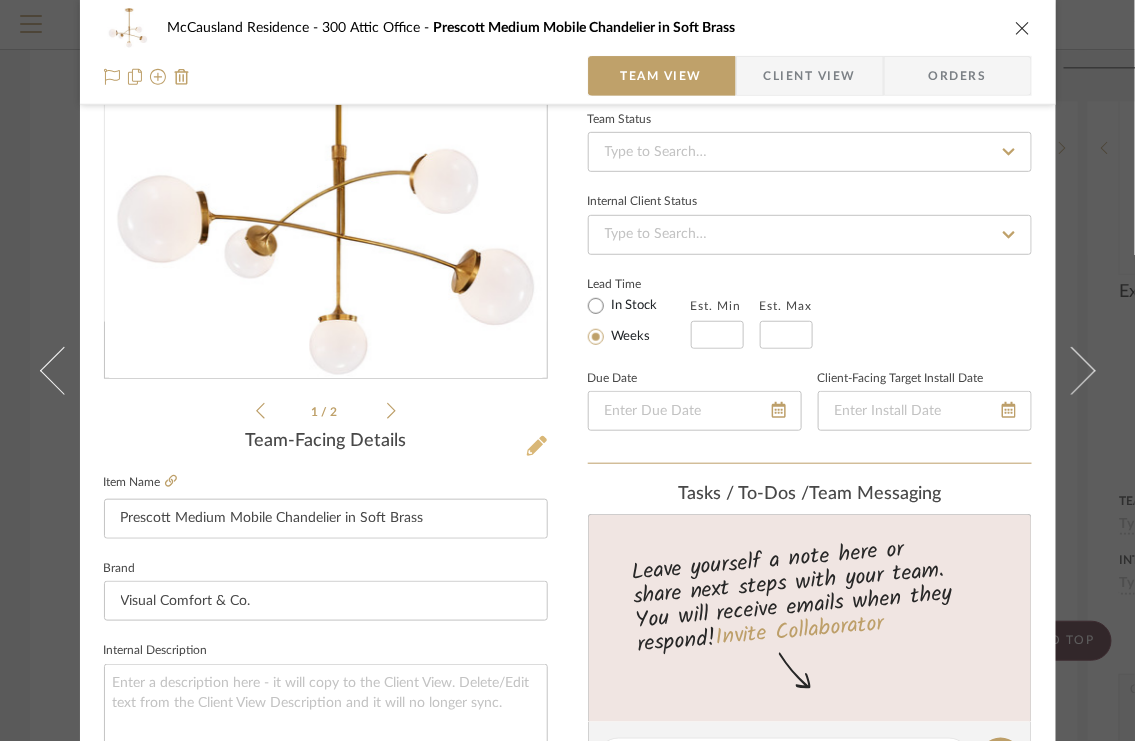 click 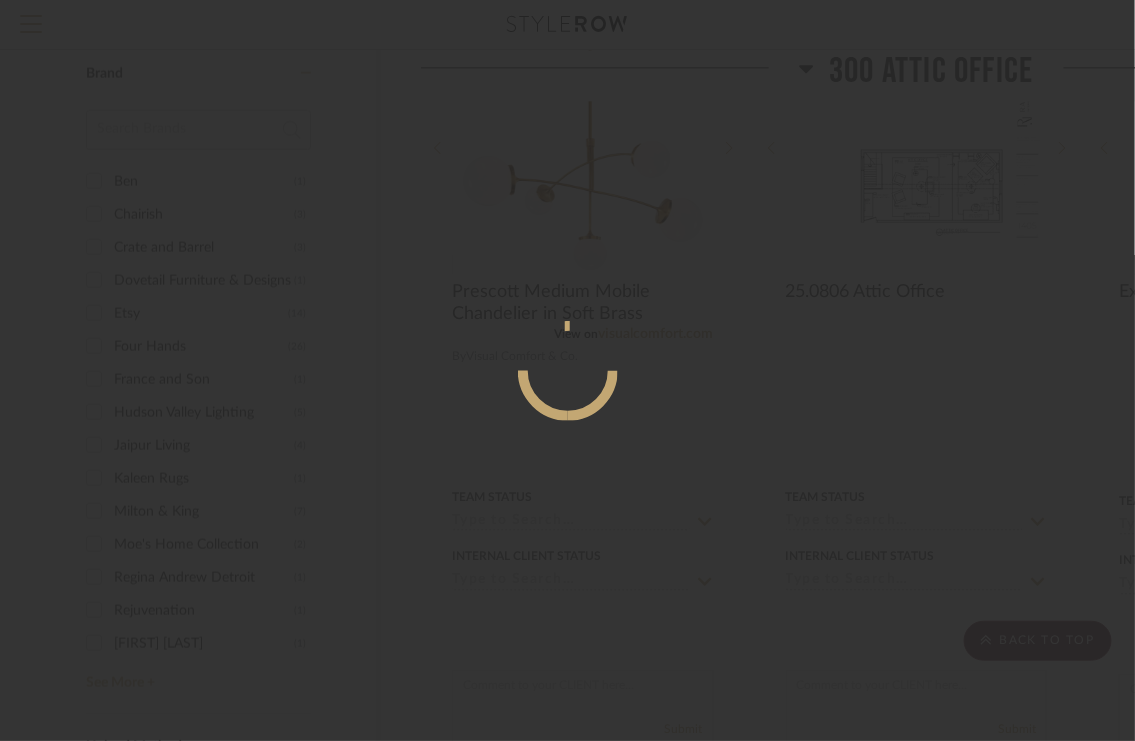 scroll, scrollTop: 0, scrollLeft: 0, axis: both 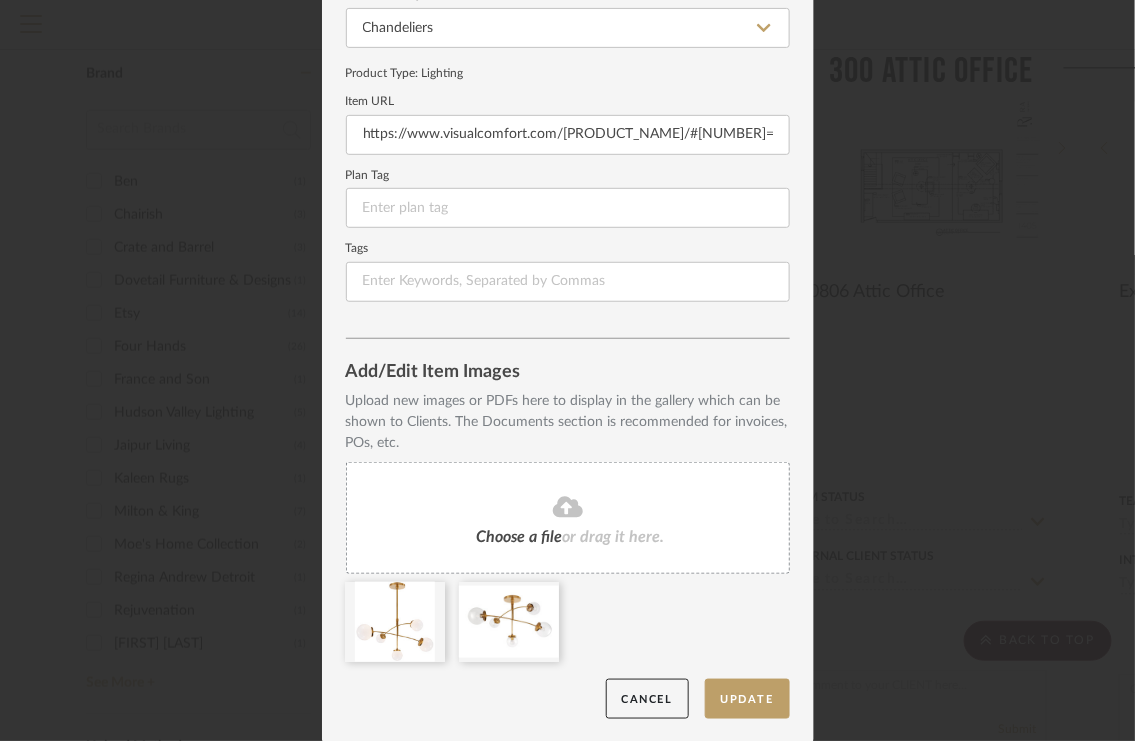 click 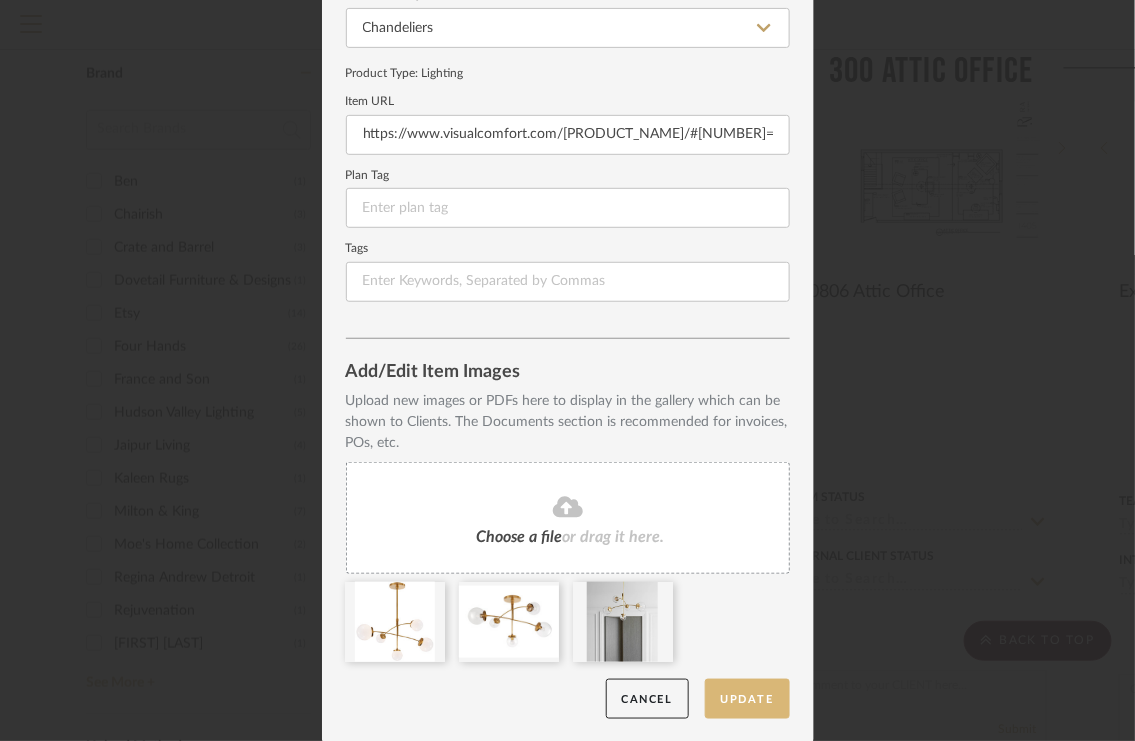 click on "Update" at bounding box center [747, 699] 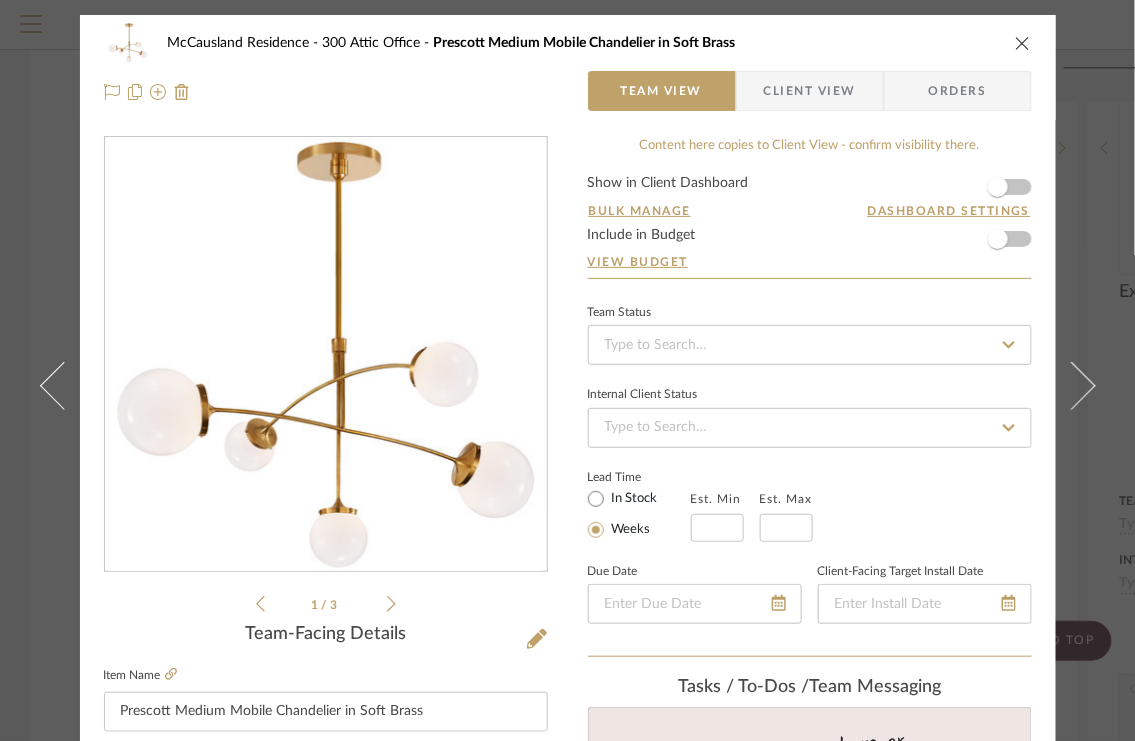 click on "1 / 3" at bounding box center [326, 604] 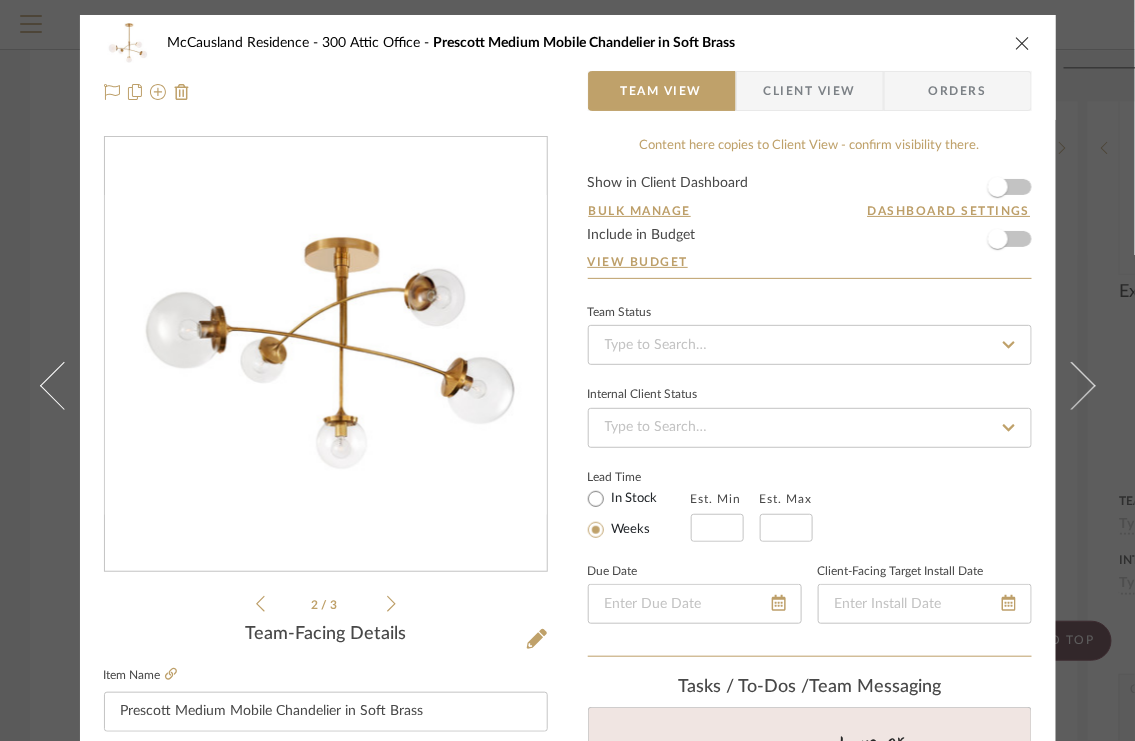 click 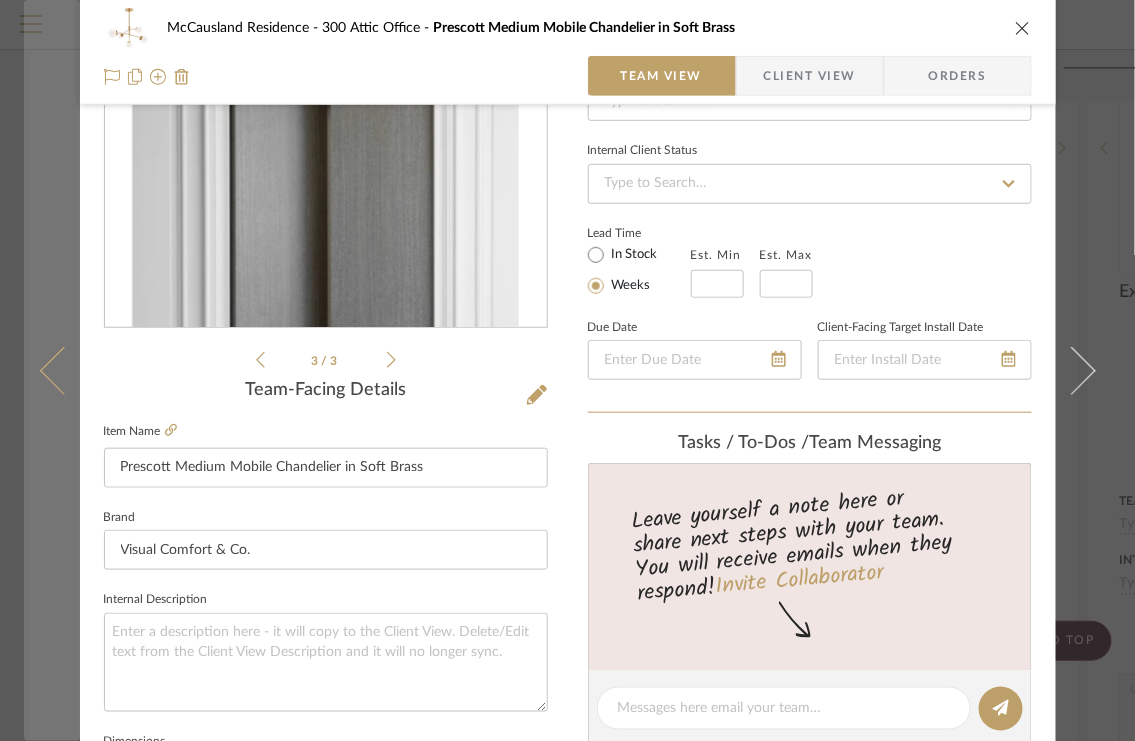 click at bounding box center [52, 370] 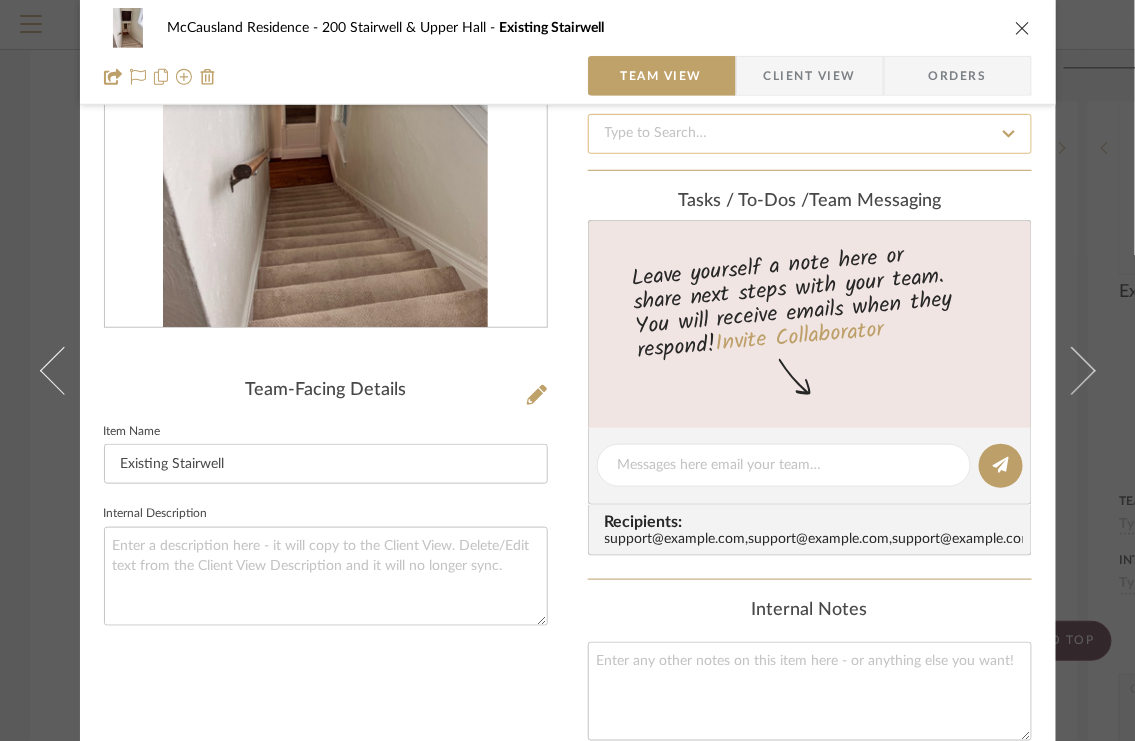 scroll, scrollTop: 0, scrollLeft: 0, axis: both 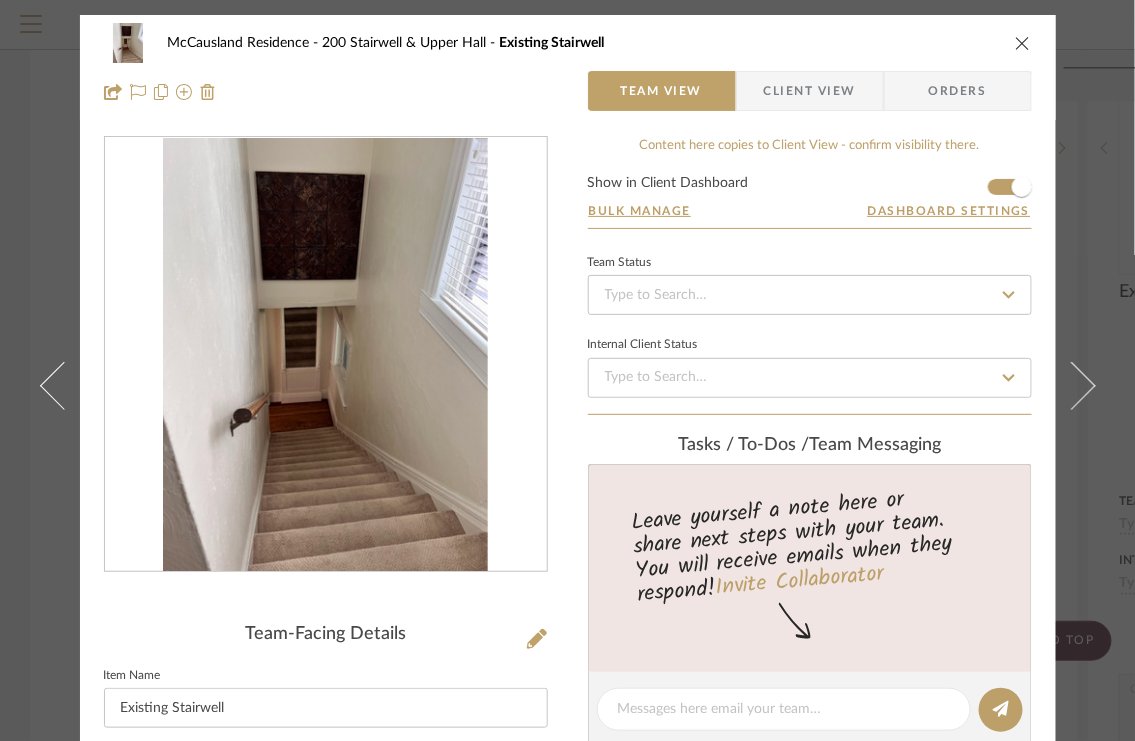 click on "McCausland Residence 200 Stairwell & Upper Hall Existing Stairwell" at bounding box center (568, 43) 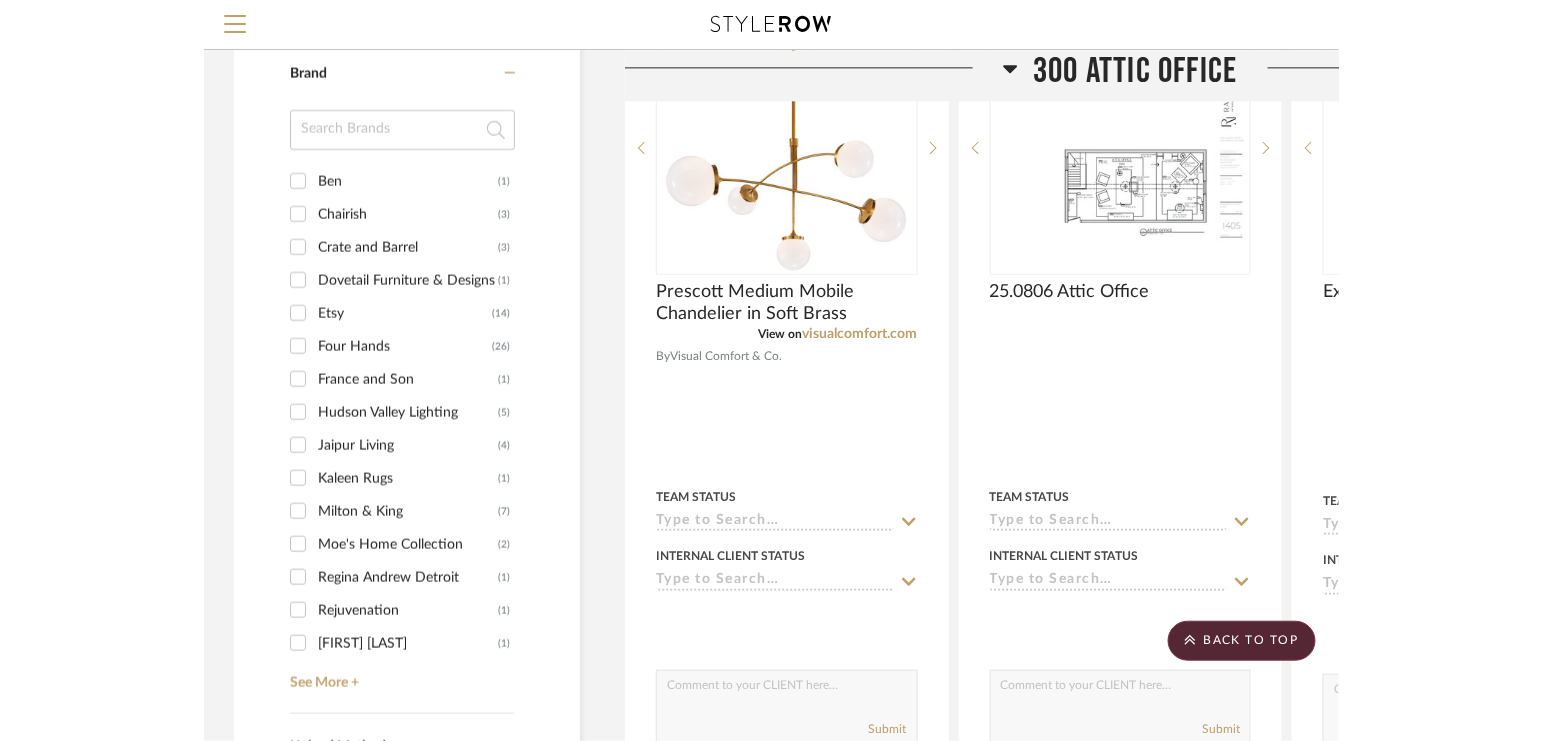 scroll, scrollTop: 1487, scrollLeft: 0, axis: vertical 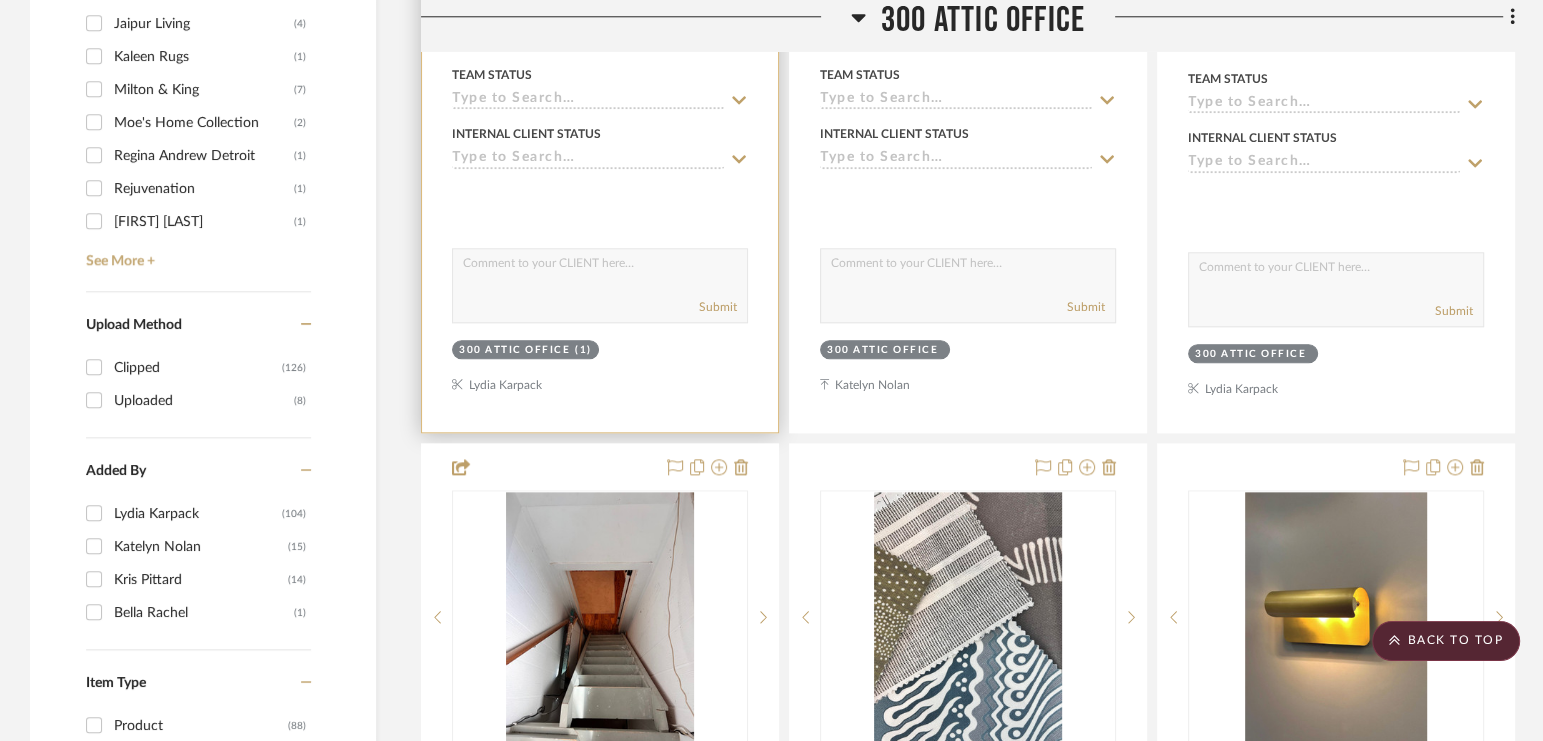 type 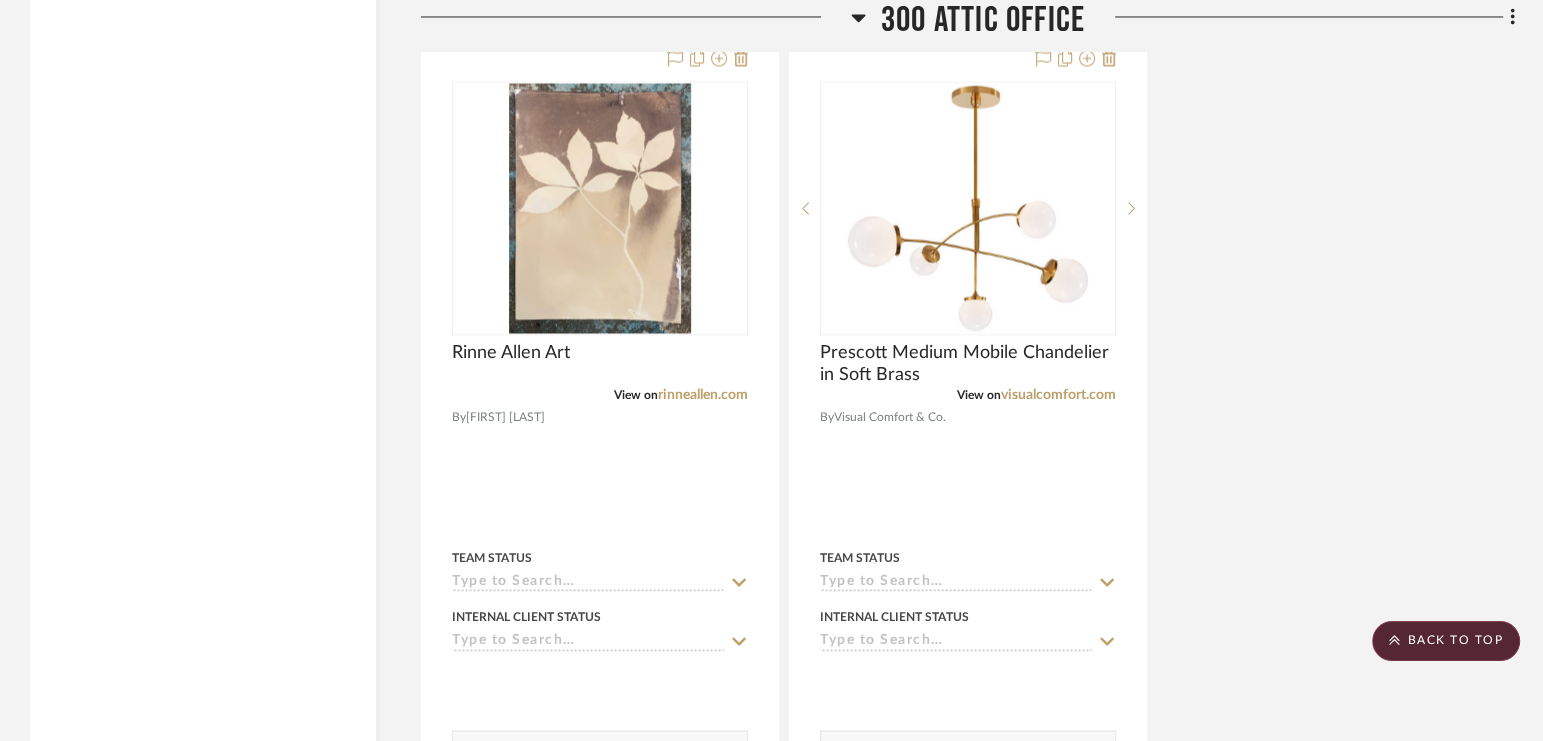 scroll, scrollTop: 3442, scrollLeft: 0, axis: vertical 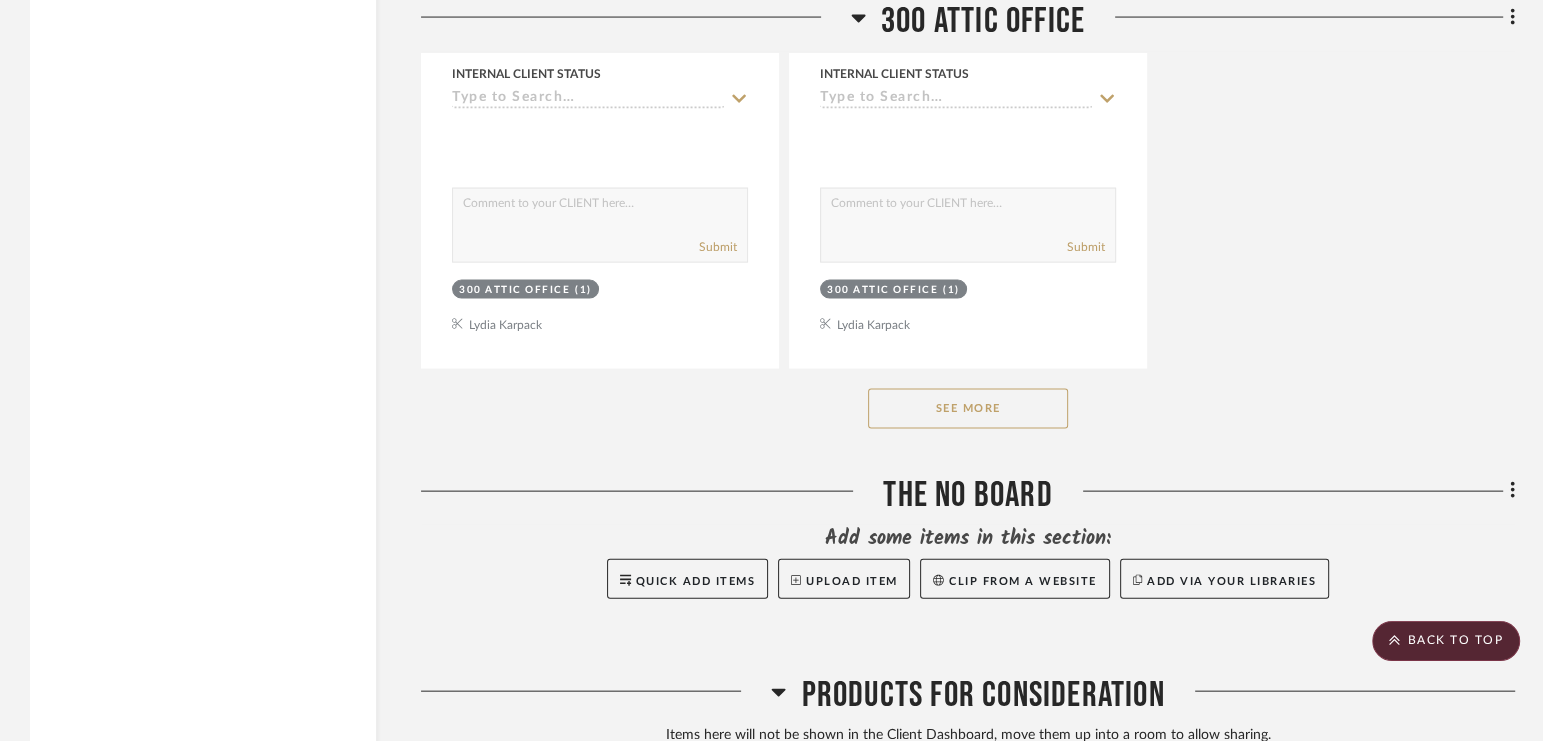 click on "See More" 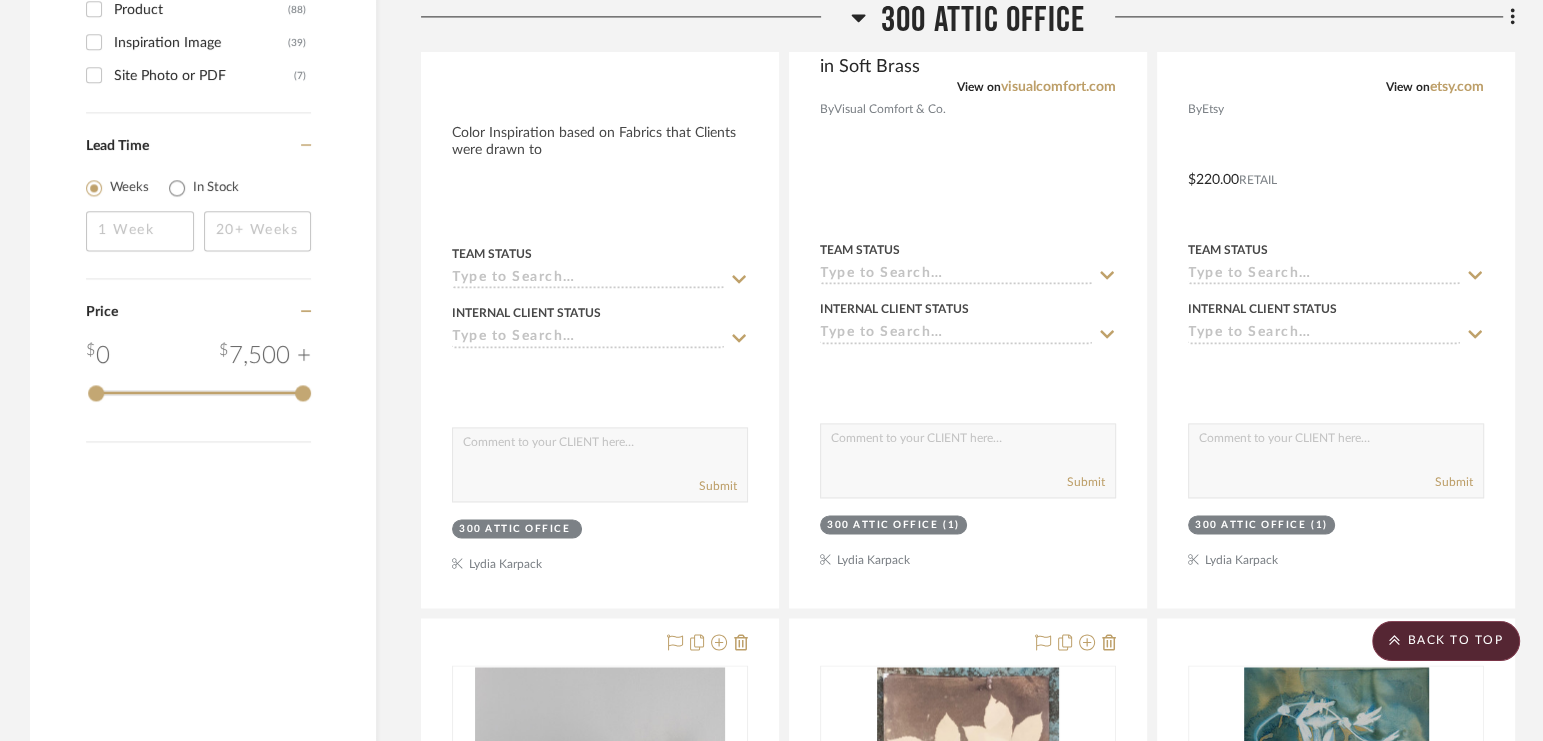 scroll, scrollTop: 3095, scrollLeft: 0, axis: vertical 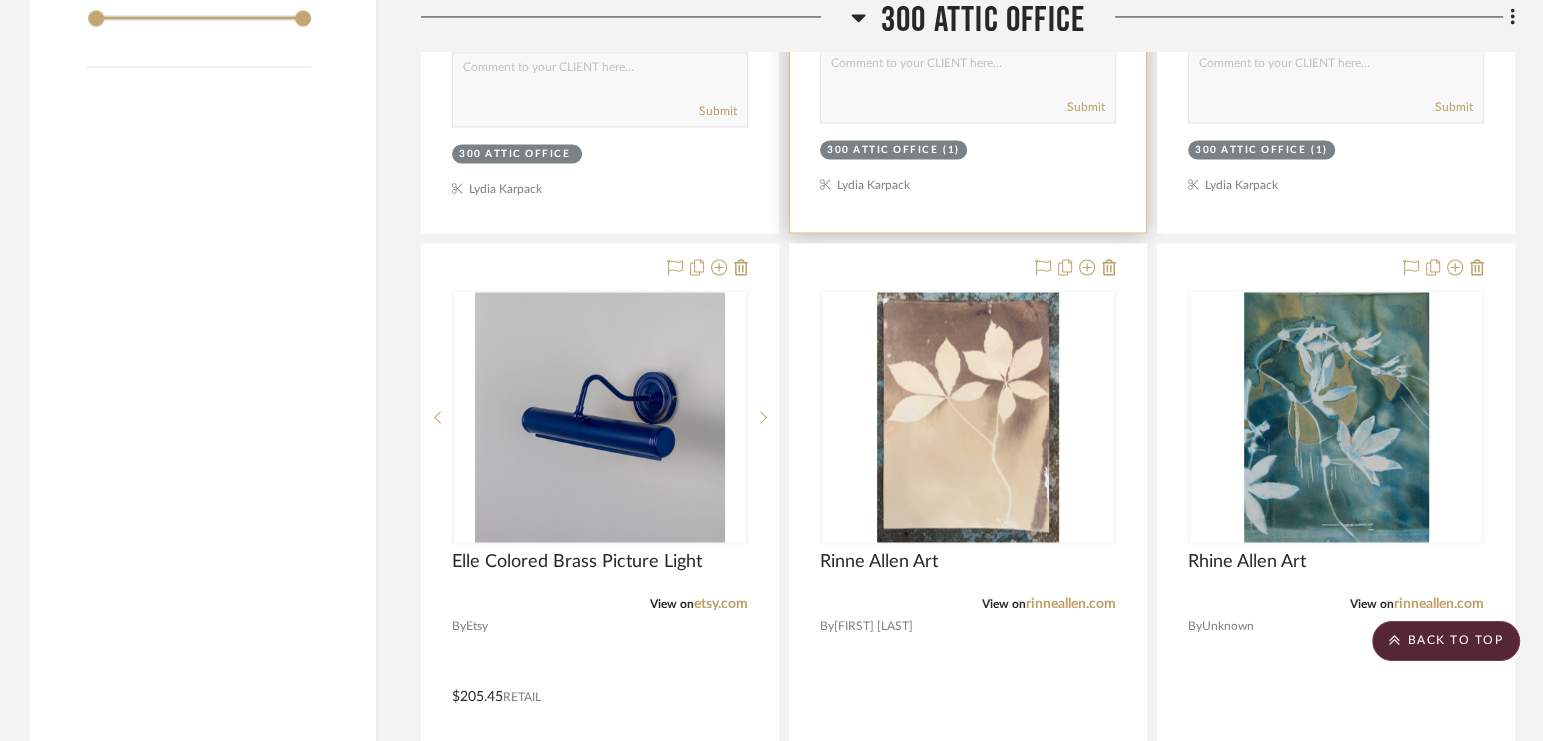 type 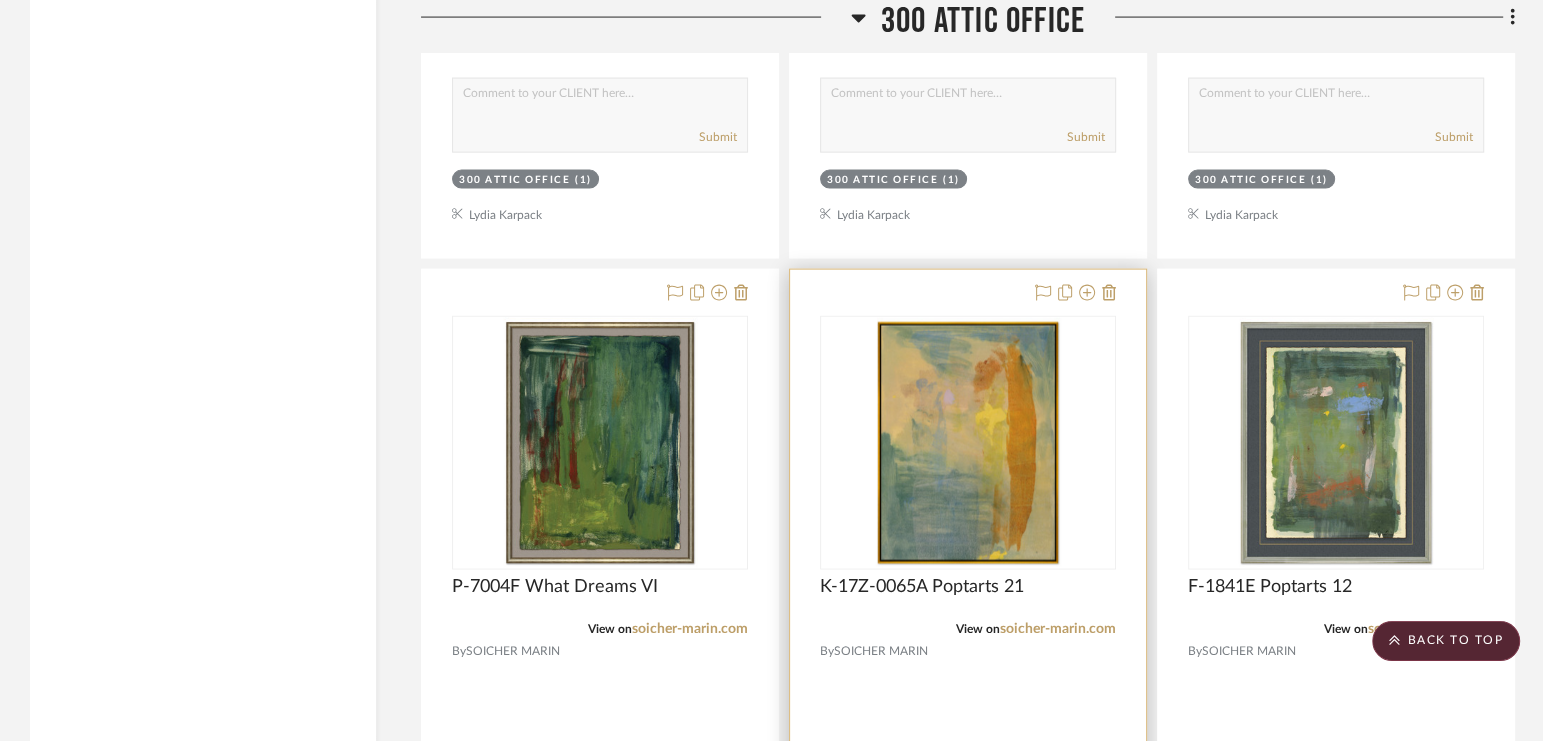 scroll, scrollTop: 3994, scrollLeft: 0, axis: vertical 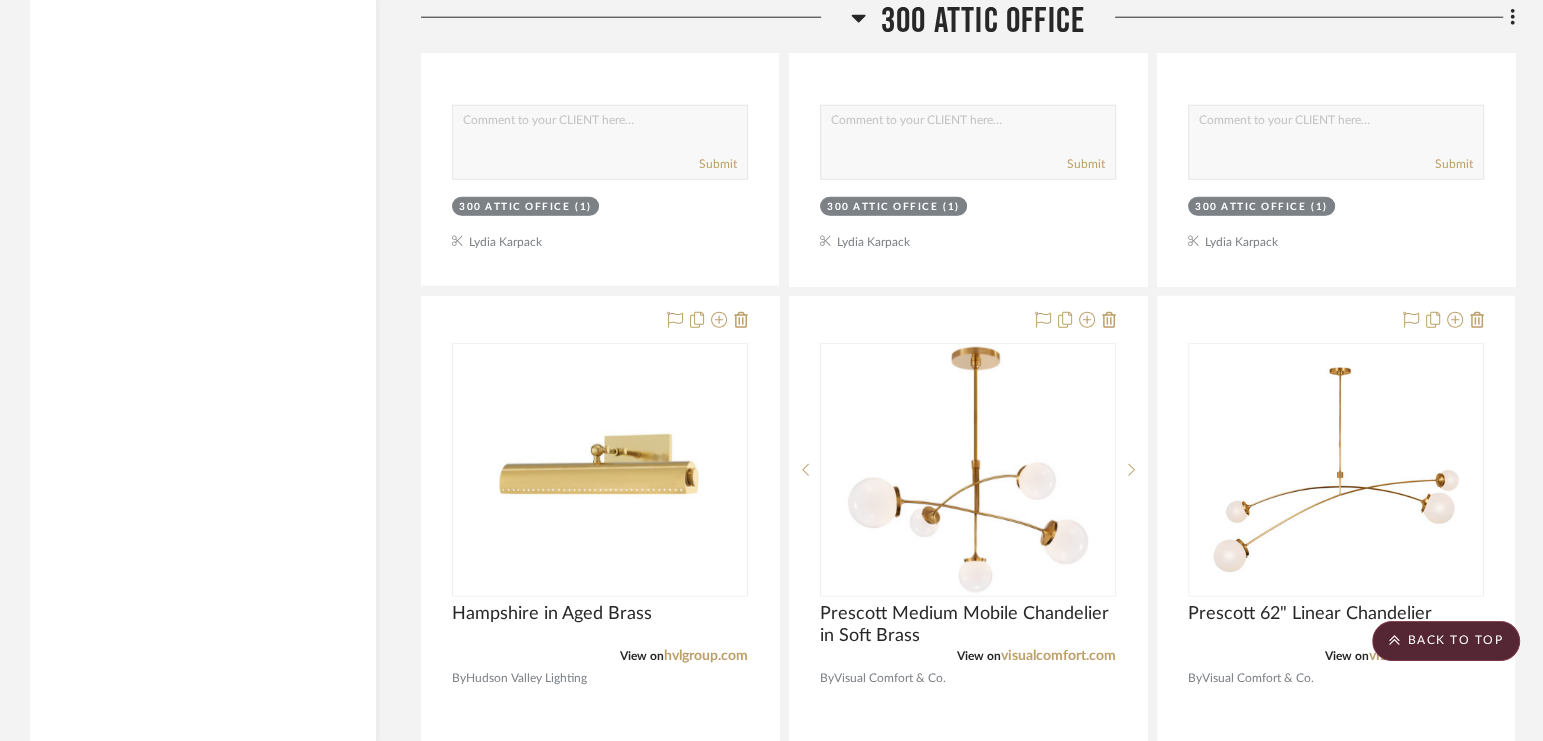drag, startPoint x: 1100, startPoint y: 237, endPoint x: 1100, endPoint y: 251, distance: 14 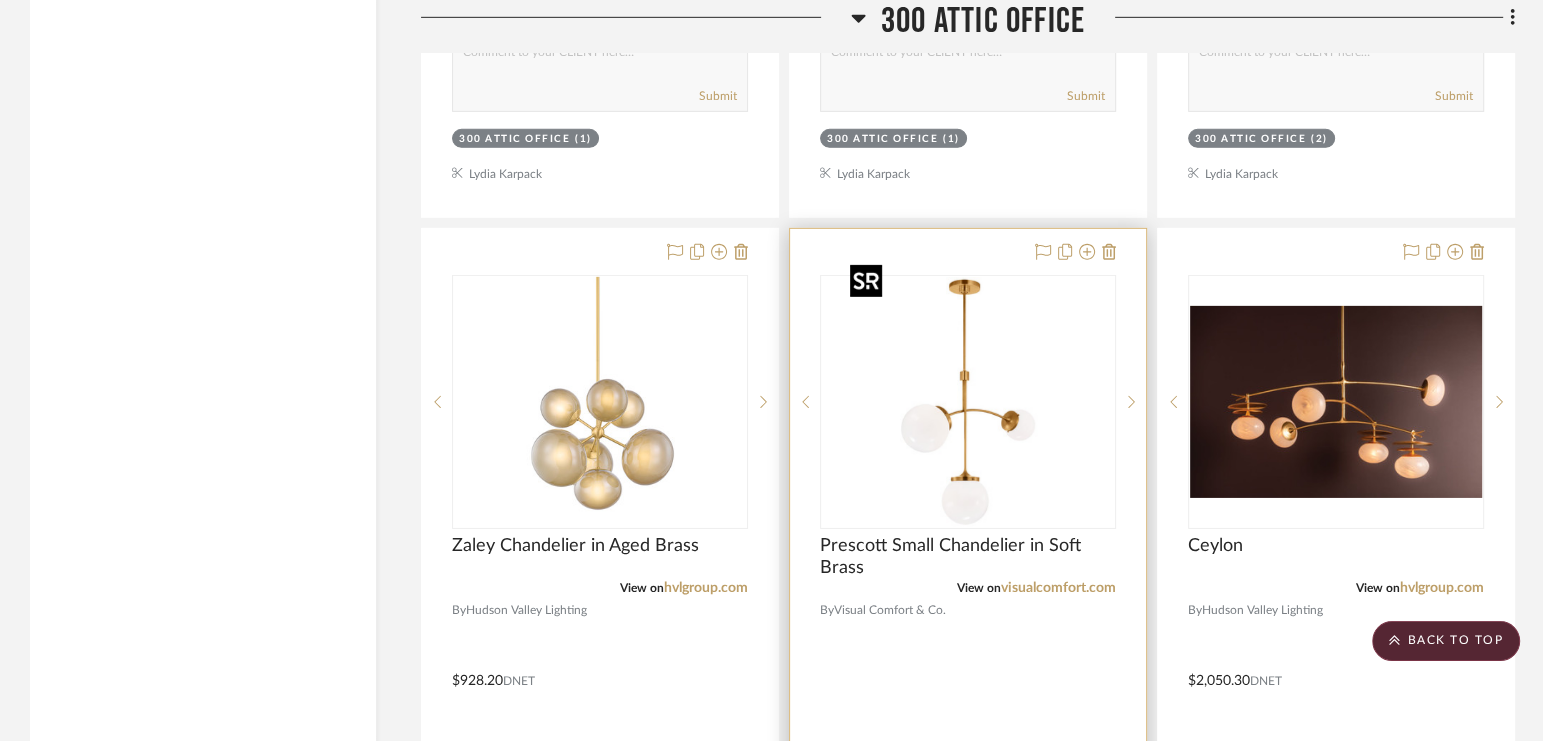 scroll, scrollTop: 5775, scrollLeft: 0, axis: vertical 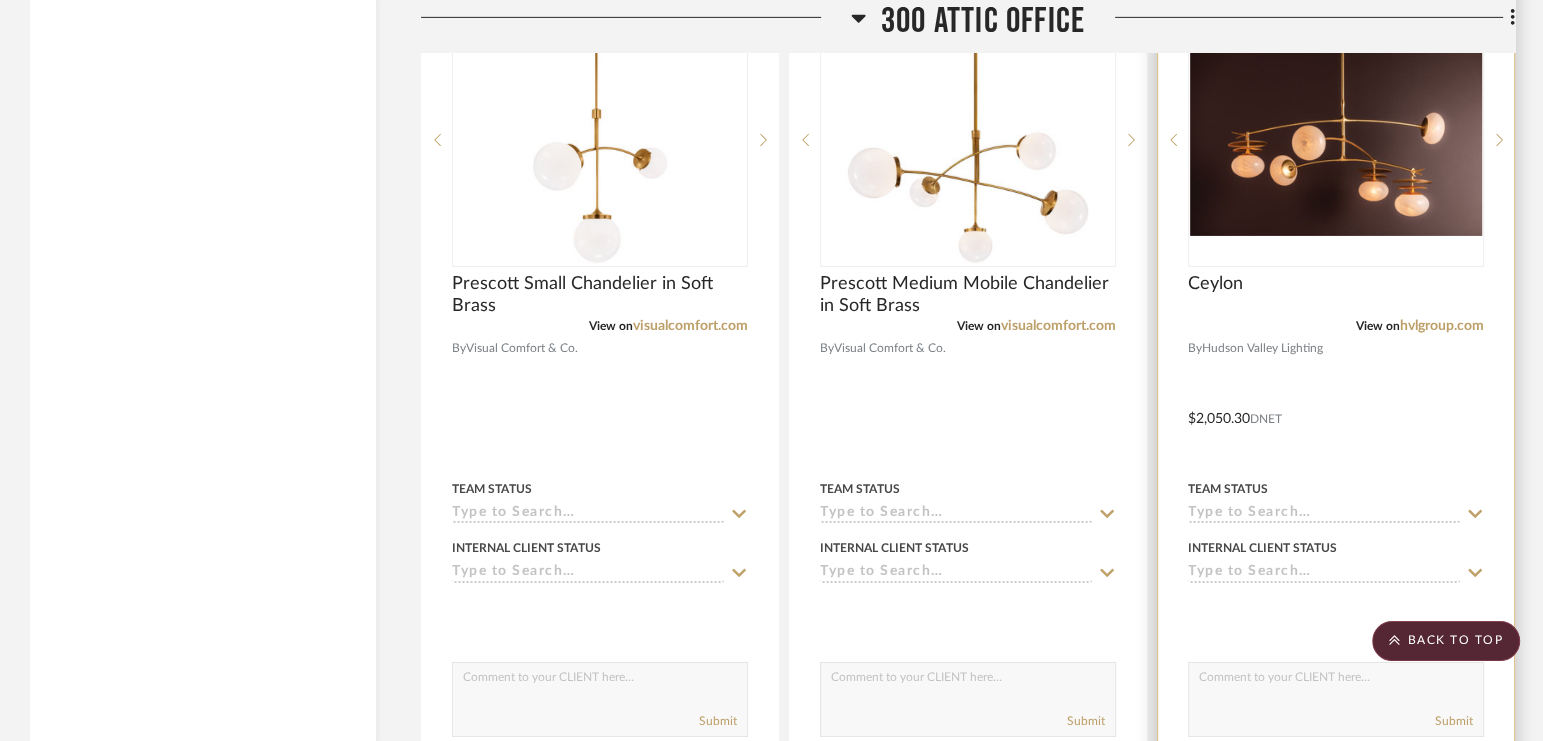click at bounding box center [1336, 404] 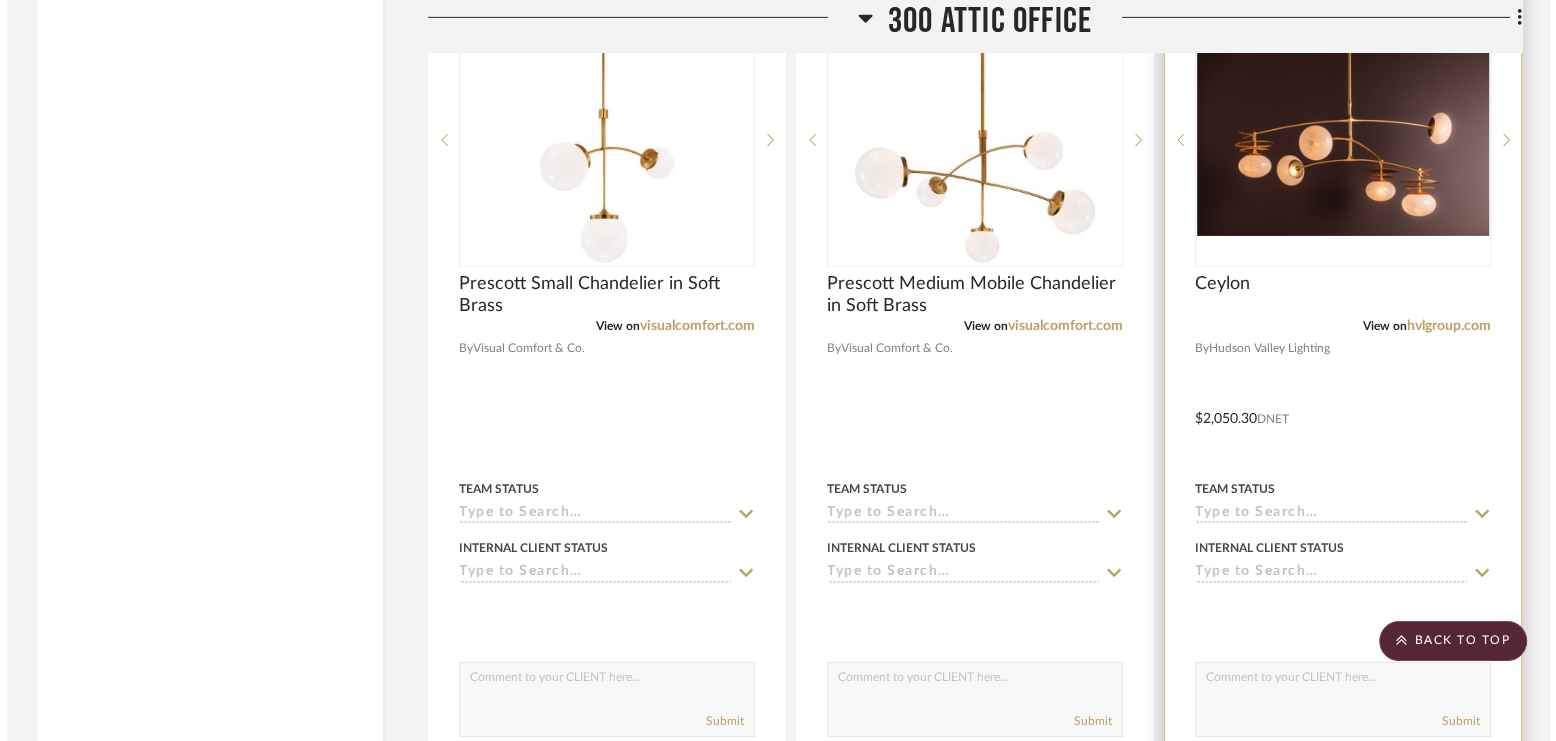 scroll, scrollTop: 0, scrollLeft: 0, axis: both 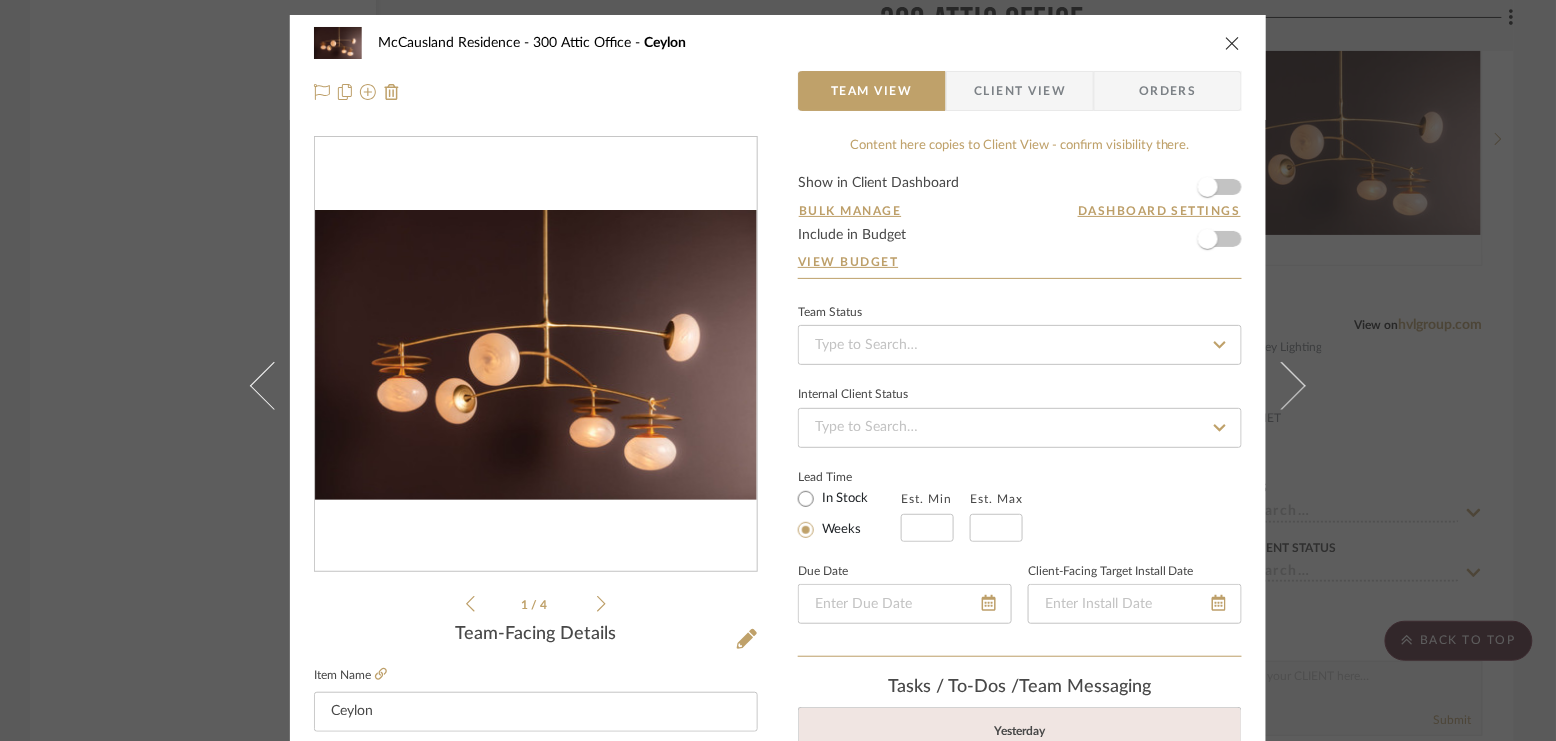 click on "McCausland Residence 300 Attic Office Ceylon Team View Client View Orders 1 / 4  Team-Facing Details   Item Name  Ceylon  Brand  Hudson Valley Lighting  Internal Description   Dimensions  57" Dia. x 28" H x 34.75" min. h  Product Specifications   Reference Price   Reference Price Type  DNET  Item Costs   View Budget   Markup %  (Use "-X%" to discount) 35%  Unit Cost  $2,050.30  Cost Type  DNET  Client Unit Price  $2,767.91  Quantity  1  Unit Type  Each  Subtotal   $2,767.91   Tax %  0%  Total Tax   $0.00   Shipping Cost  $0.00  Ship. Markup %  0% Taxable  Total Shipping   $0.00  Total Client Price  $2,767.91  Your Cost  $2,050.30  Your Margin  $717.61  Content here copies to Client View - confirm visibility there.  Show in Client Dashboard  Bulk Manage Dashboard Settings  Include in Budget   View Budget  Team Status Internal Client Status  Lead Time  In Stock Weeks  Est. Min   Est. Max   Due Date   Client-Facing Target Install Date  Tasks / To-Dos /  team Messaging Yesterday  Lydia Karpack   5:11 PM  Today" at bounding box center (778, 370) 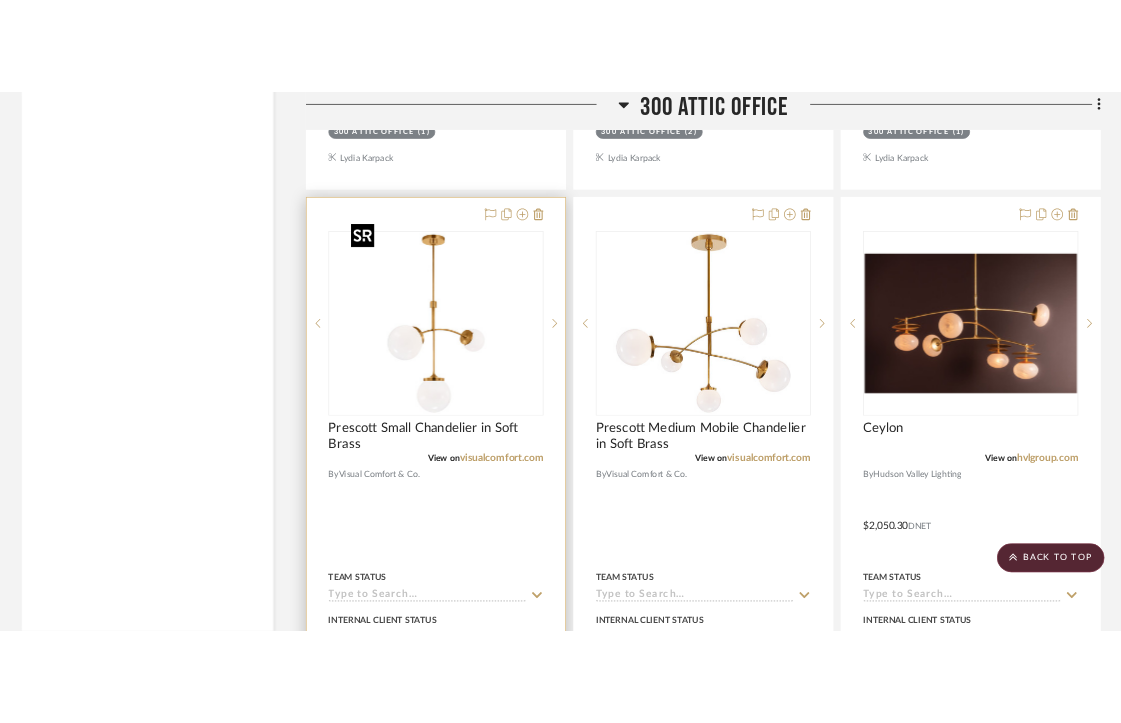 scroll, scrollTop: 6280, scrollLeft: 0, axis: vertical 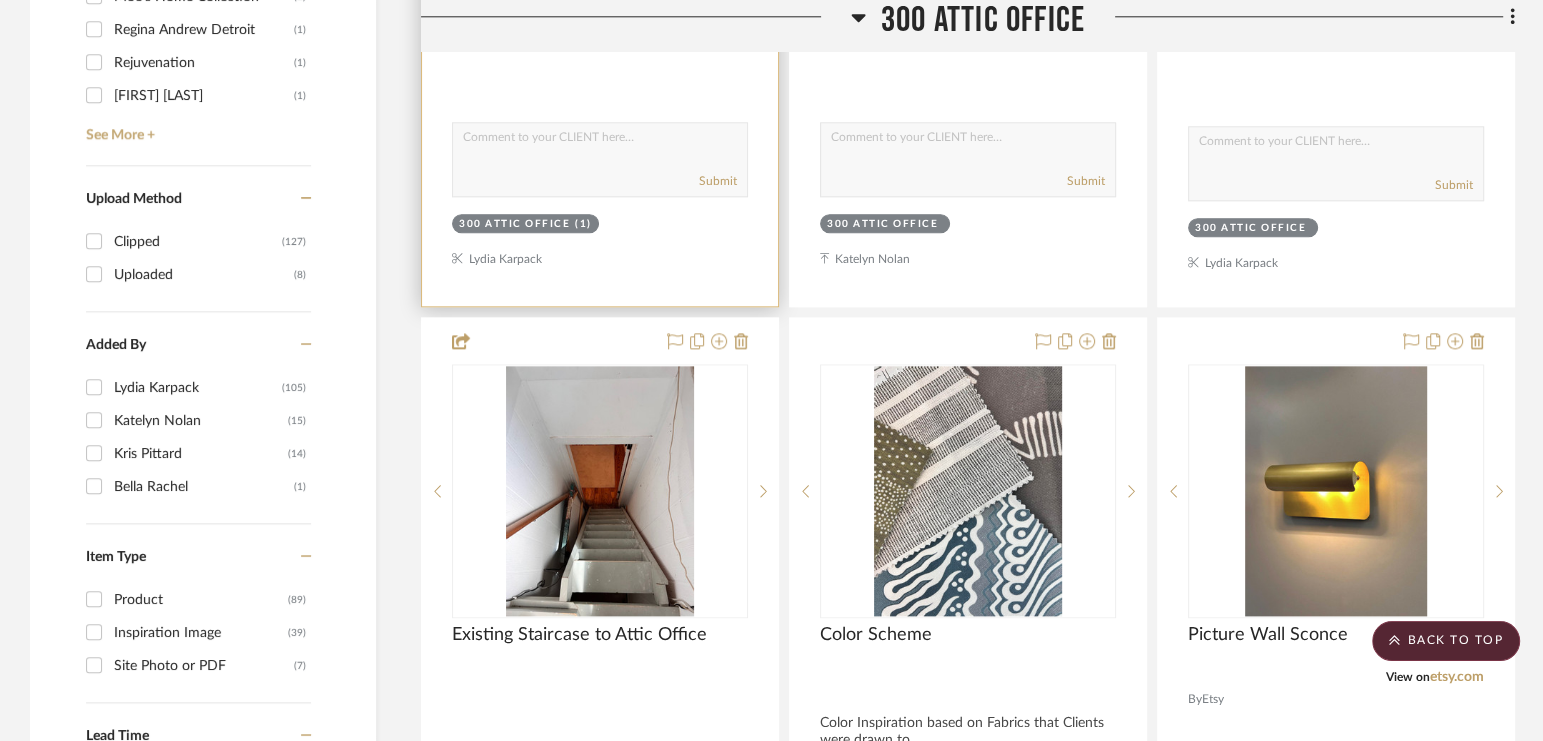 type 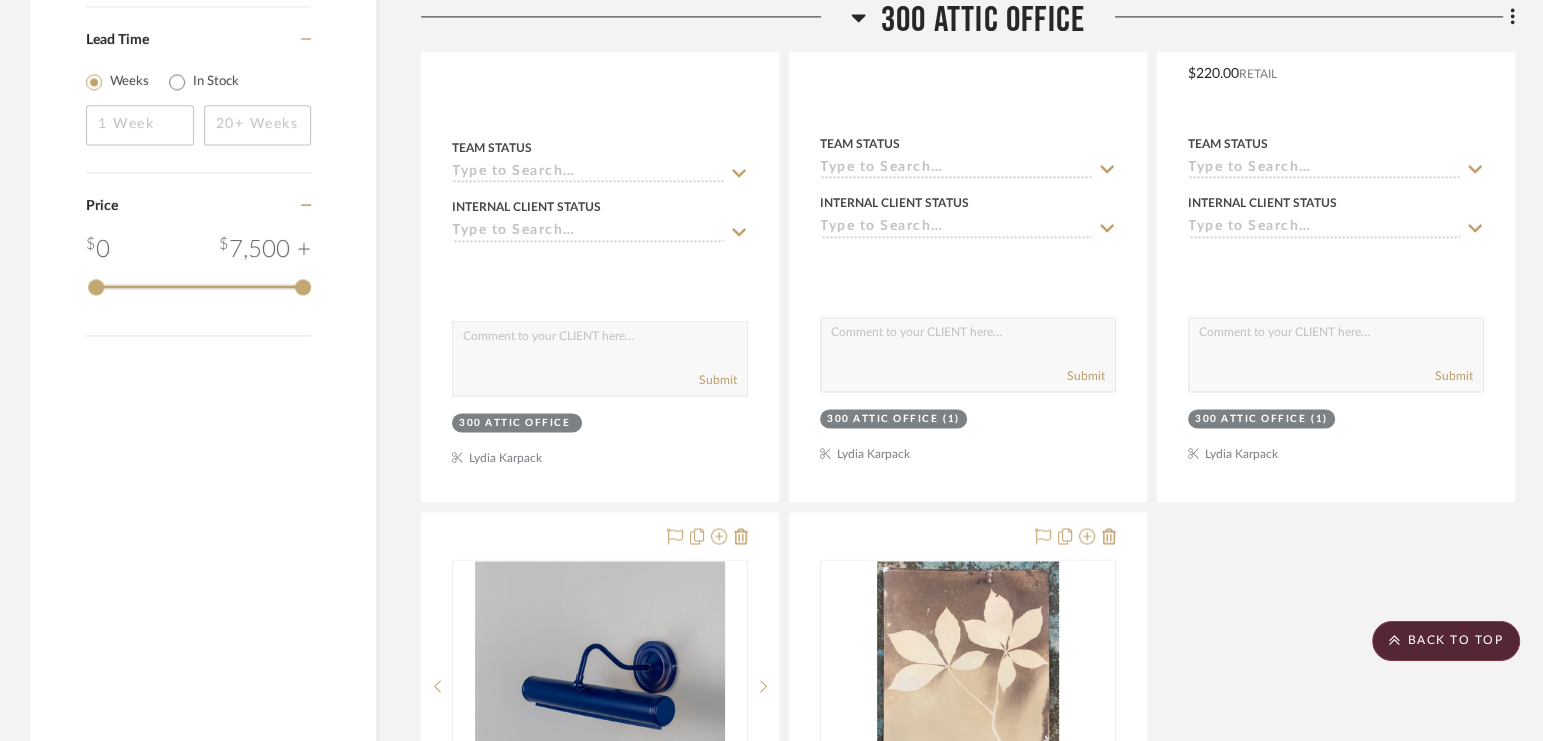 scroll, scrollTop: 2990, scrollLeft: 0, axis: vertical 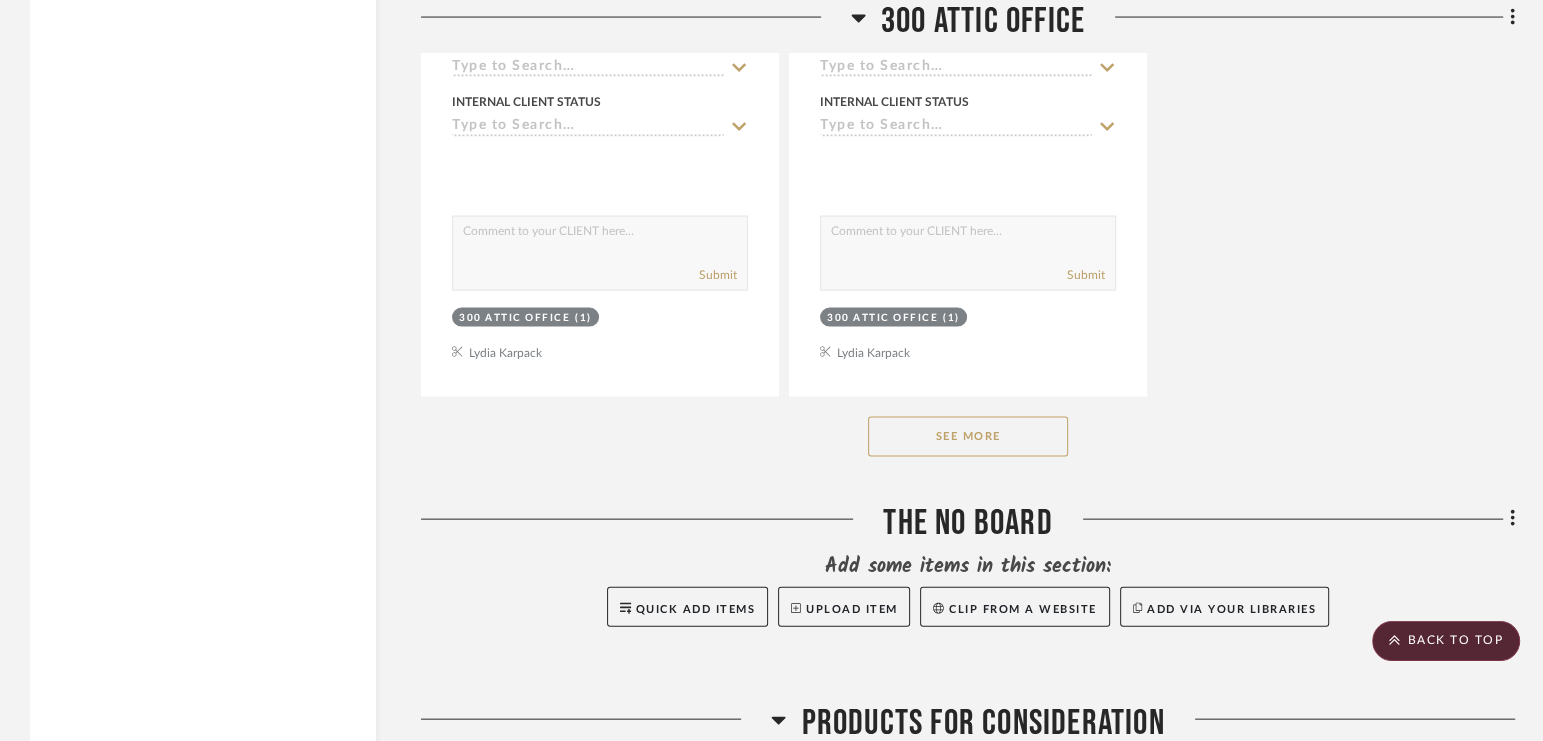 click on "See More" 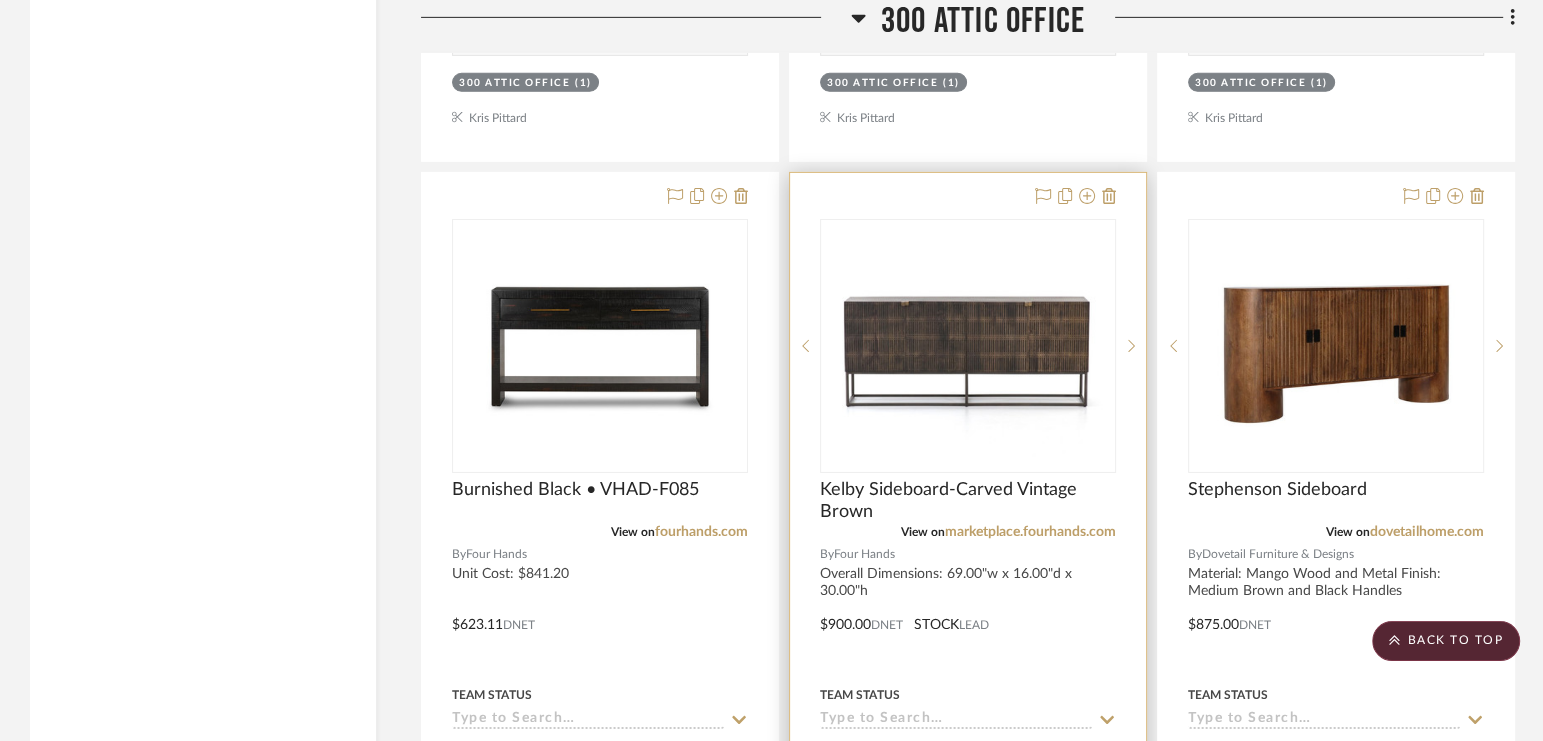 scroll, scrollTop: 13067, scrollLeft: 0, axis: vertical 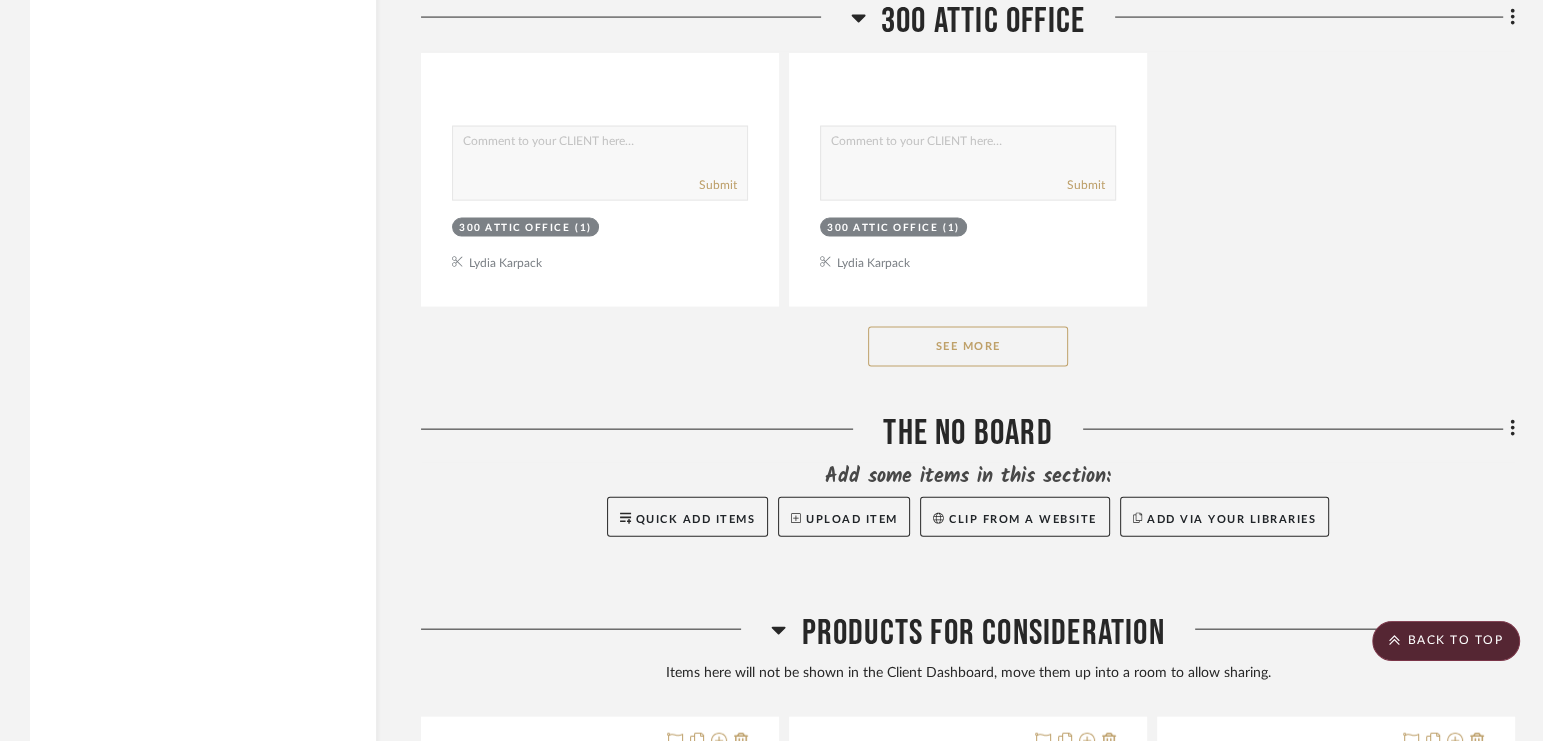click on "See More" 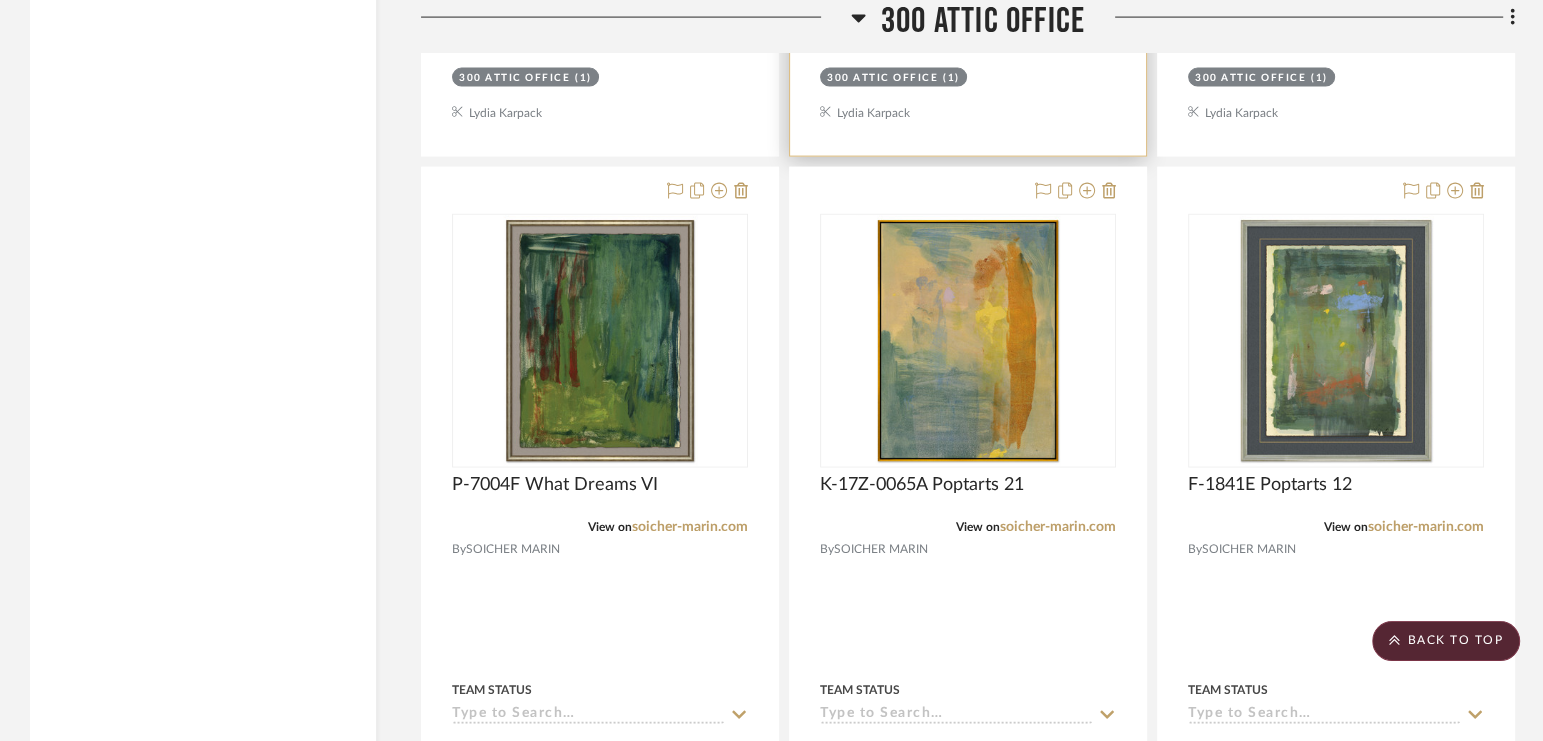 type 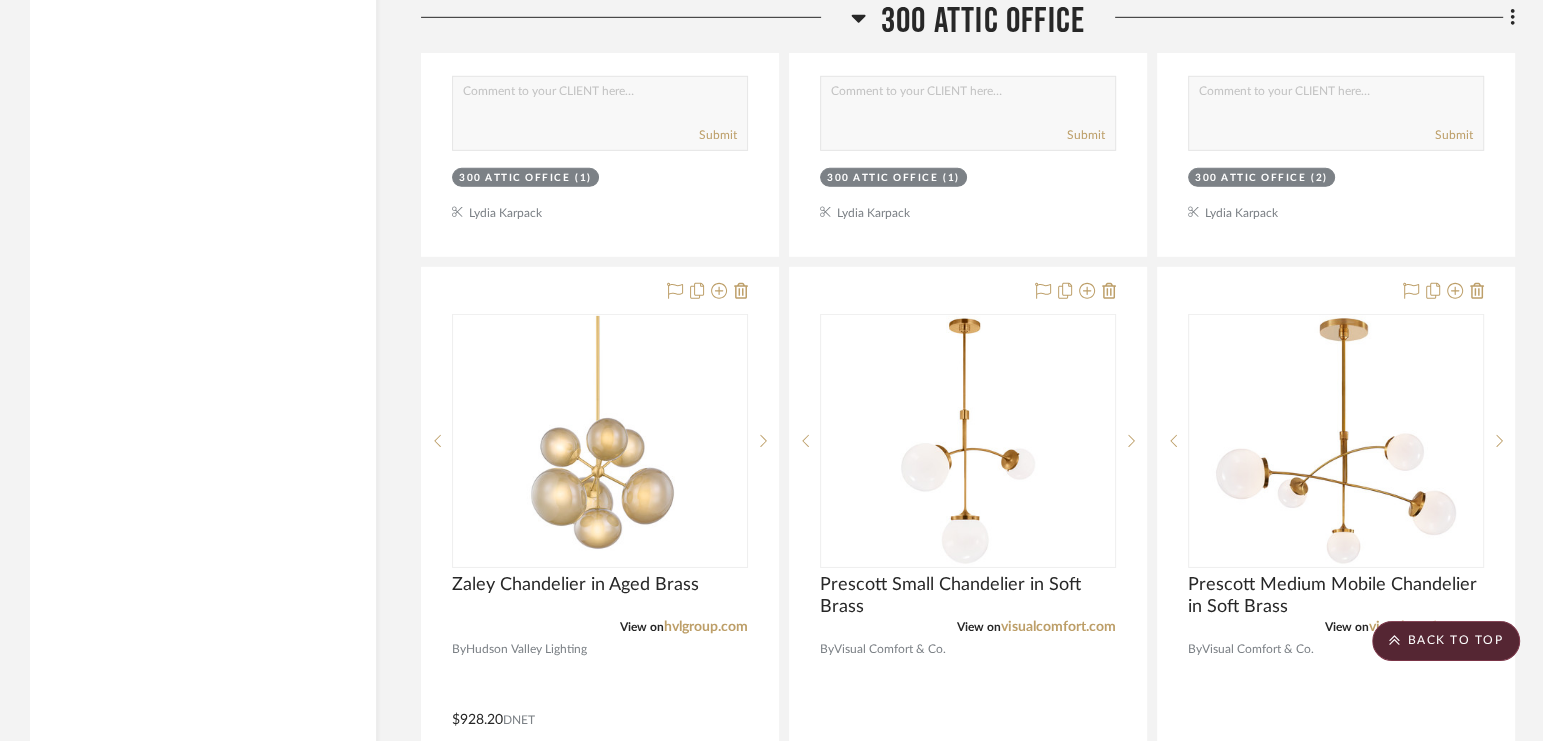 scroll, scrollTop: 5750, scrollLeft: 0, axis: vertical 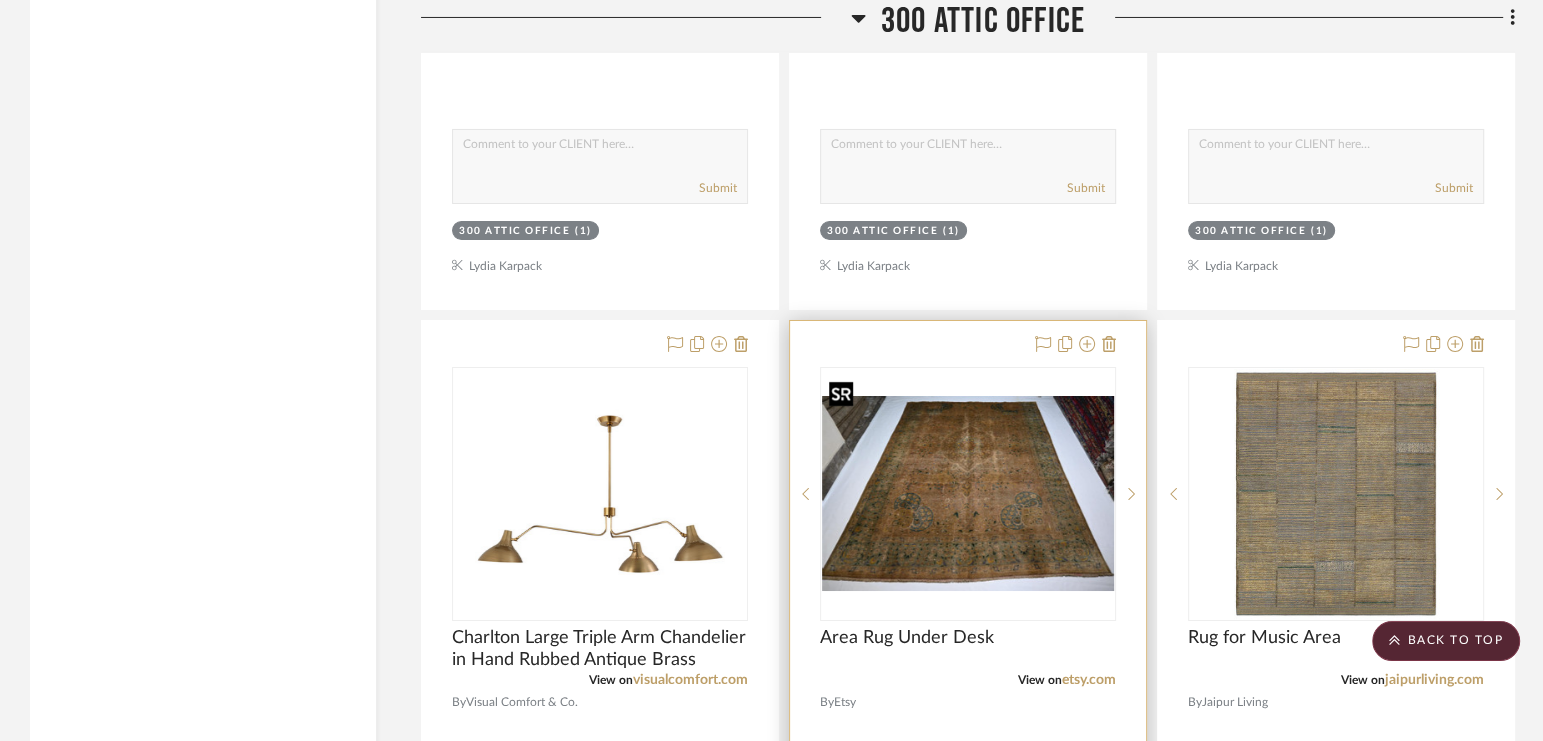 click at bounding box center [0, 0] 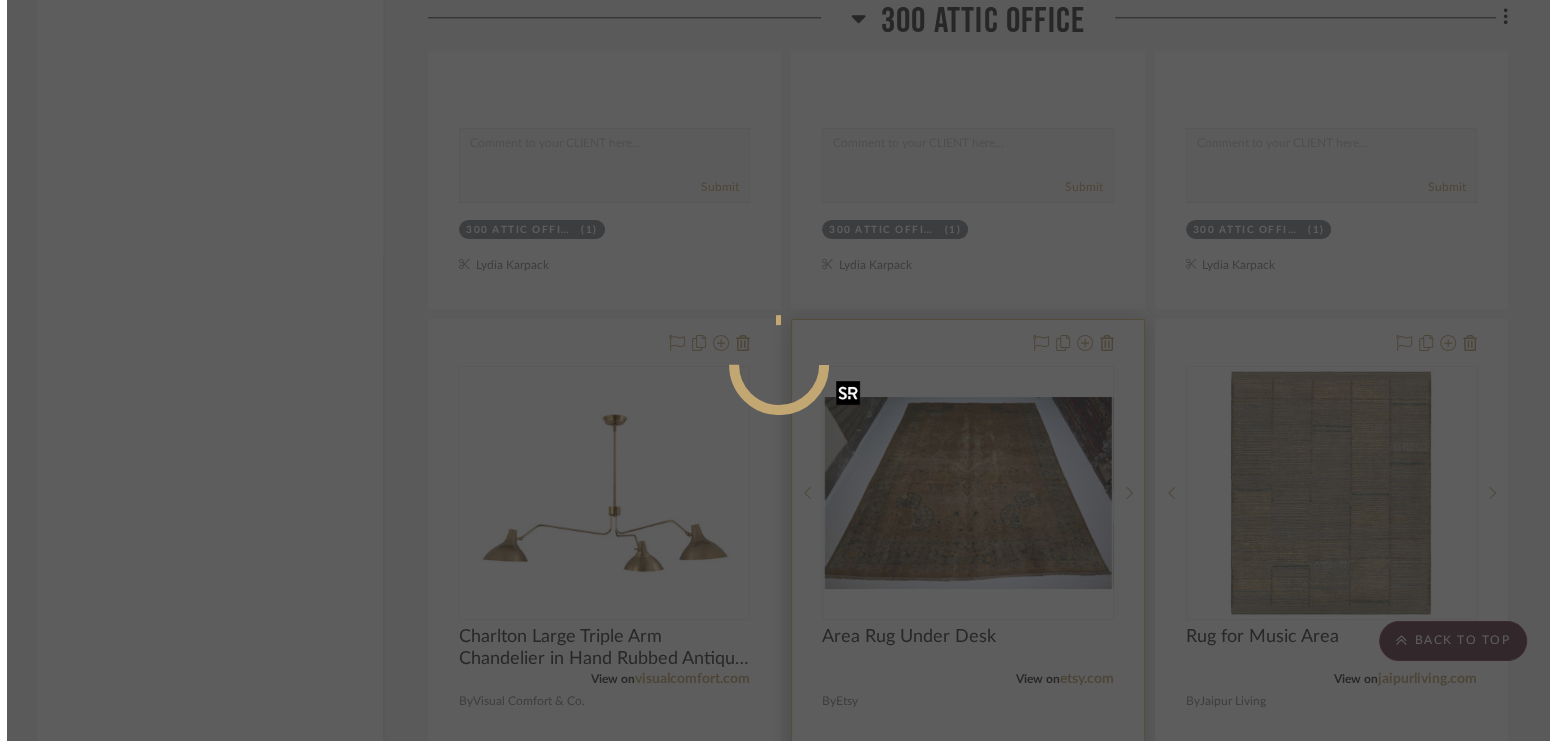 scroll, scrollTop: 0, scrollLeft: 0, axis: both 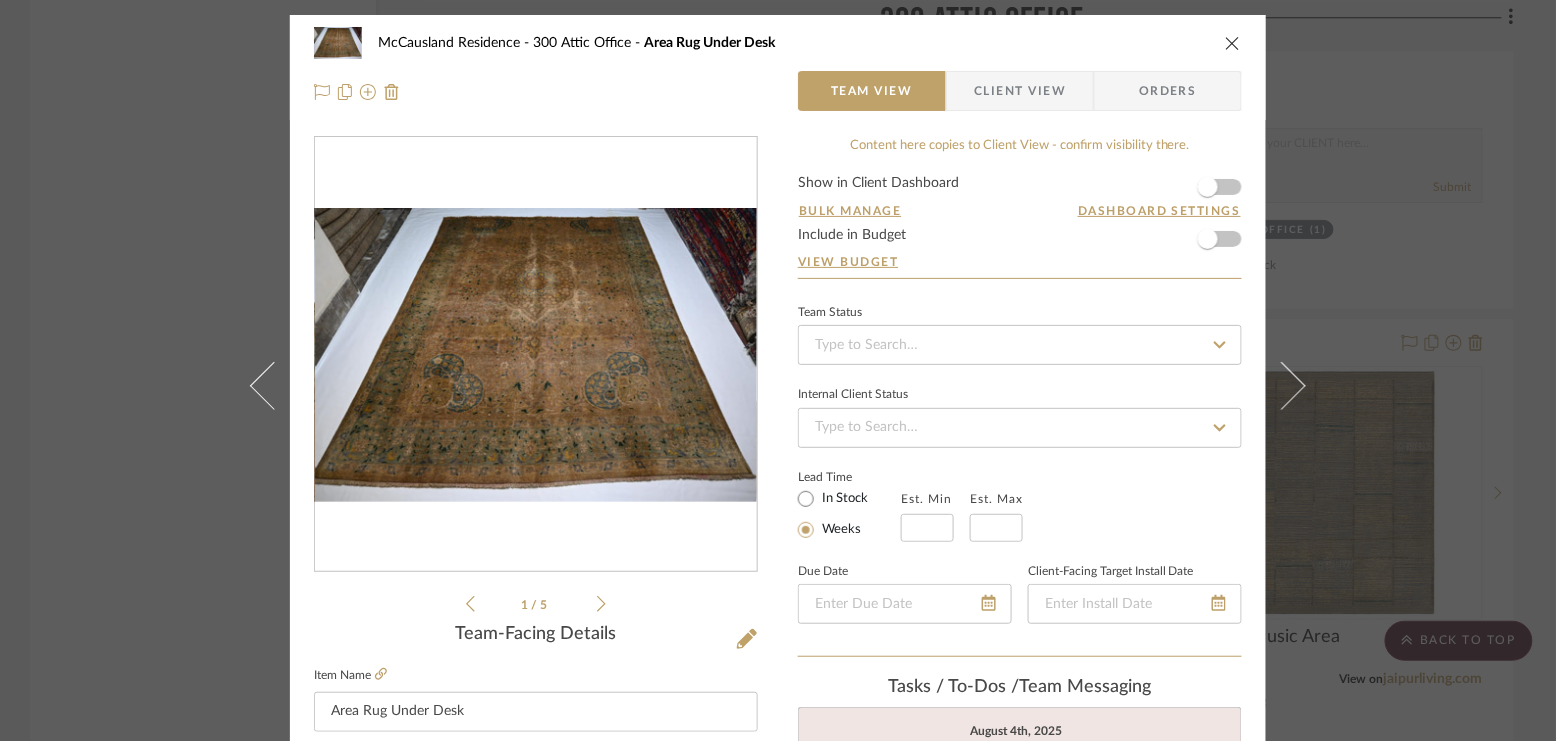 click on "McCausland Residence 300 Attic Office Area Rug Under Desk Team View Client View Orders 1 / 5  Team-Facing Details   Item Name  Area Rug Under Desk  Brand  Etsy  Internal Description   Dimensions  7' 10"W x 10' 3"L  Product Specifications  Material: Wool, Cotton
Note: Vintage from the 1900s  Reference Price   Reference Price Type  DNET  Item Costs   View Budget   Markup %  (Use "-X%" to discount) 35%  Unit Cost  $1,279.80  Cost Type  DNET  Client Unit Price  $1,727.73  Quantity  1  Unit Type  Each  Subtotal   $1,727.73   Tax %  0%  Total Tax   $0.00   Shipping Cost  $0.00  Ship. Markup %  0% Taxable  Total Shipping   $0.00  Total Client Price  $1,727.73  Your Cost  $1,279.80  Your Margin  $447.93  Content here copies to Client View - confirm visibility there.  Show in Client Dashboard  Bulk Manage Dashboard Settings  Include in Budget   View Budget  Team Status Internal Client Status  Lead Time  In Stock Weeks  Est. Min   Est. Max   Due Date   Client-Facing Target Install Date  Tasks / To-Dos /   11:53 AM  ," at bounding box center (778, 370) 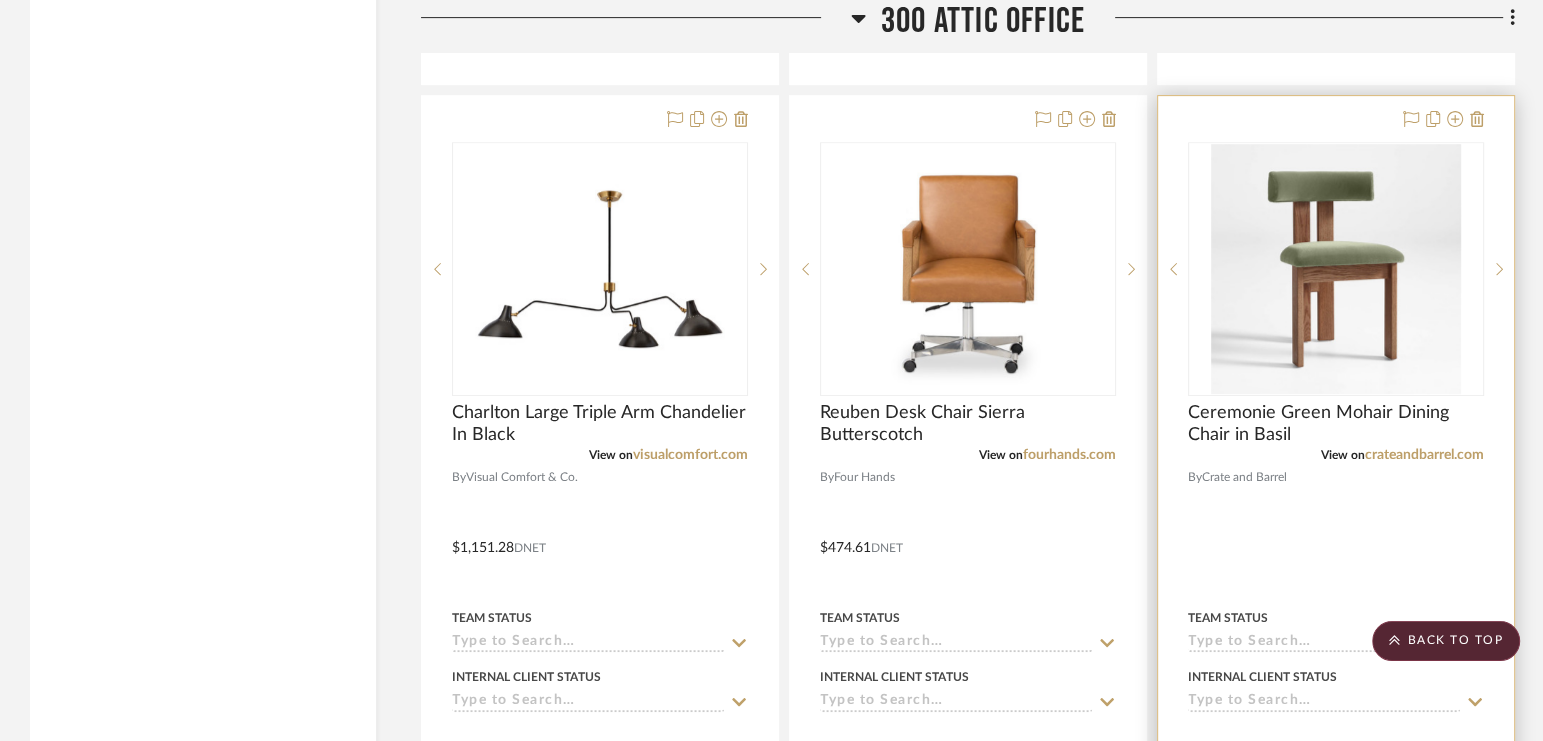 scroll, scrollTop: 7658, scrollLeft: 0, axis: vertical 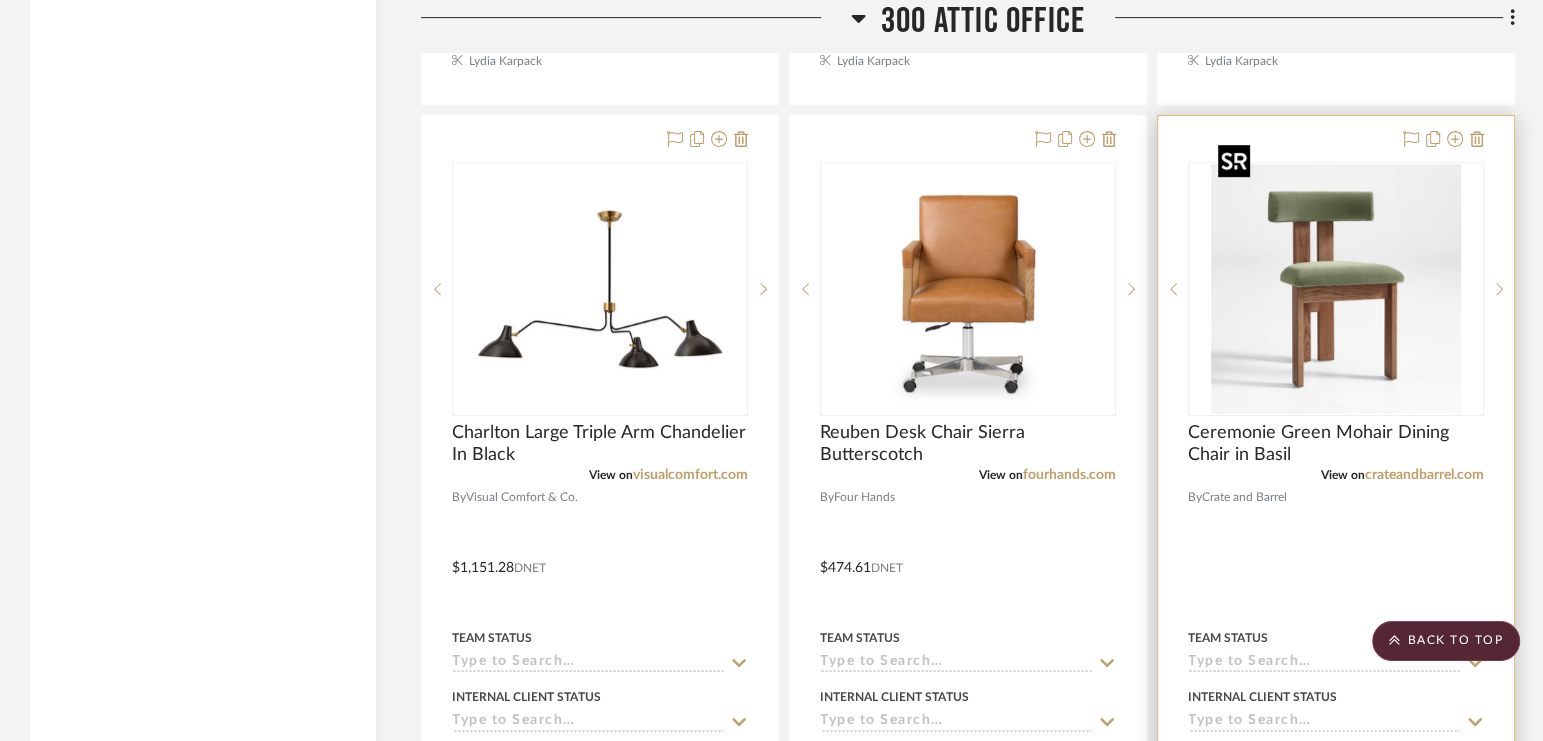 click at bounding box center (1336, 289) 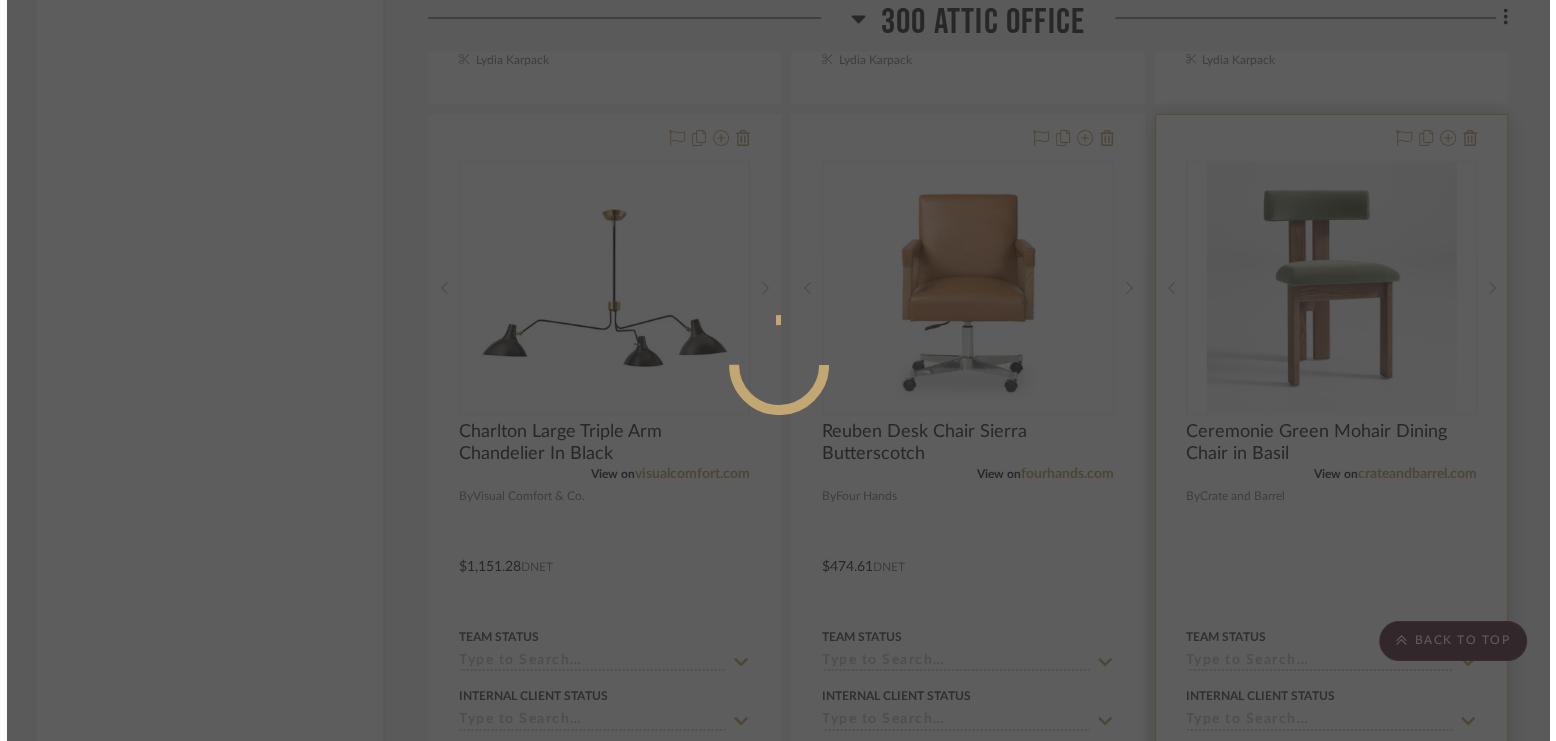 scroll, scrollTop: 0, scrollLeft: 0, axis: both 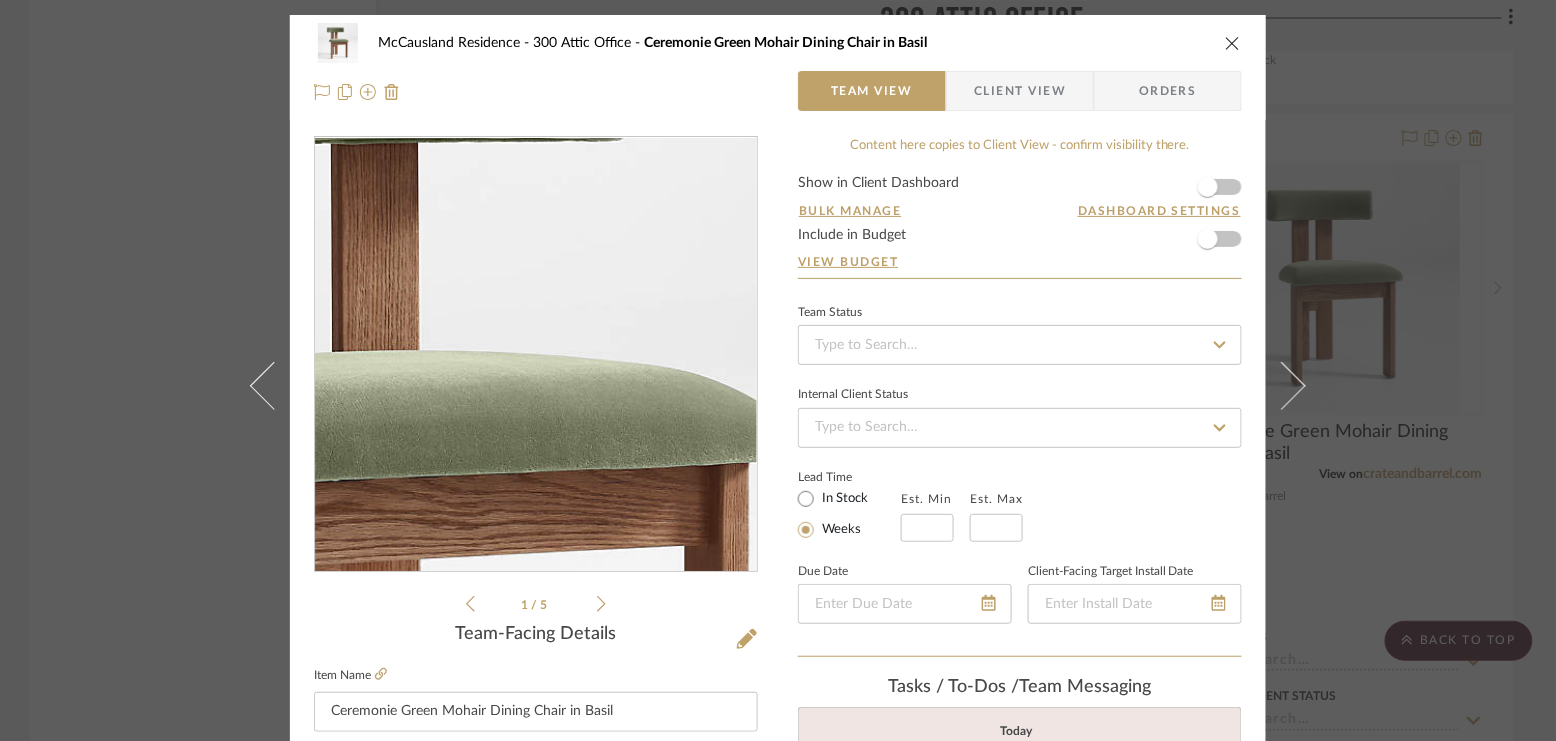 click at bounding box center [536, 355] 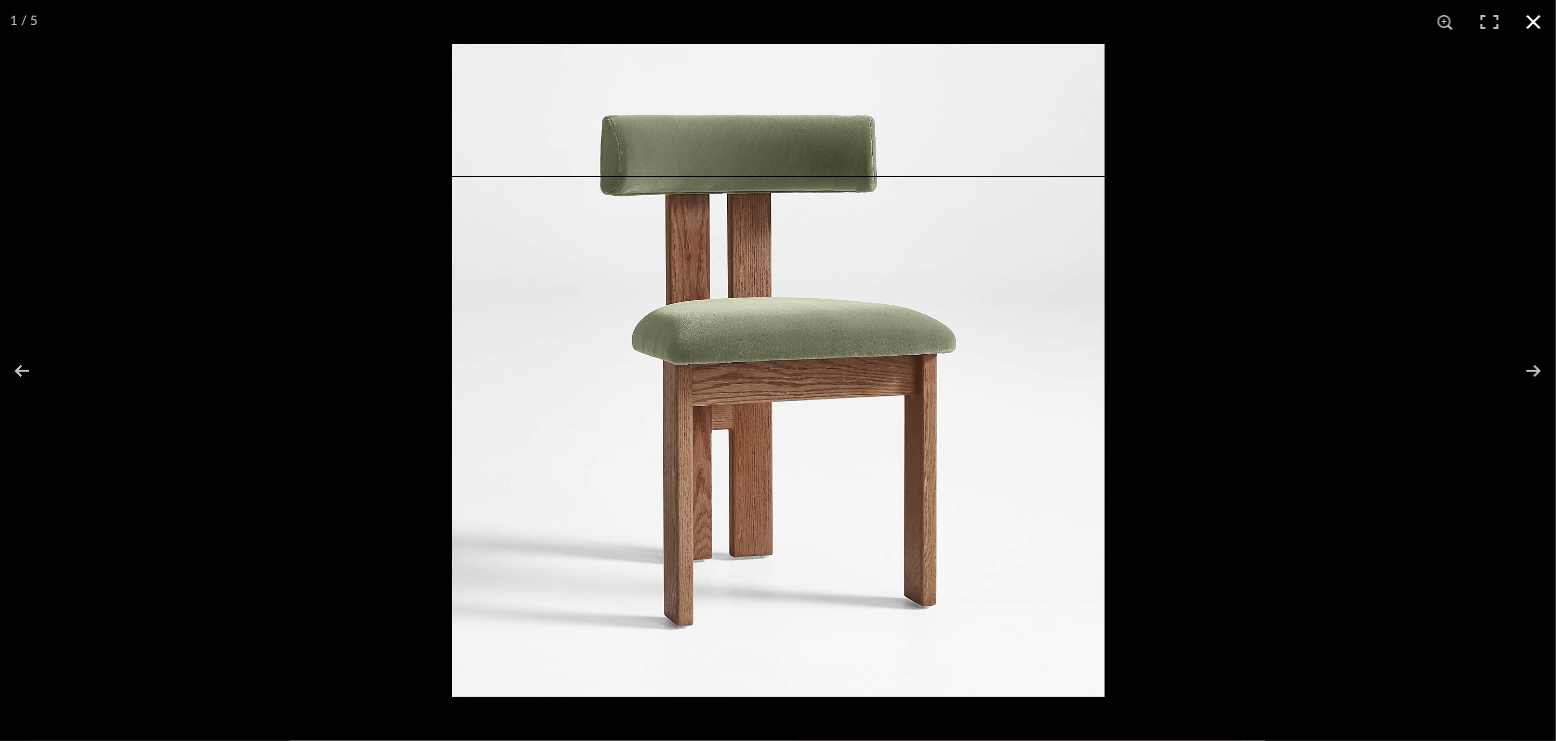 click at bounding box center (778, 370) 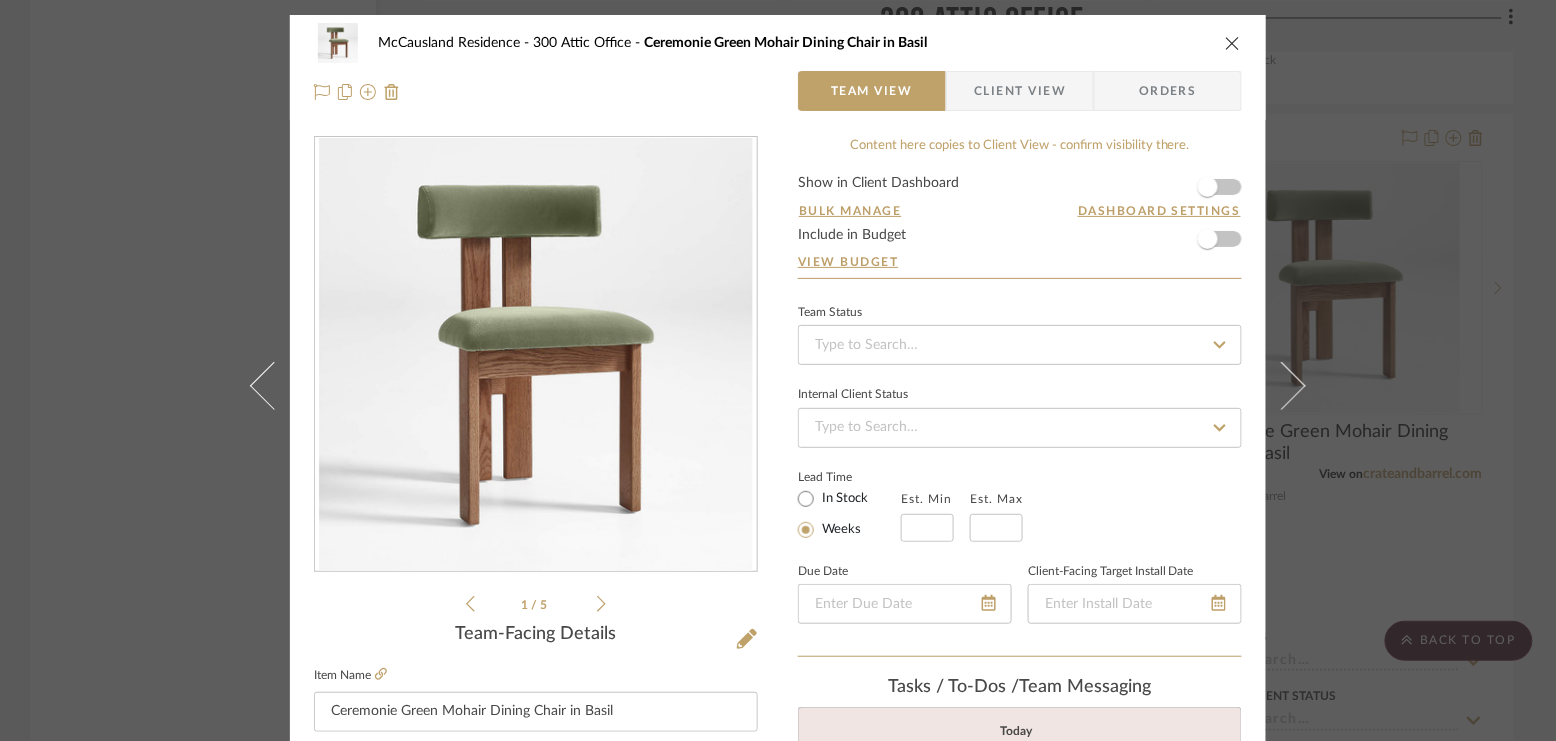 click on "McCausland Residence 300 Attic Office Ceremonie Green Mohair Dining Chair in Basil Team View Client View Orders 1 / 5  Team-Facing Details   Item Name  Ceremonie Green Mohair Dining Chair in Basil  Brand  Crate and Barrel  Internal Description   Dimensions  19.25"W x 20.88"D x 19.25"H  Product Specifications  Material: 100% polyester fabric  Reference Price   Reference Price Type  DNET  Item Costs   View Budget   Markup %  (Use "-X%" to discount) 35%  Unit Cost  $0.00  Cost Type  DNET  Client Unit Price  $0.00  Quantity  1  Unit Type  Each  Subtotal   $0.00   Tax %  0%  Total Tax   $0.00   Shipping Cost  $0.00  Ship. Markup %  0% Taxable  Total Shipping   $0.00  Total Client Price  $0.00  Your Cost  $0.00  Your Margin  $0.00  Content here copies to Client View - confirm visibility there.  Show in Client Dashboard  Bulk Manage Dashboard Settings  Include in Budget   View Budget  Team Status Internal Client Status  Lead Time  In Stock Weeks  Est. Min   Est. Max   Due Date   Client-Facing Target Install Date  ," at bounding box center [778, 370] 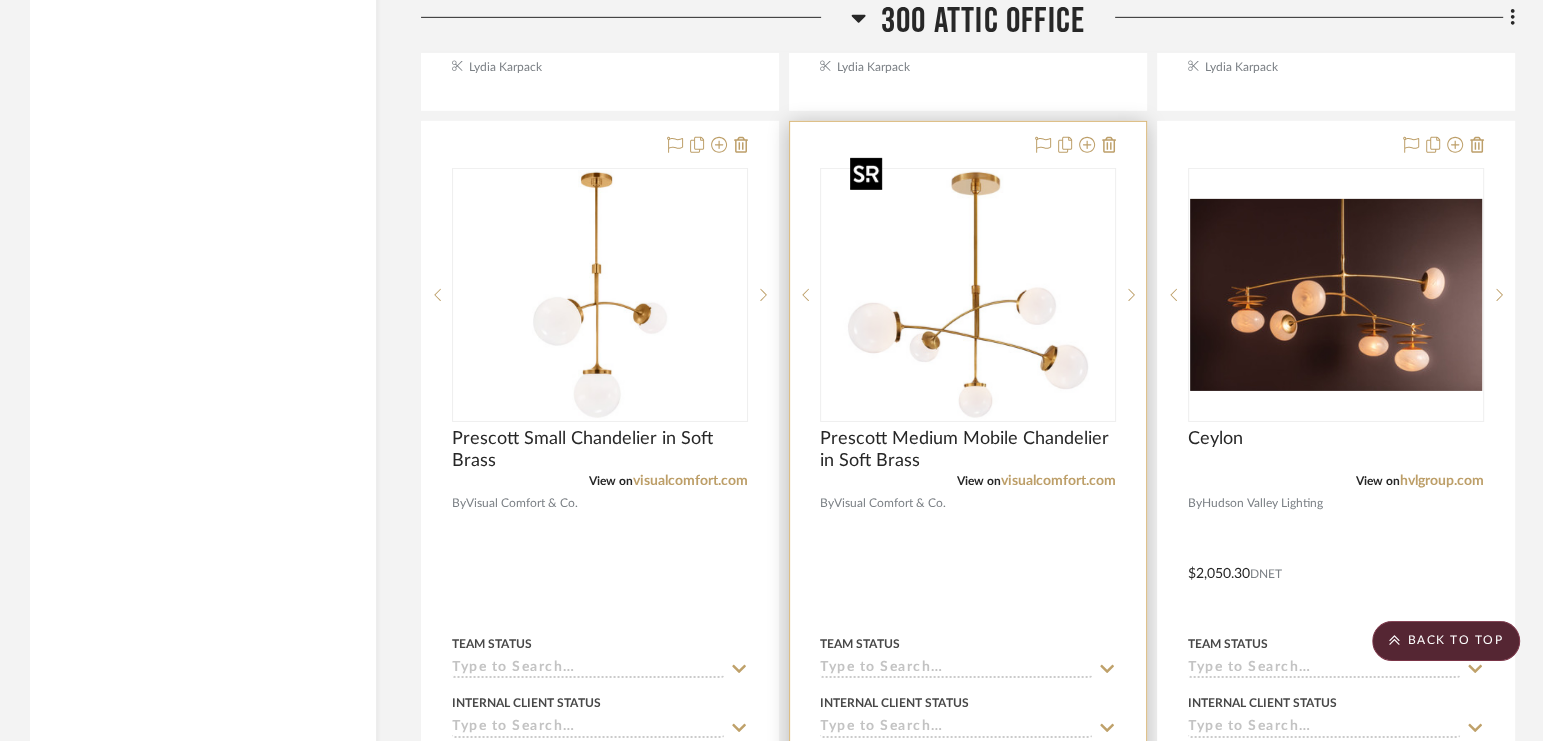 scroll, scrollTop: 5925, scrollLeft: 0, axis: vertical 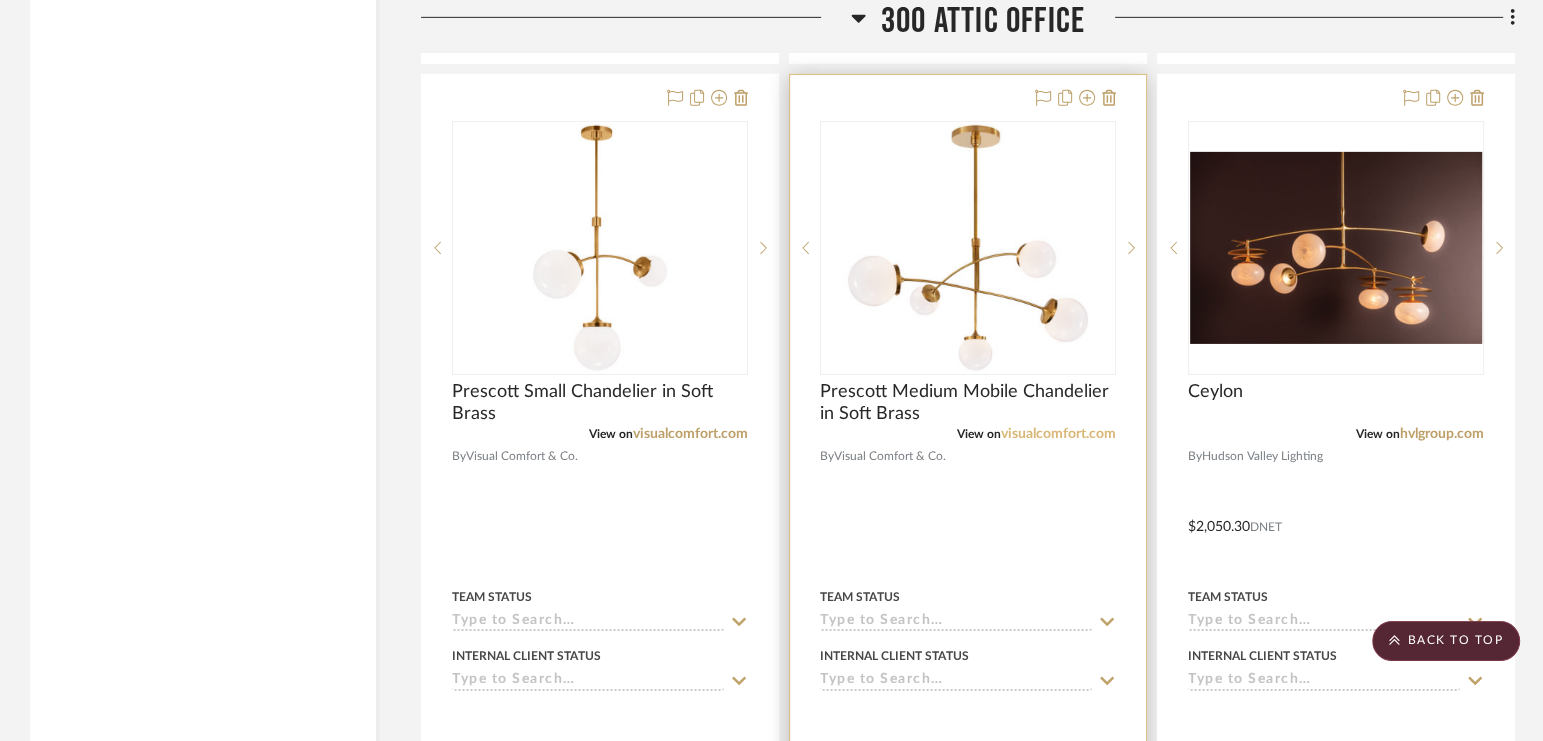 click on "visualcomfort.com" at bounding box center [1058, 434] 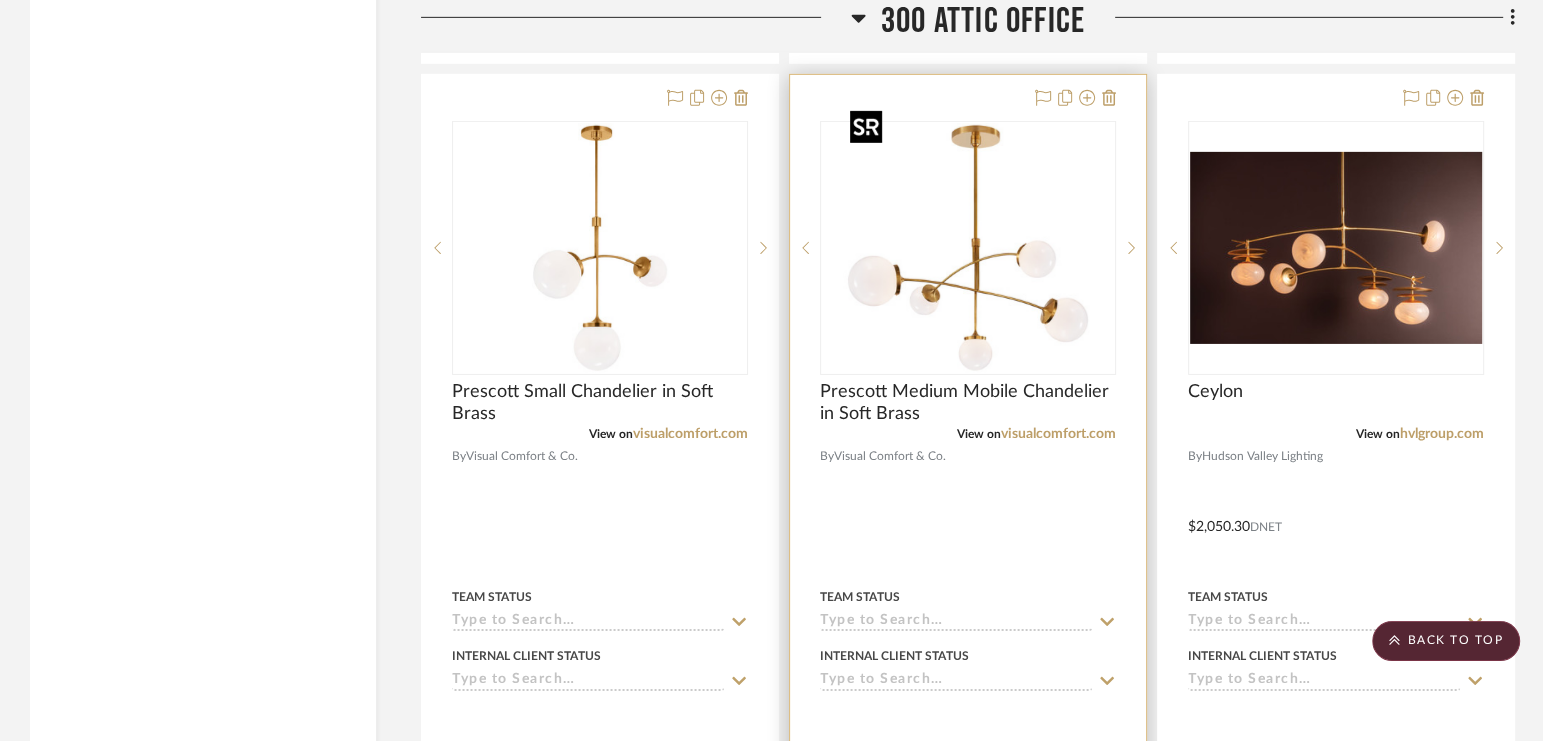 scroll, scrollTop: 6265, scrollLeft: 0, axis: vertical 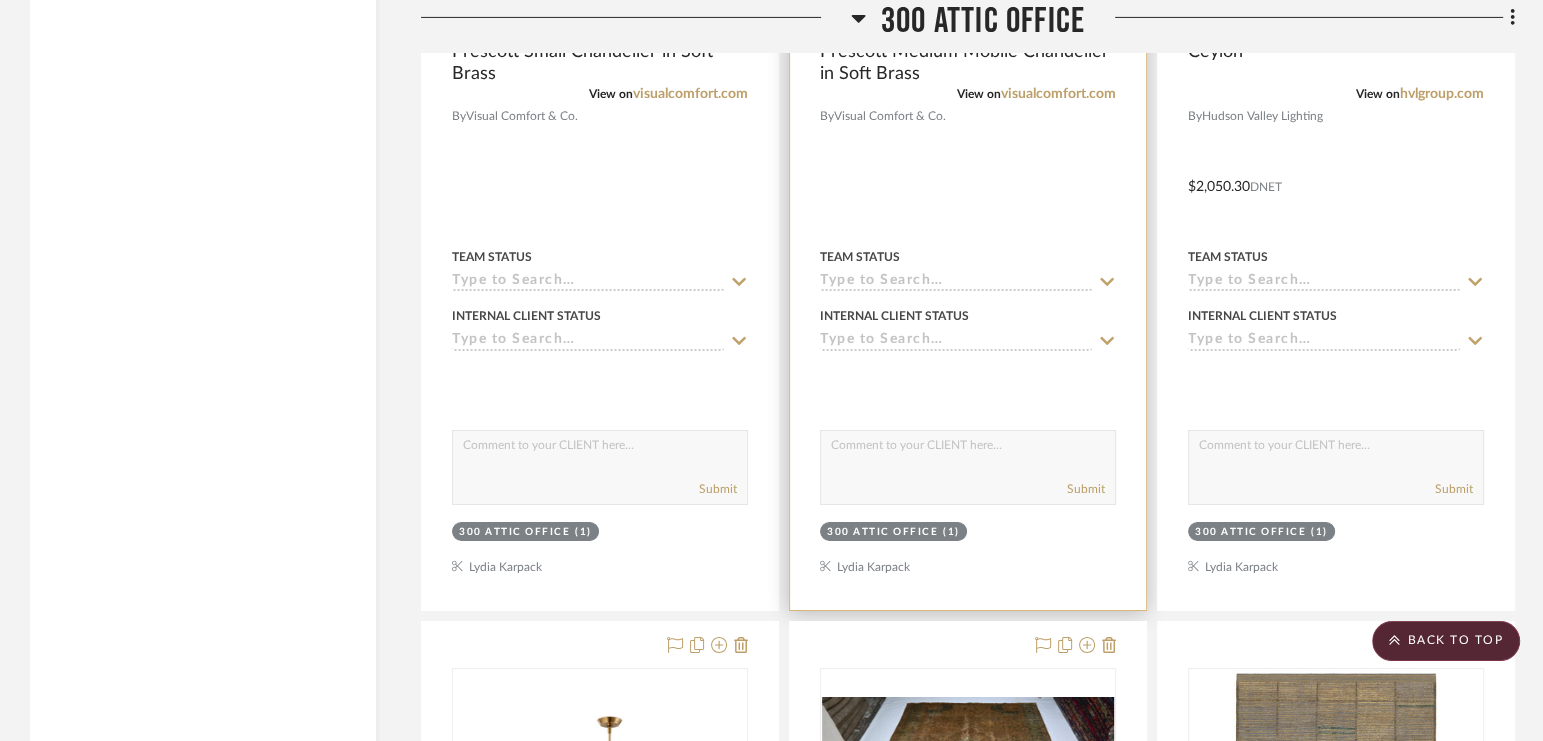 click at bounding box center [968, 172] 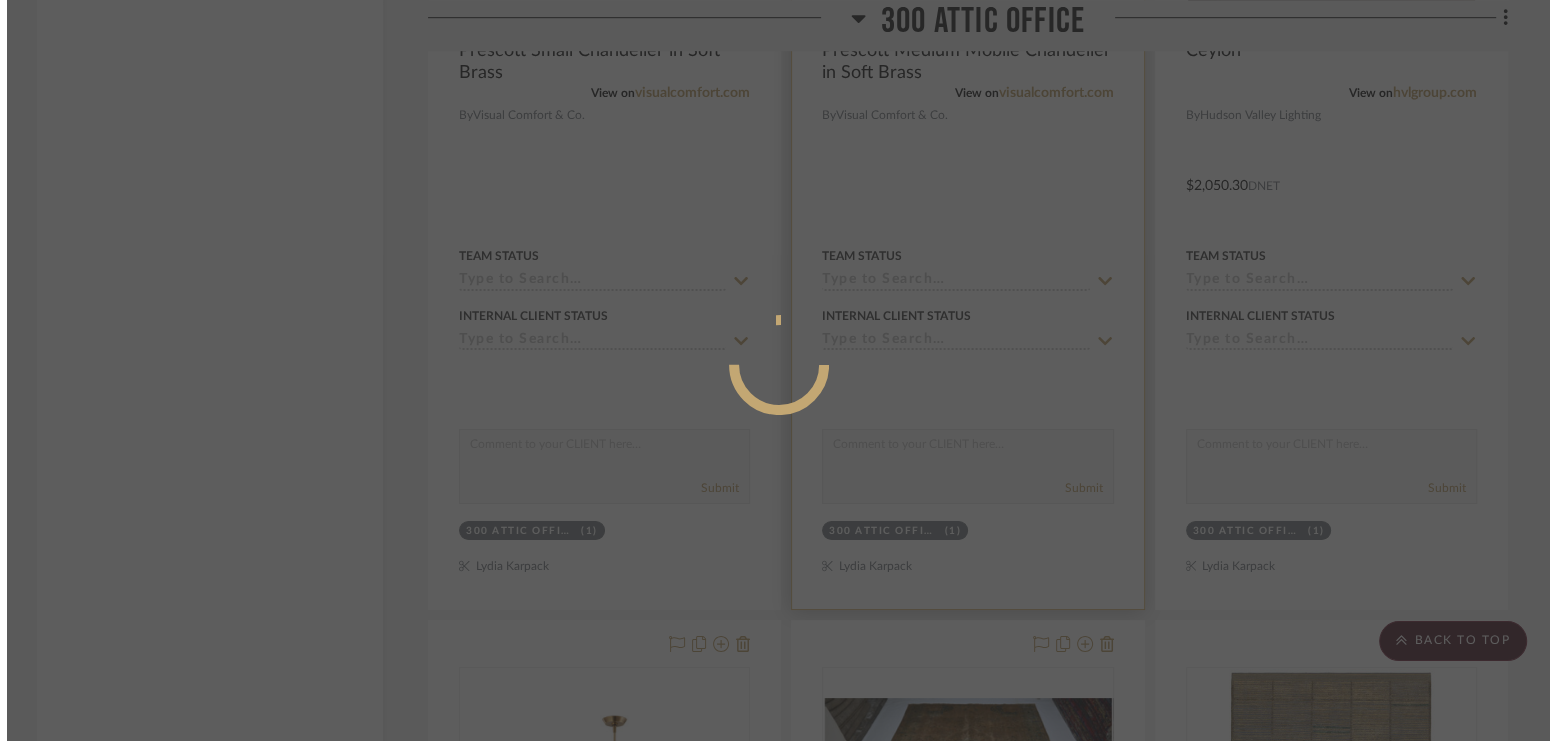 scroll, scrollTop: 0, scrollLeft: 0, axis: both 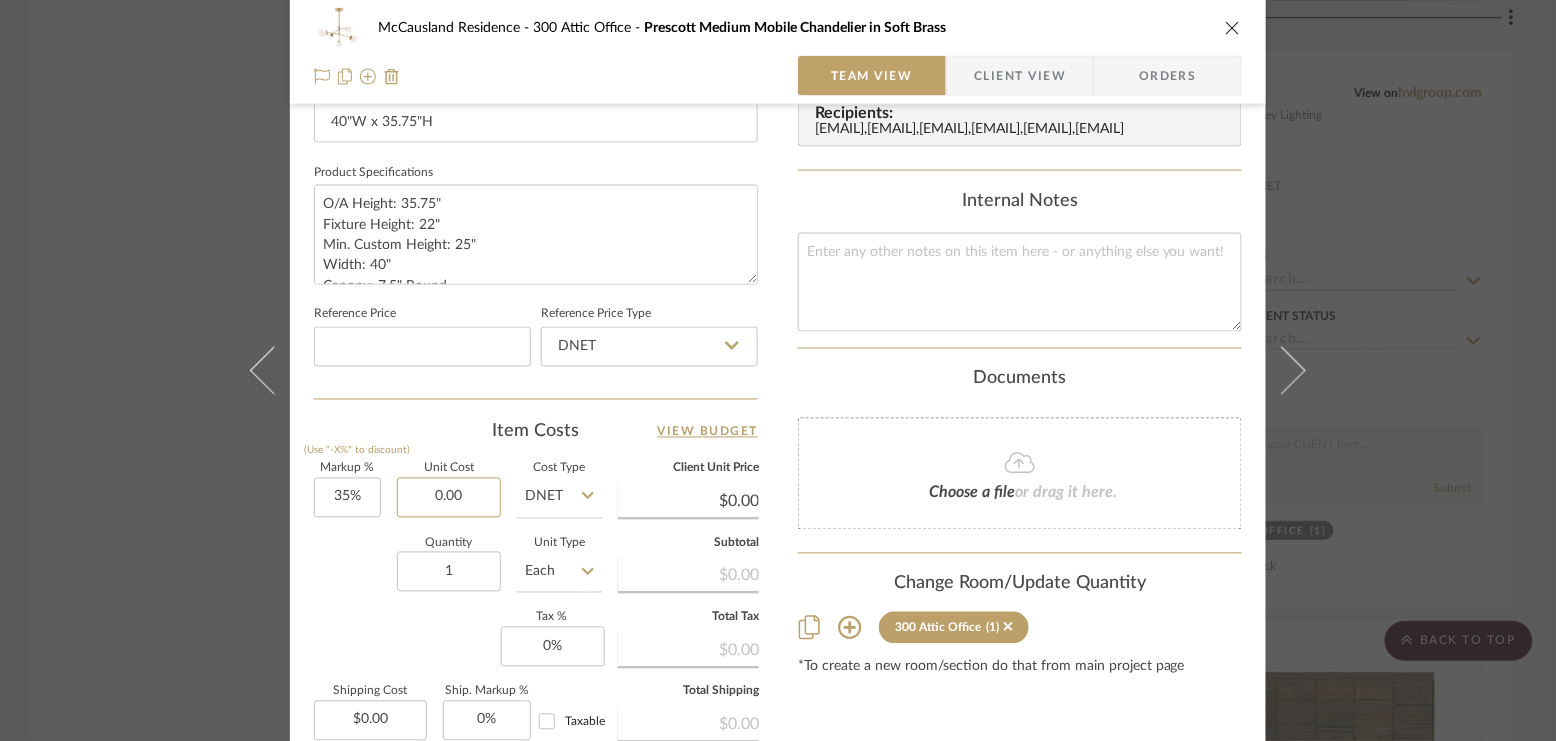 drag, startPoint x: 418, startPoint y: 497, endPoint x: 538, endPoint y: 497, distance: 120 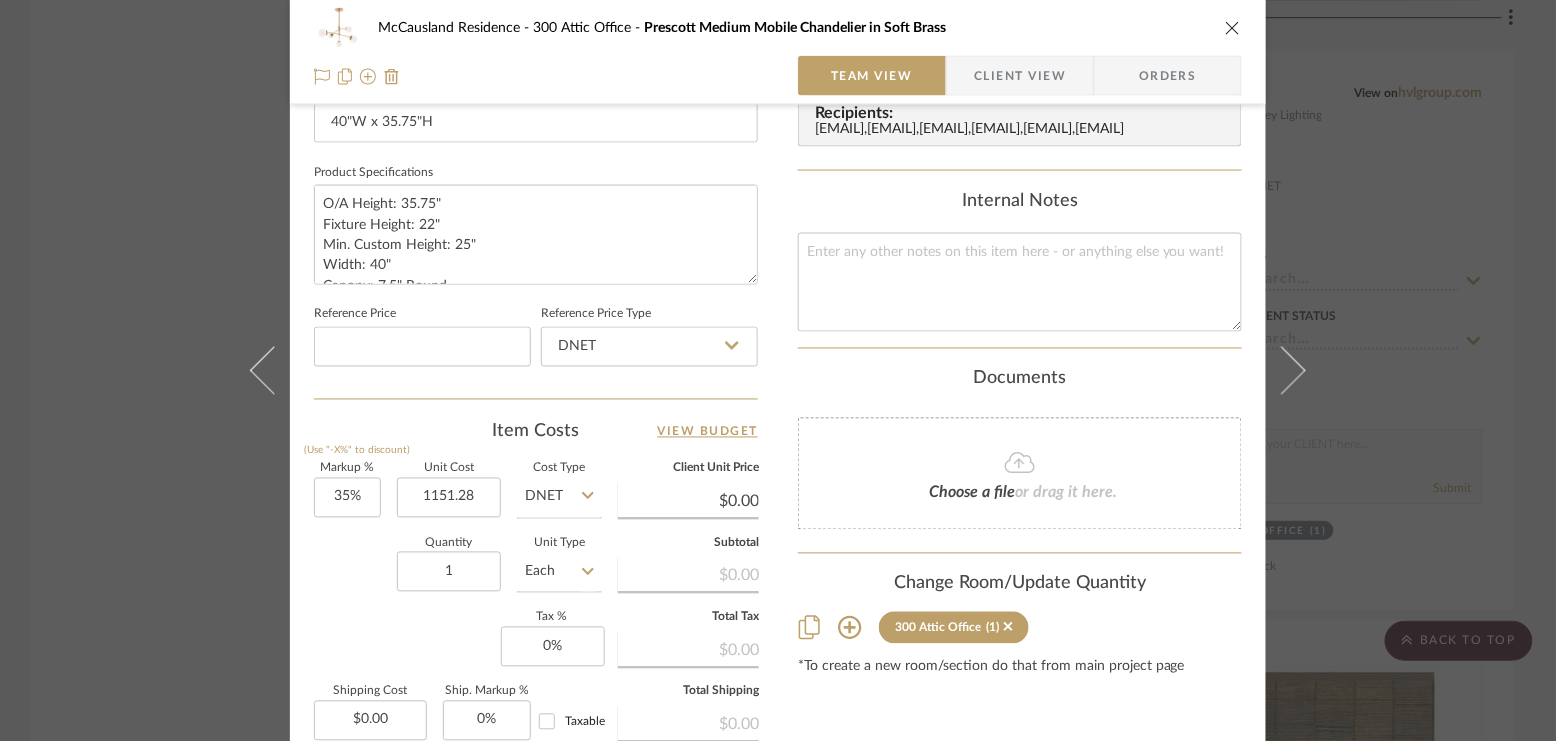 type on "$1,151.28" 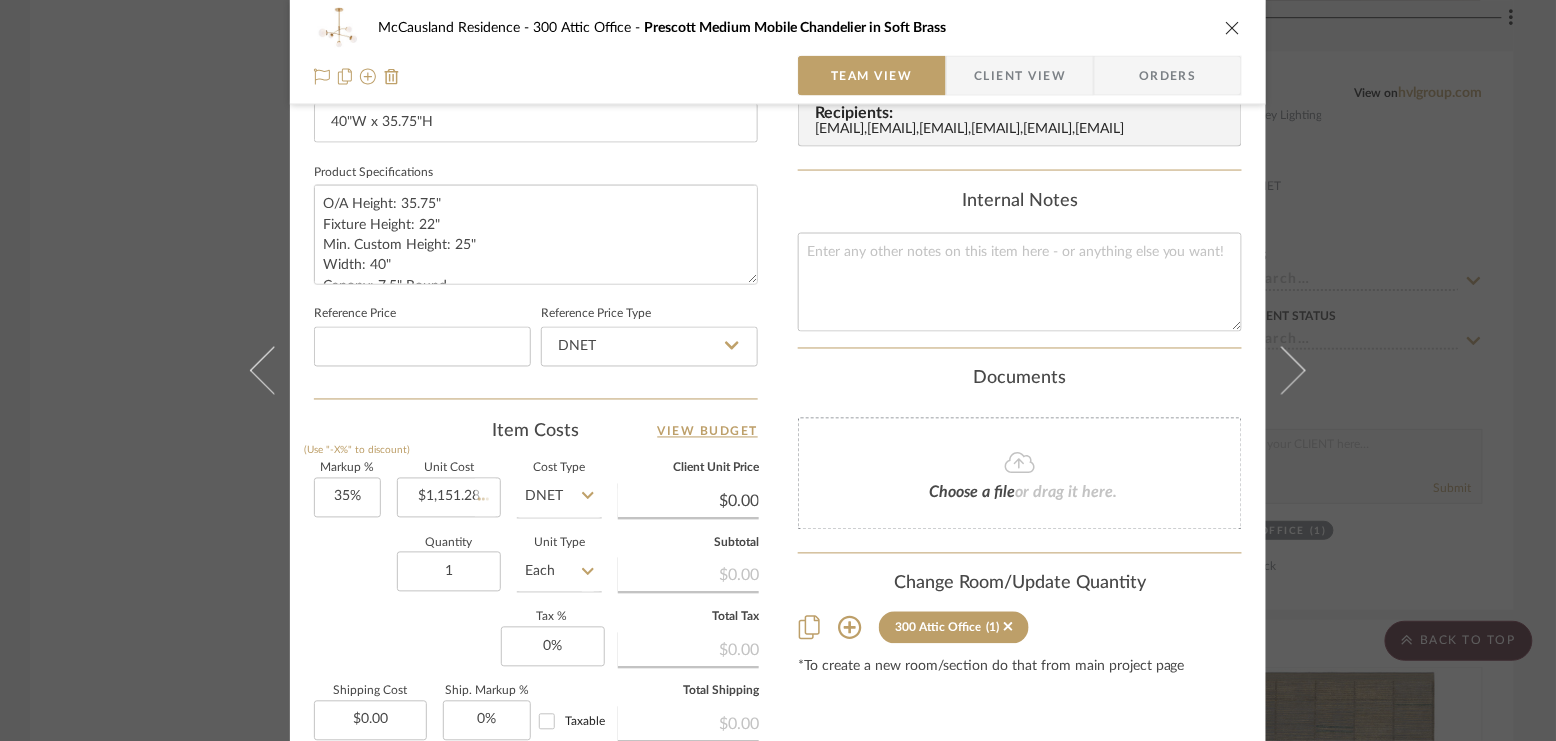click on "Quantity  1  Unit Type  Each" 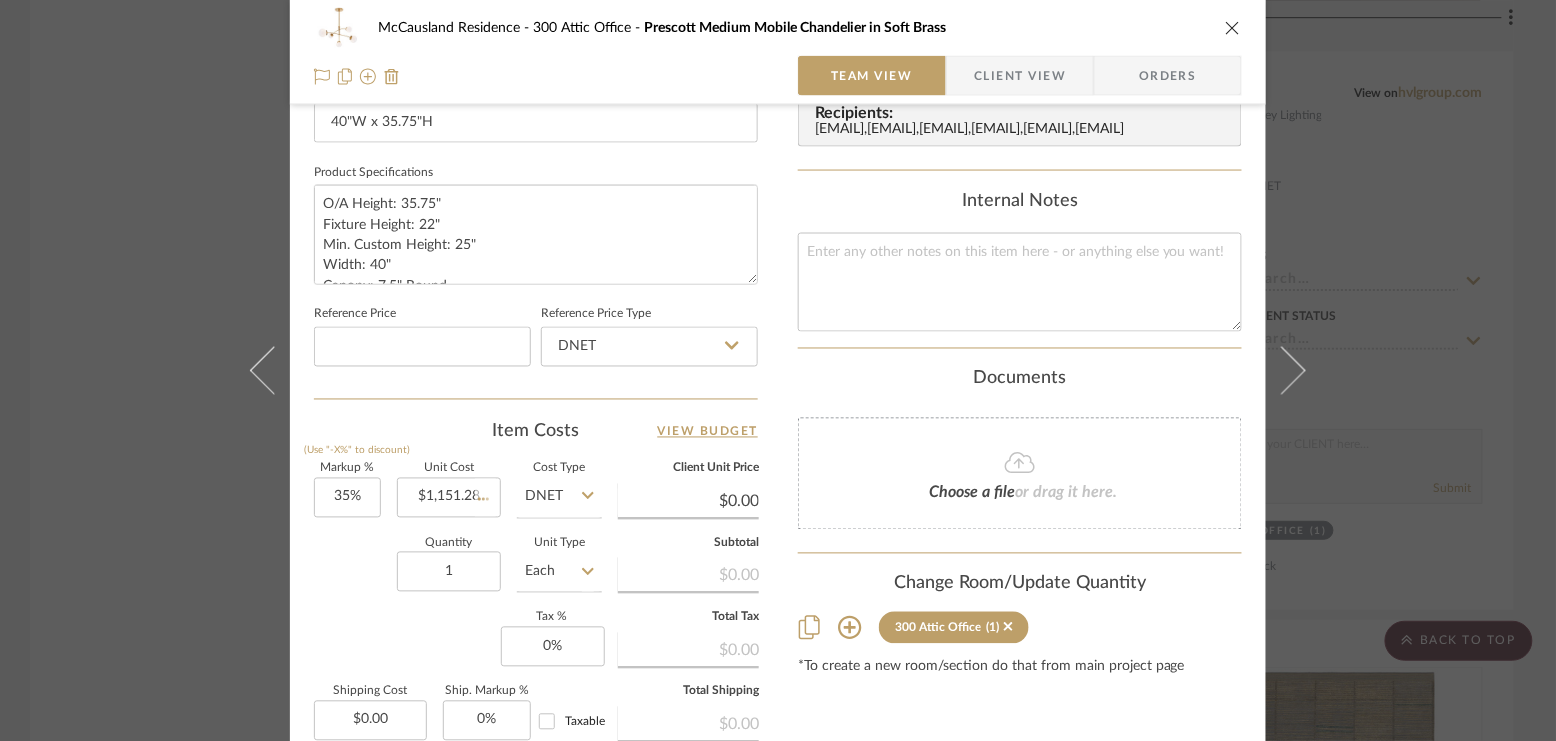 type 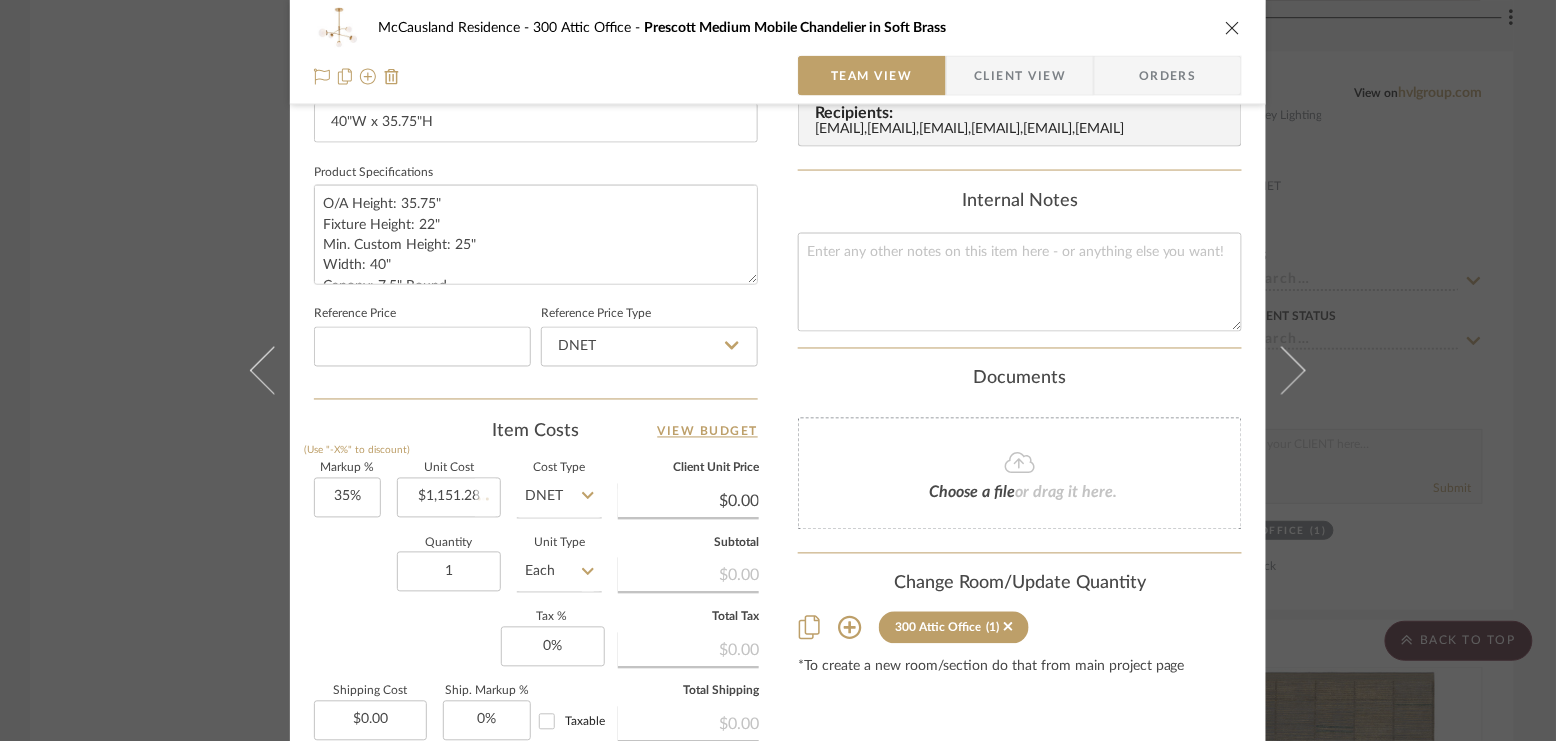 type 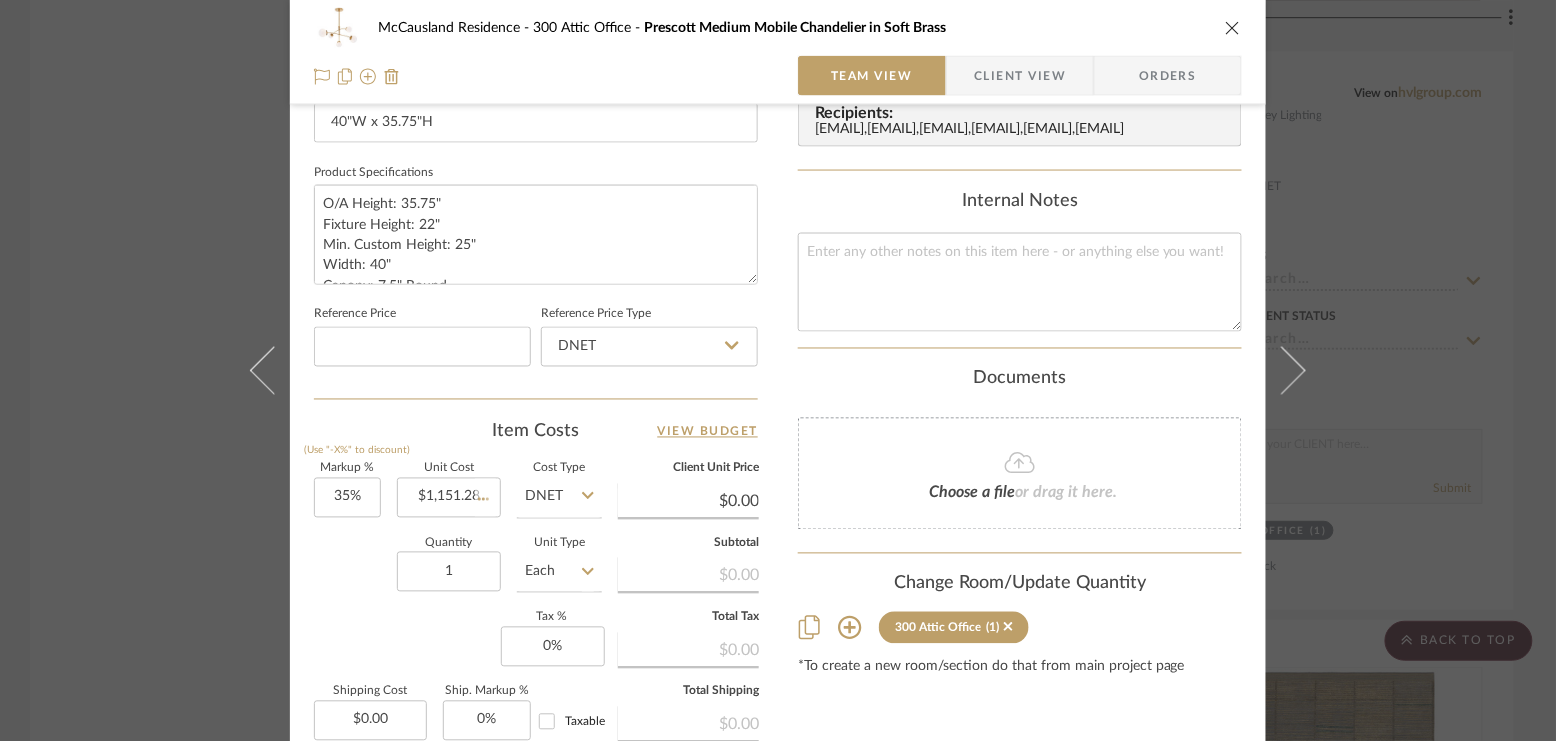 type on "$1,554.23" 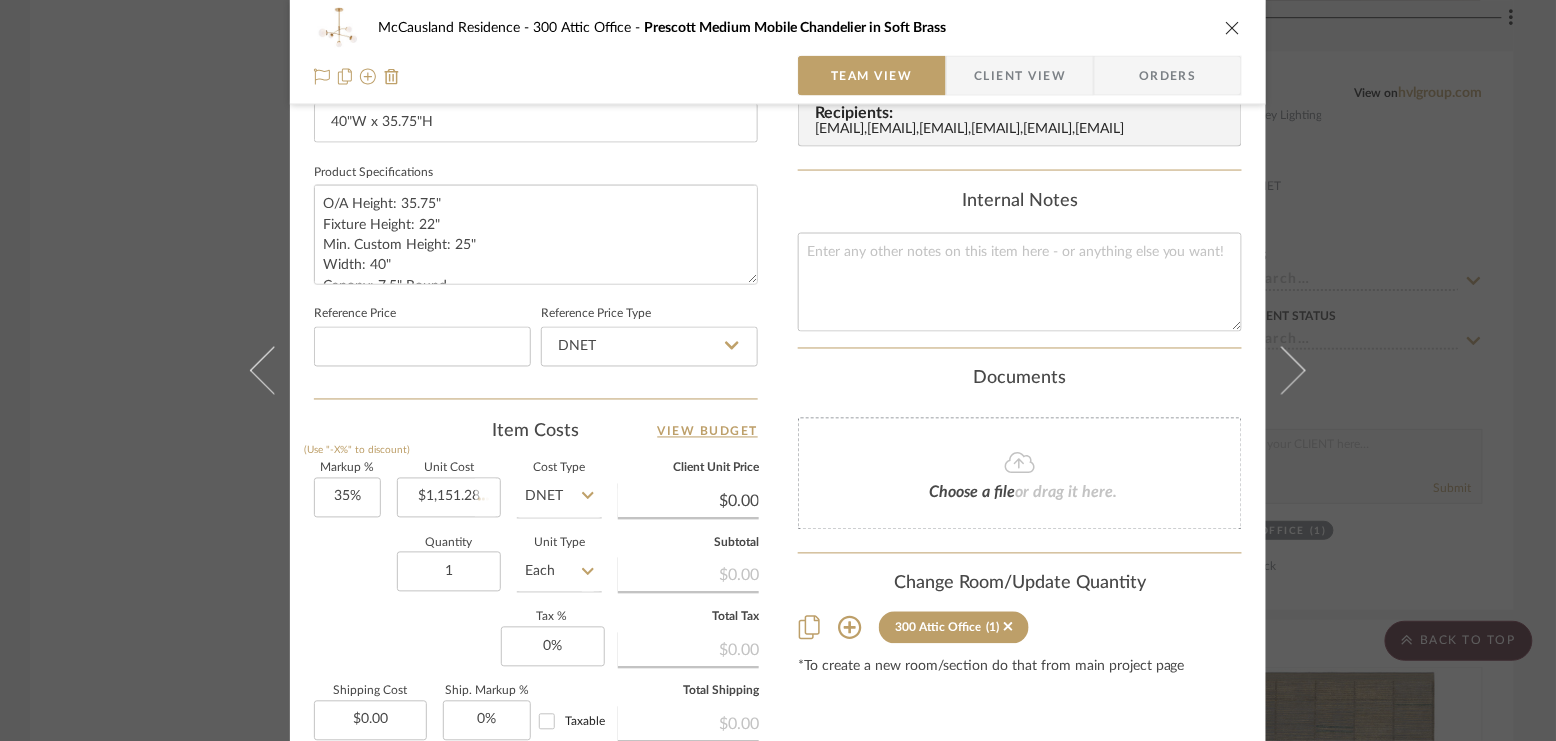 type 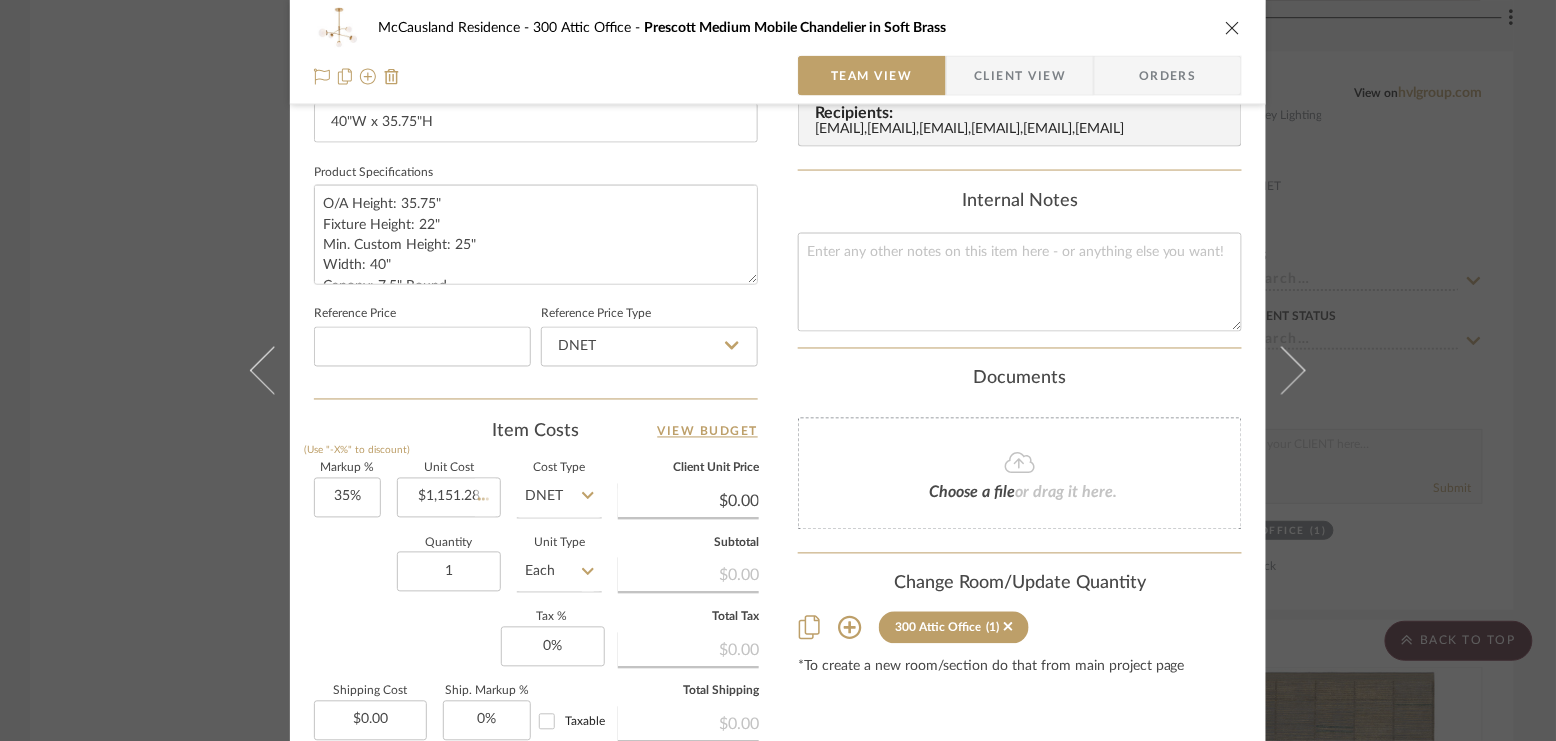 type 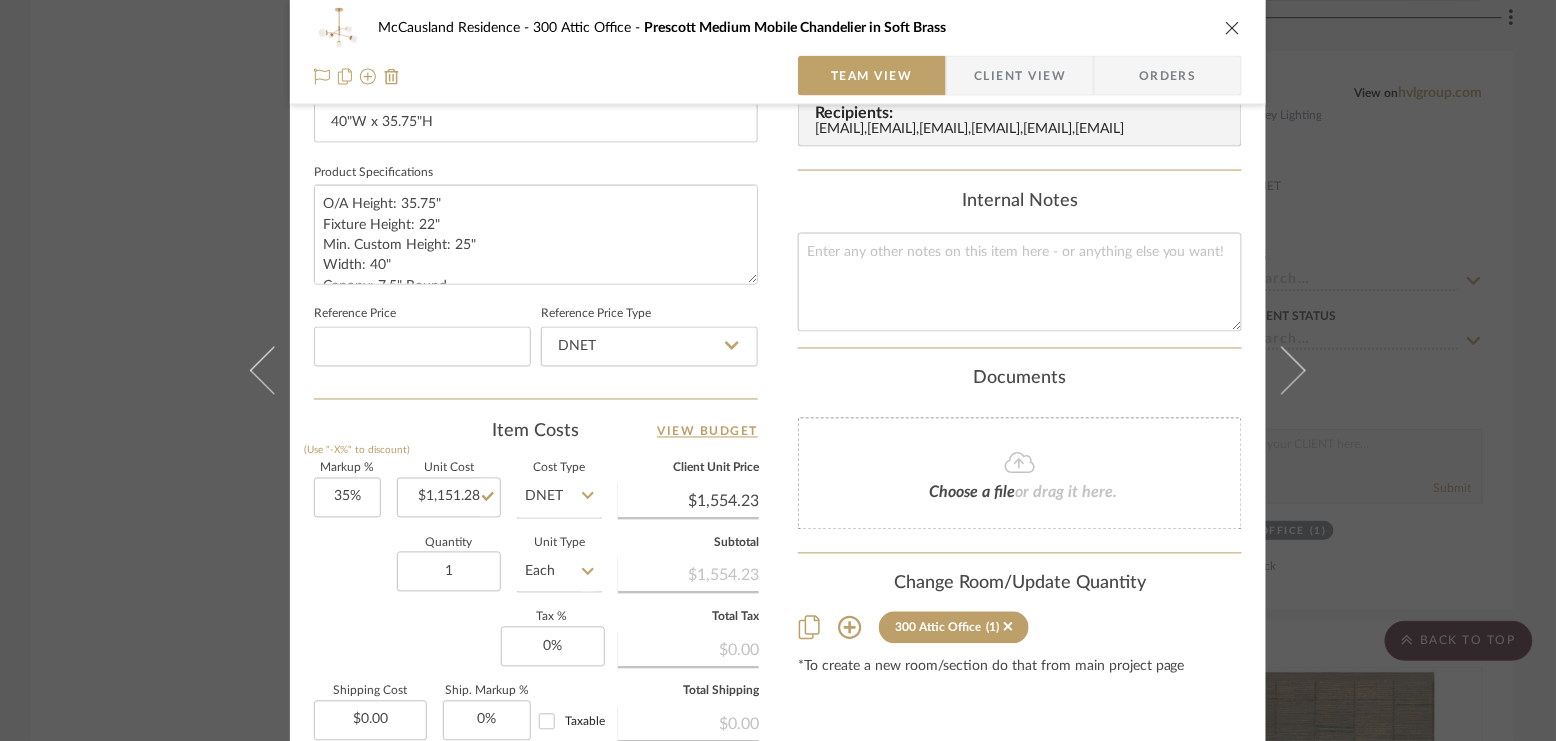 click on "McCausland Residence 300 Attic Office Prescott Medium Mobile Chandelier in Soft Brass Team View Client View Orders 1 / 3  Team-Facing Details   Item Name  Prescott Medium Mobile Chandelier in Soft Brass  Brand  Visual Comfort & Co.  Internal Description   Dimensions  40"W x 35.75"H  Product Specifications  O/A Height: 35.75"
Fixture Height: 22"
Min. Custom Height: 25"
Width: 40"
Canopy: 7.5" Round
Socket: 5 - E12 Candelabra
Wattage: 5 - 40 G16.5
Shade Details: White Glass
Weight: 14 lbs.  Reference Price   Reference Price Type  DNET  Item Costs   View Budget   Markup %  (Use "-X%" to discount) 35%  Unit Cost  $1,151.28  Cost Type  DNET  Client Unit Price  $1,554.23  Quantity  1  Unit Type  Each  Subtotal   $1,554.23   Tax %  0%  Total Tax   $0.00   Shipping Cost  $0.00  Ship. Markup %  0% Taxable  Total Shipping   $0.00  Total Client Price  $1,554.23  Your Cost  $1,151.28  Your Margin  $402.95  Content here copies to Client View - confirm visibility there.  Show in Client Dashboard  Bulk Manage  View Budget" at bounding box center [778, 370] 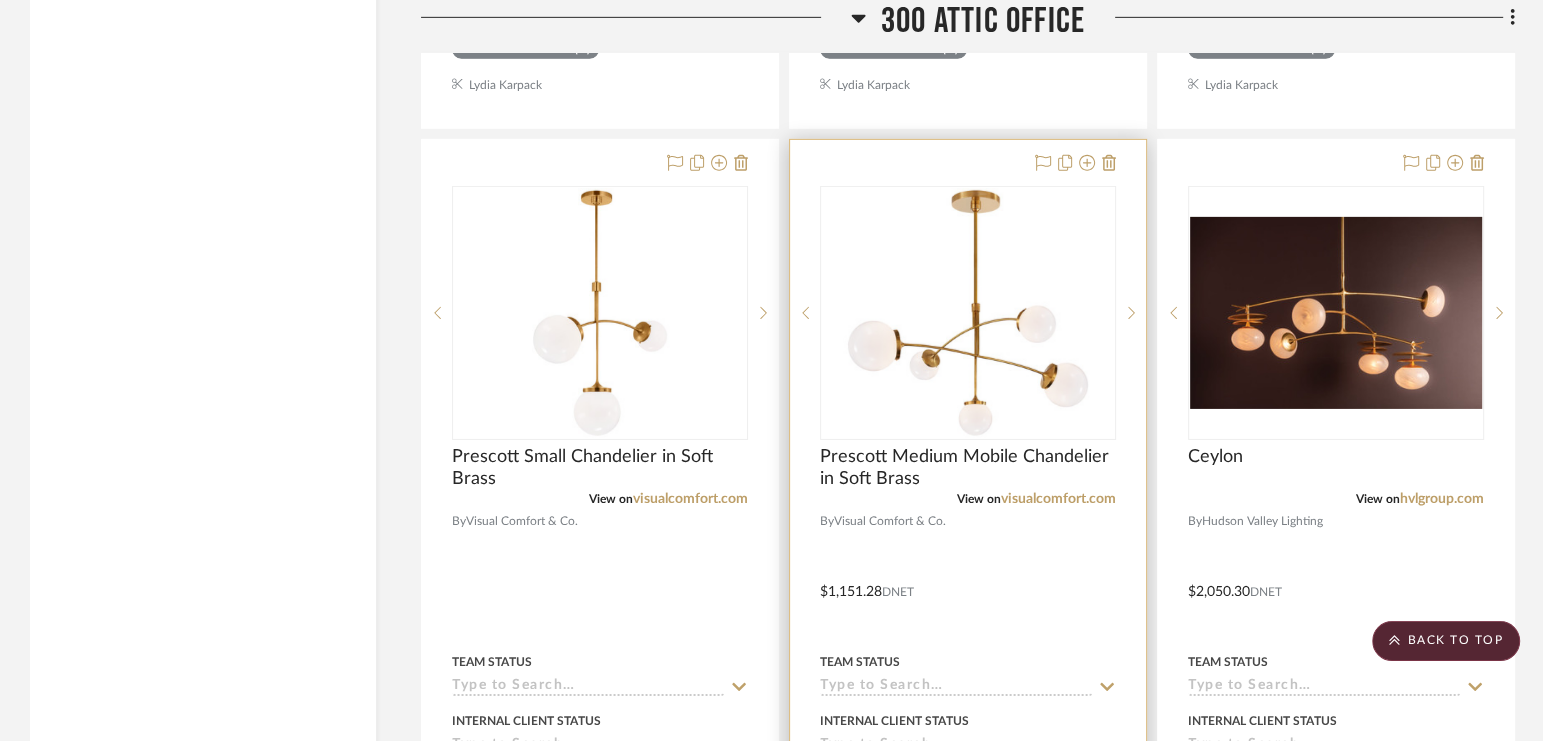 scroll, scrollTop: 5845, scrollLeft: 0, axis: vertical 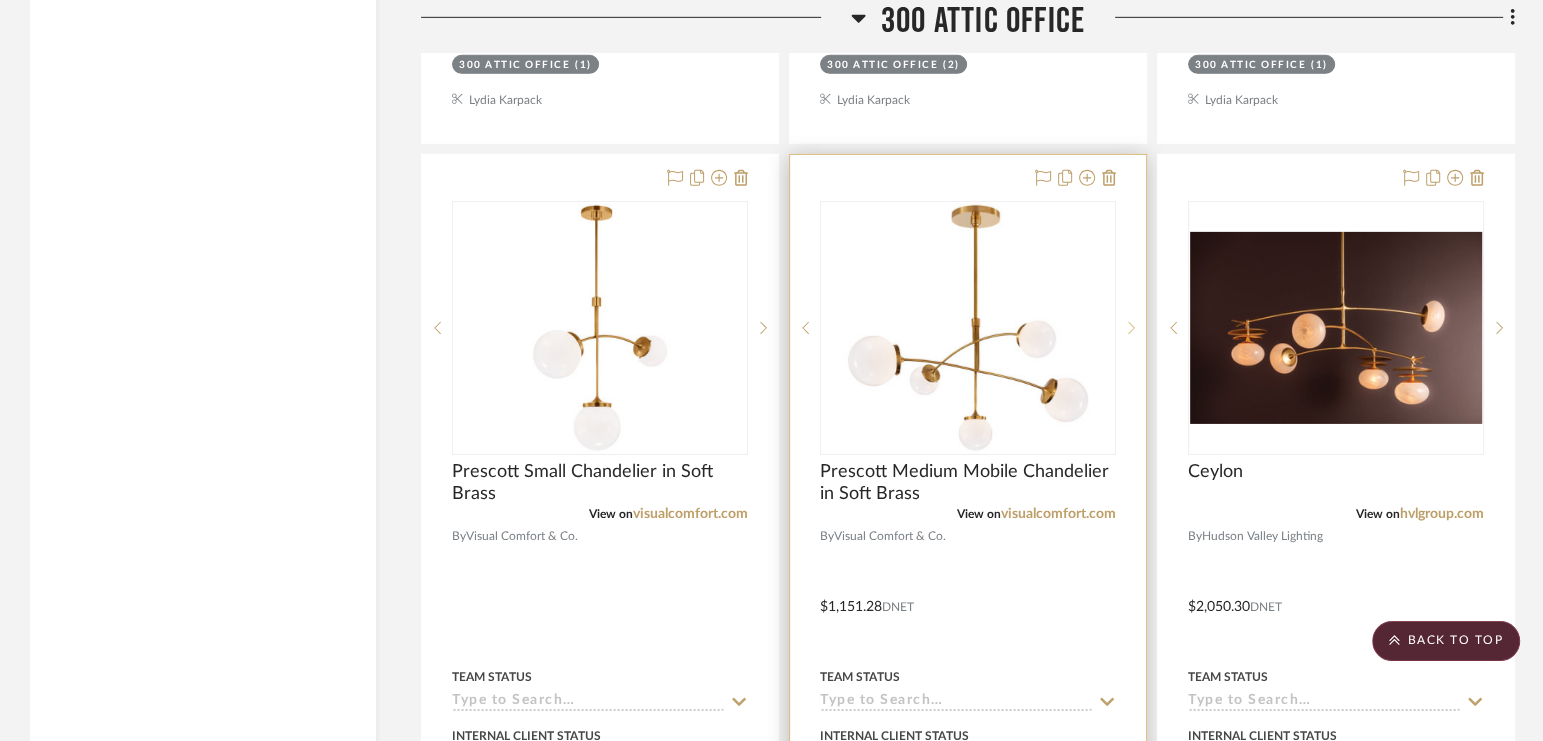 click at bounding box center [1131, 328] 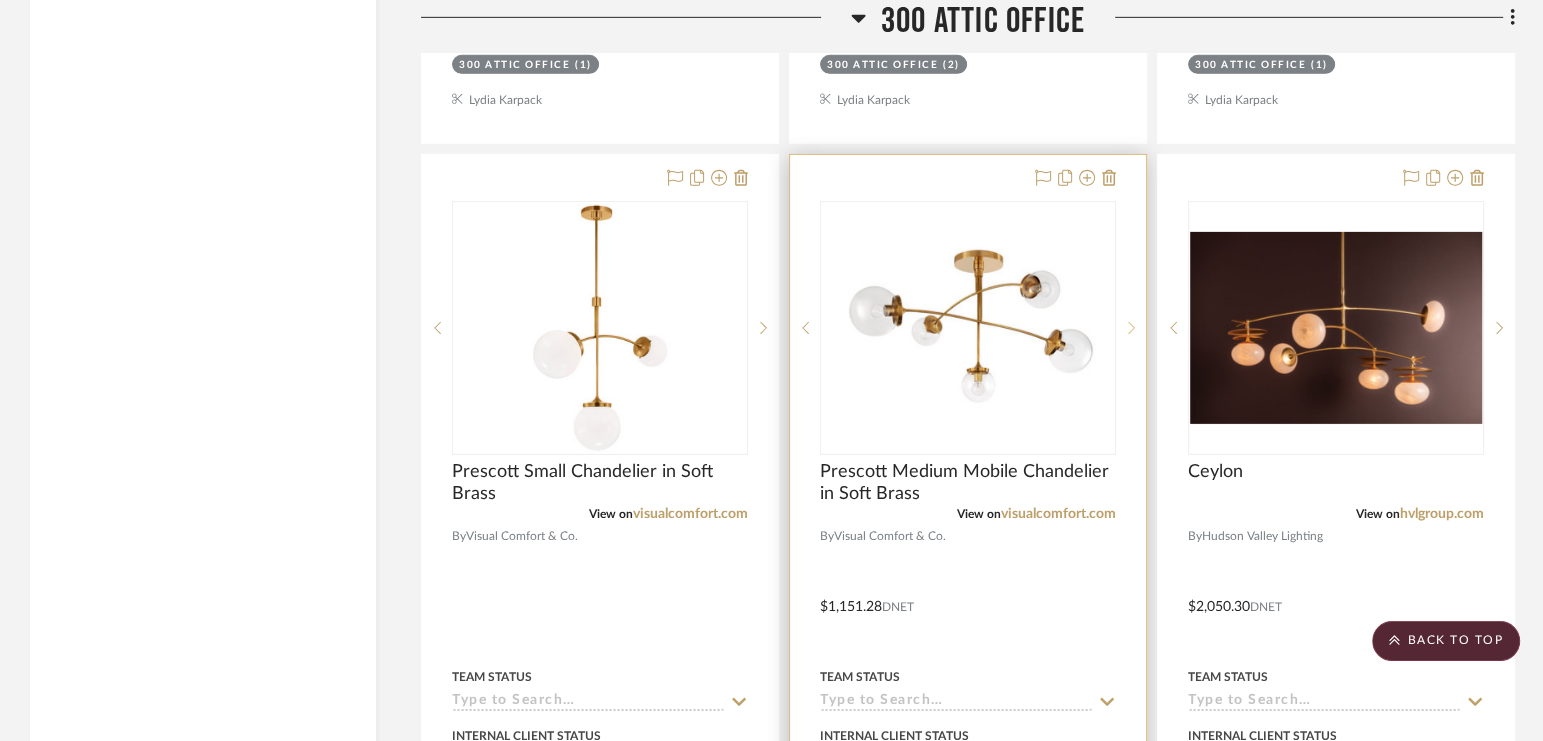 click 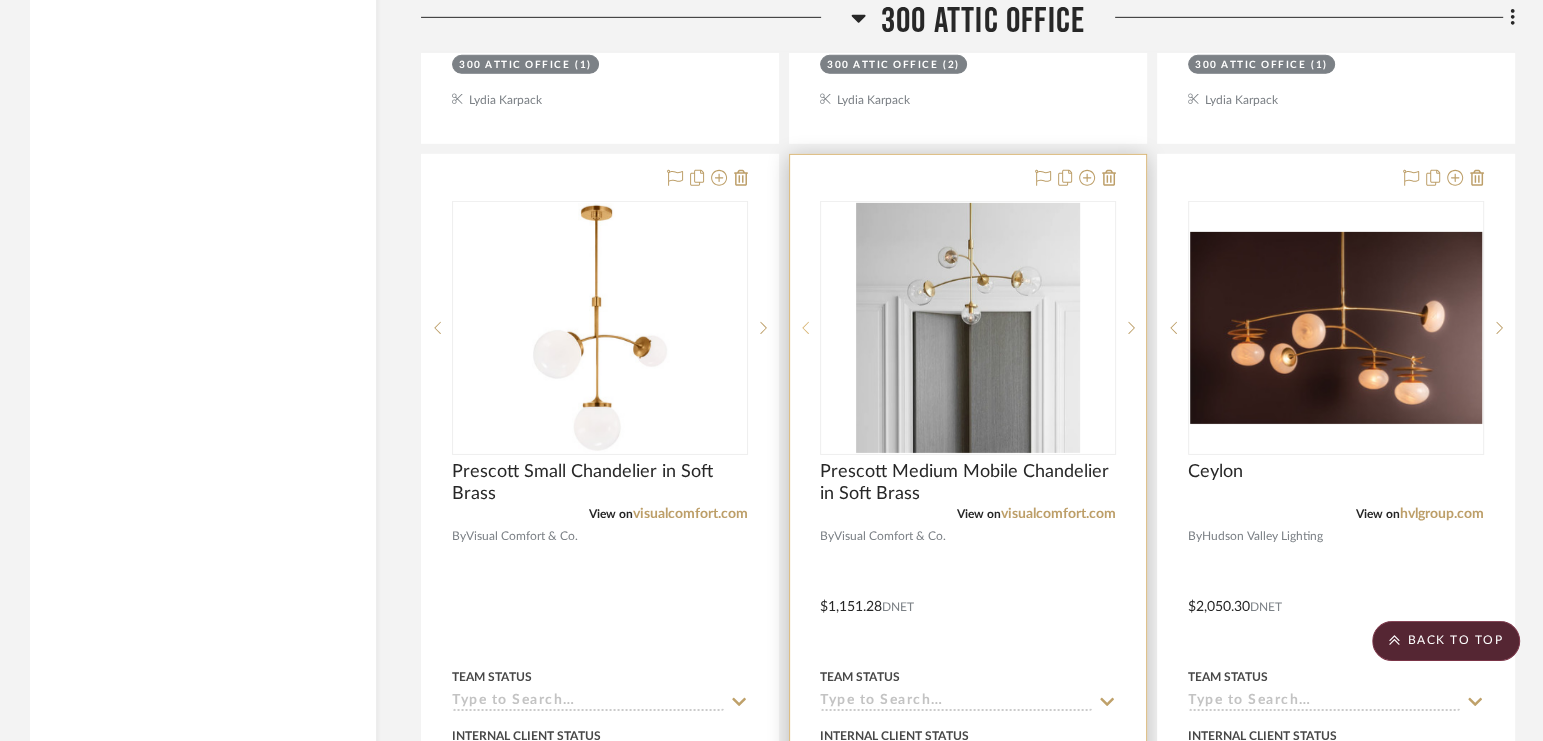 click 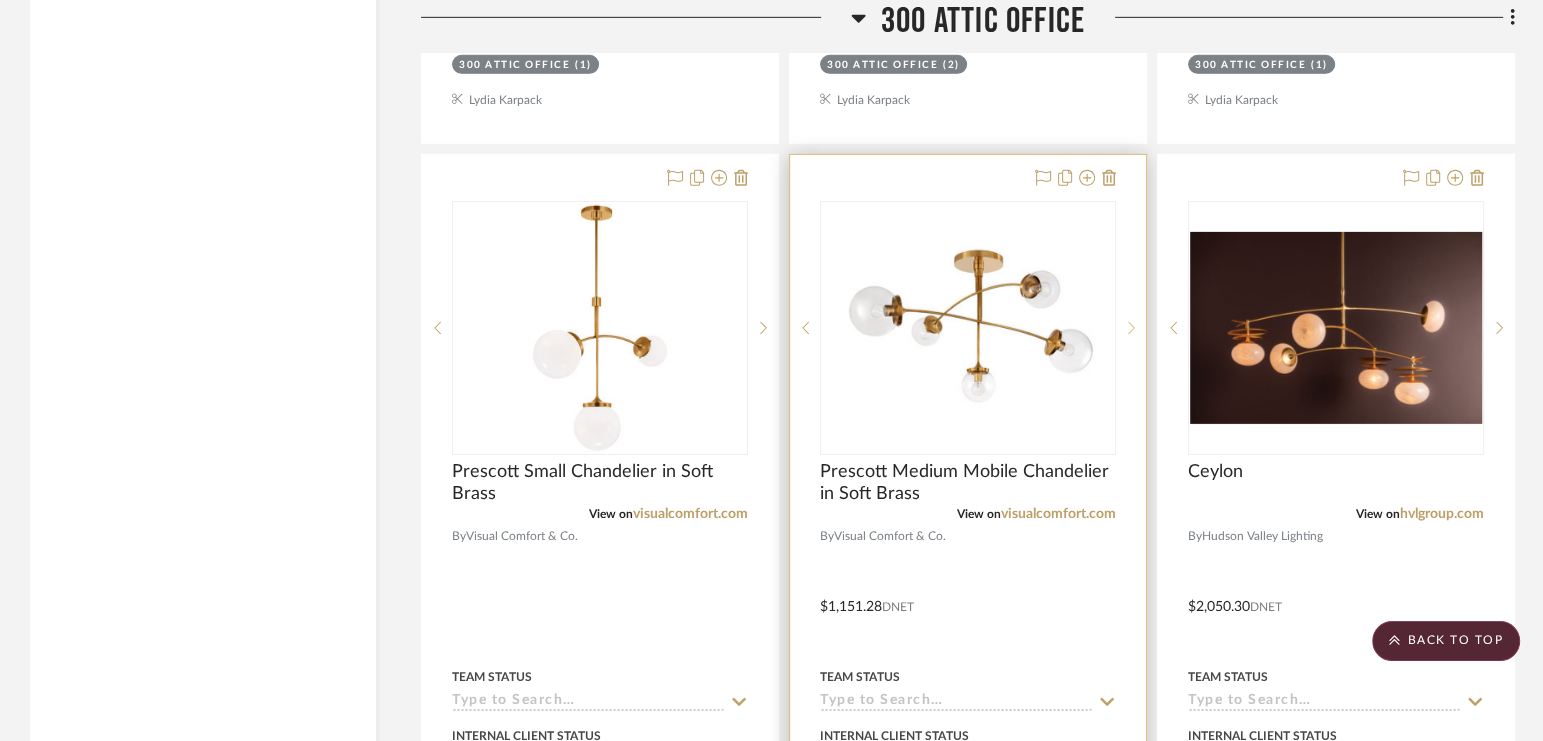 click 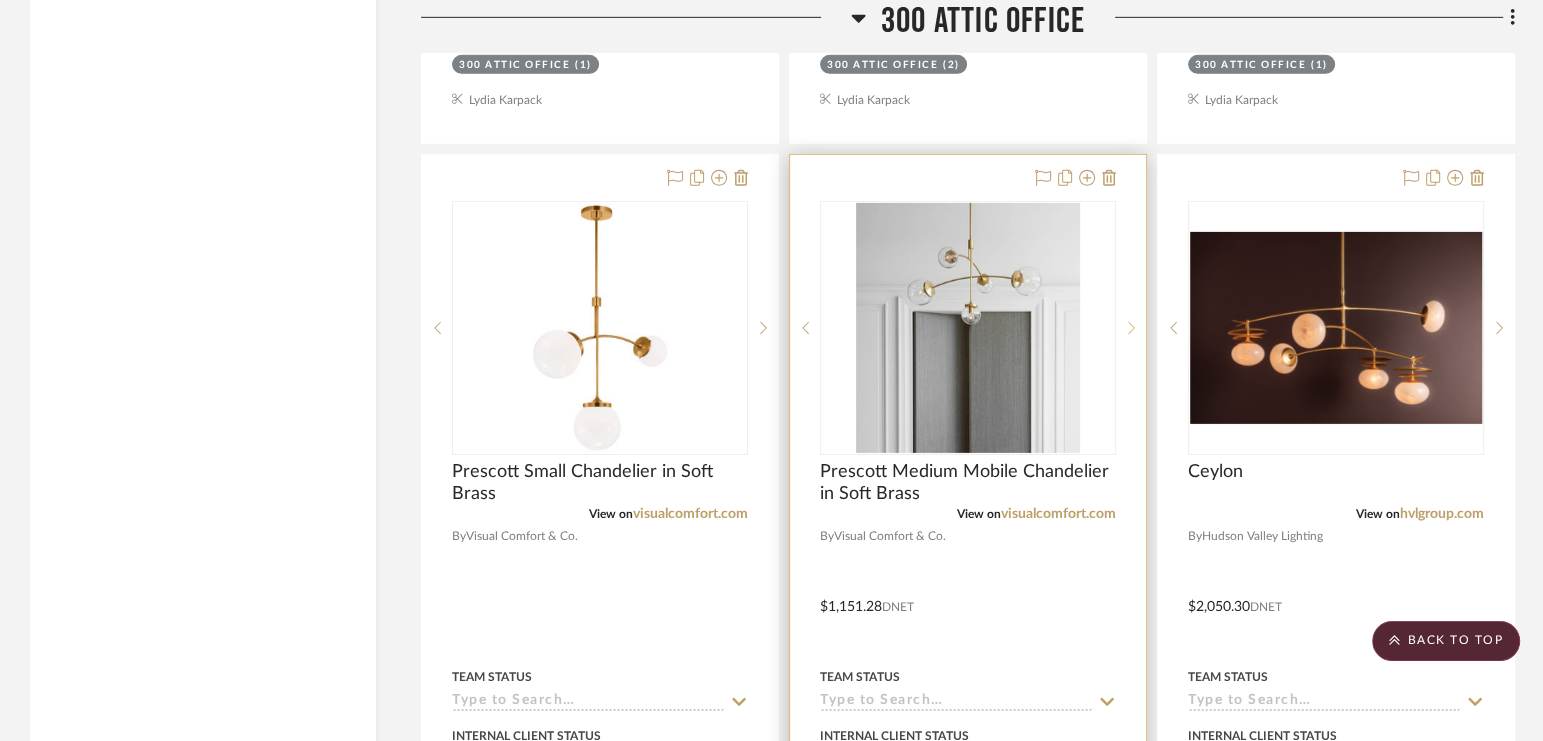click 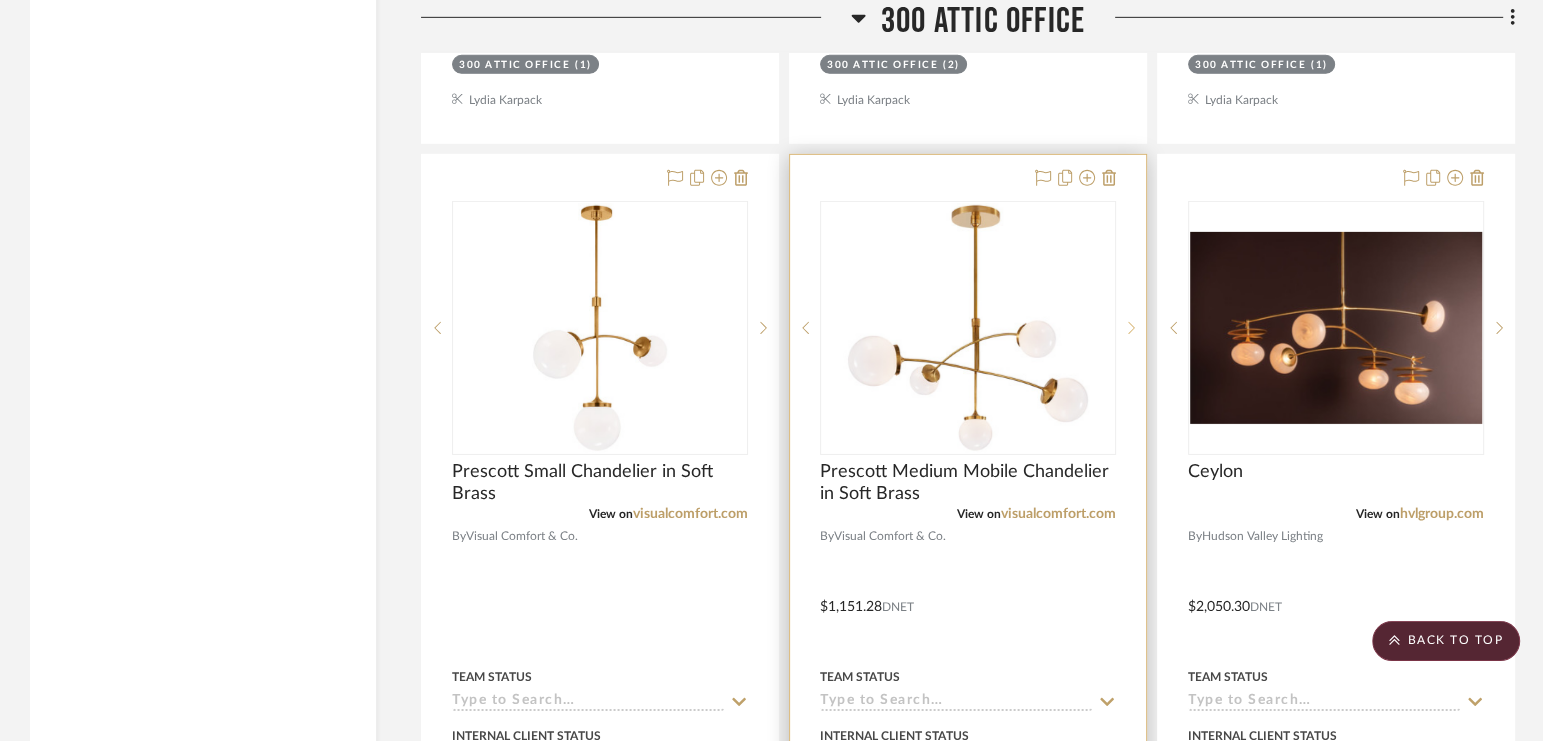 click 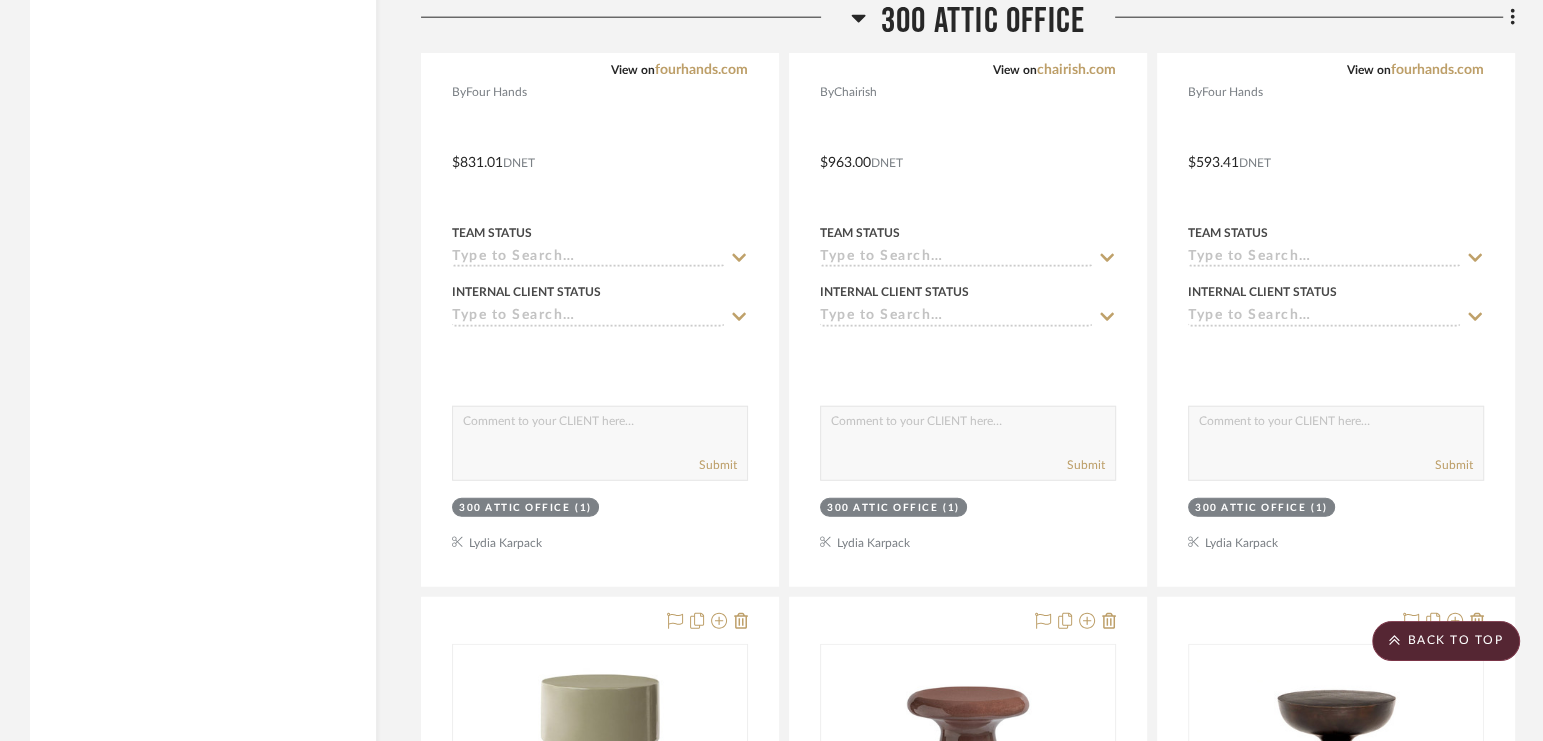 scroll, scrollTop: 11430, scrollLeft: 0, axis: vertical 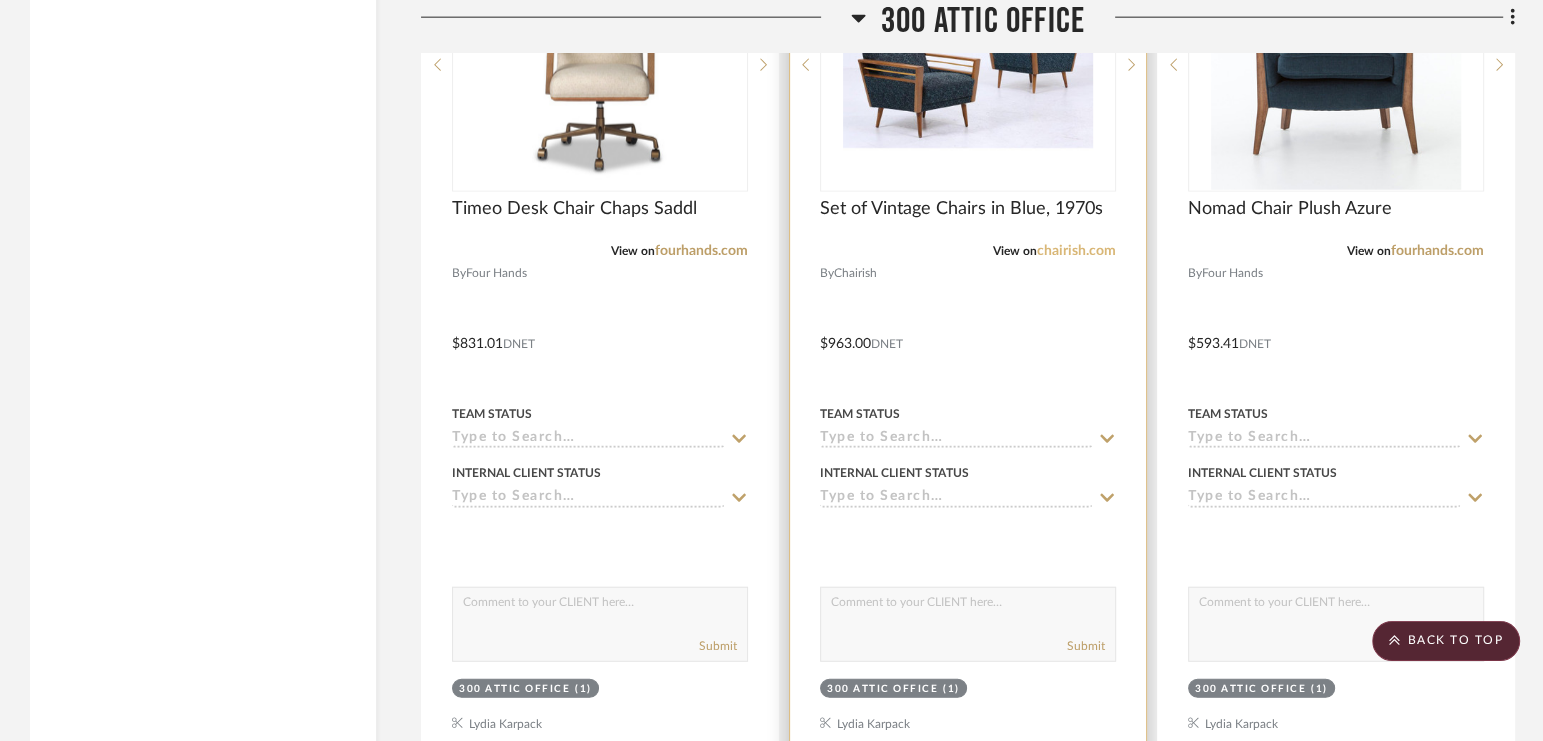 click on "chairish.com" at bounding box center (1076, 251) 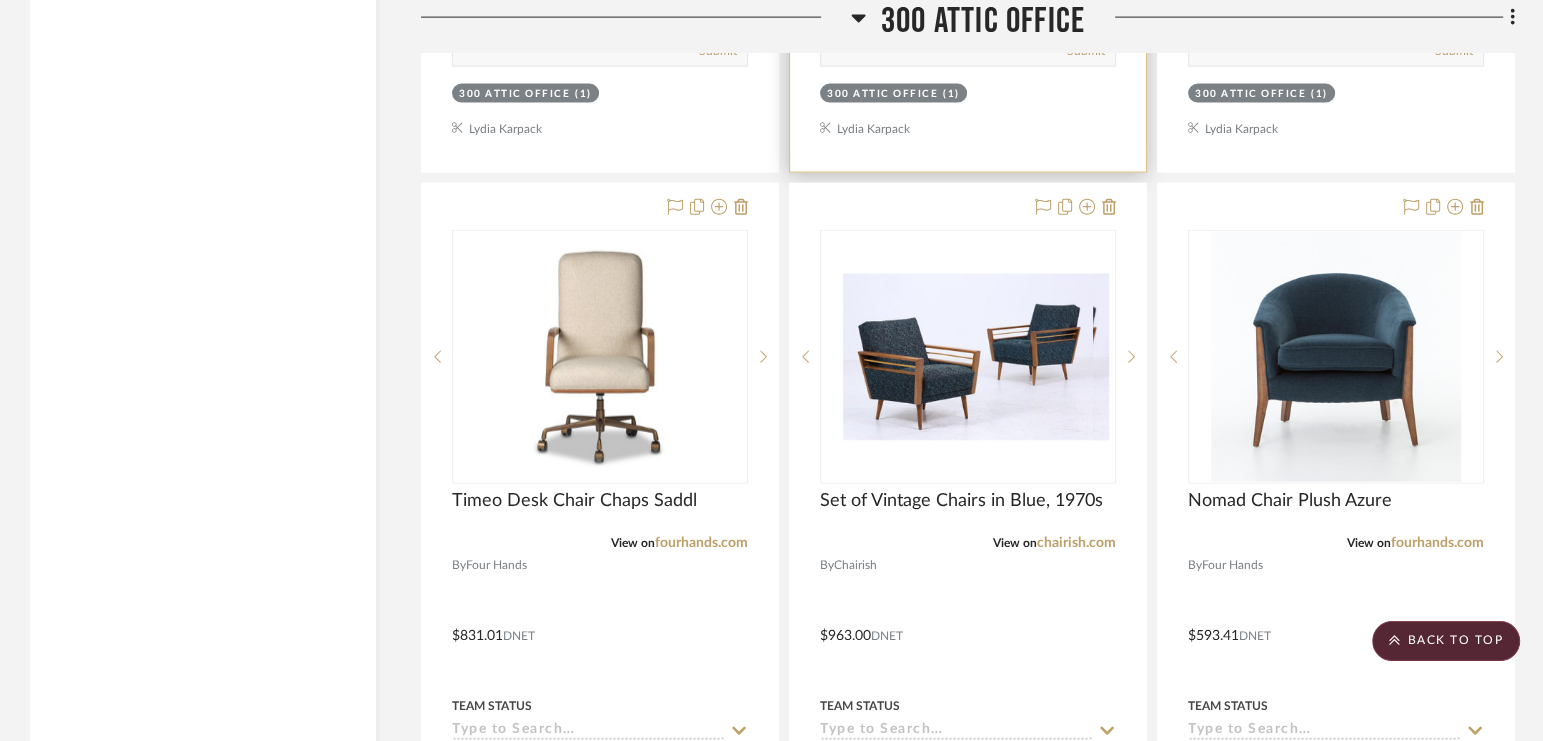 scroll, scrollTop: 11024, scrollLeft: 0, axis: vertical 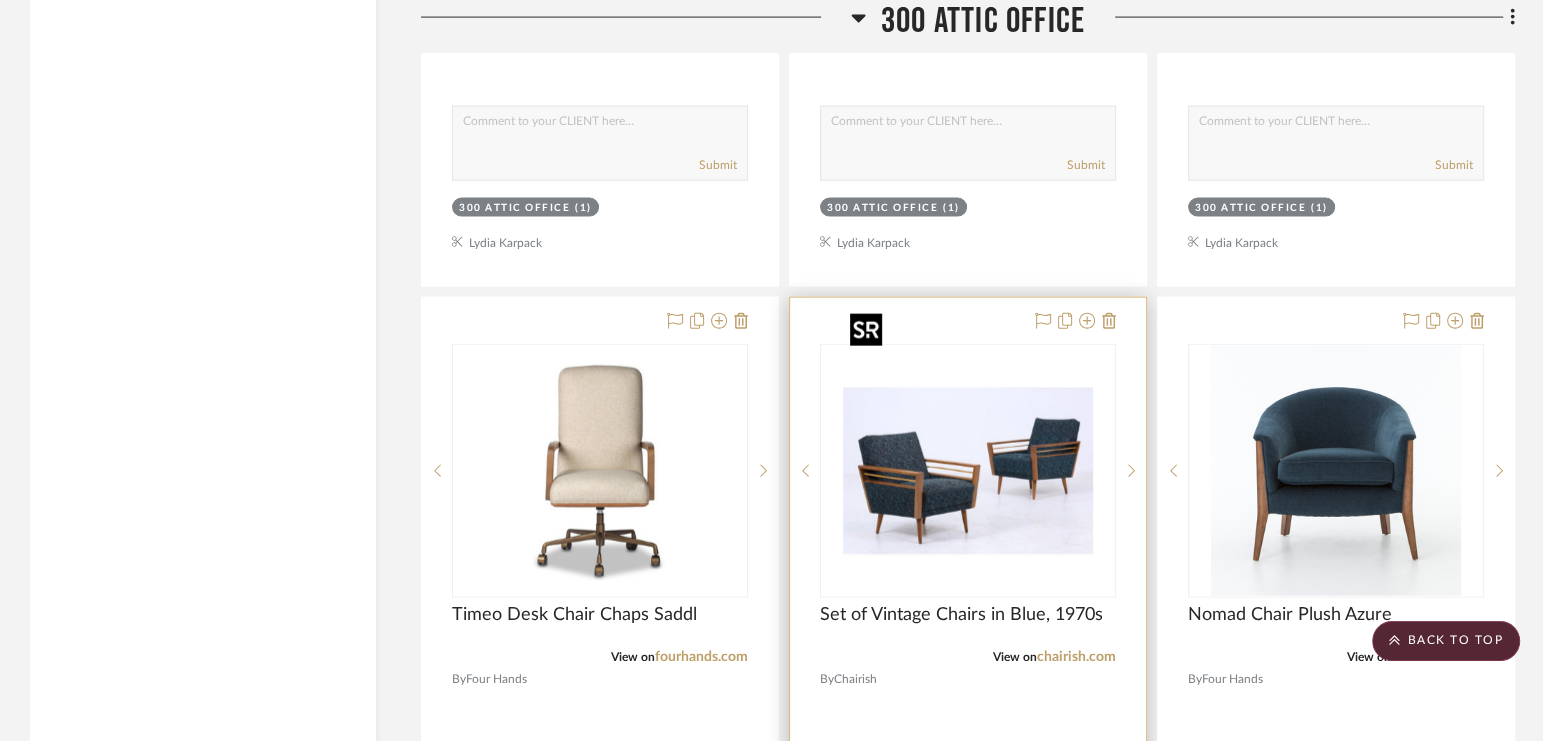 click at bounding box center [968, 471] 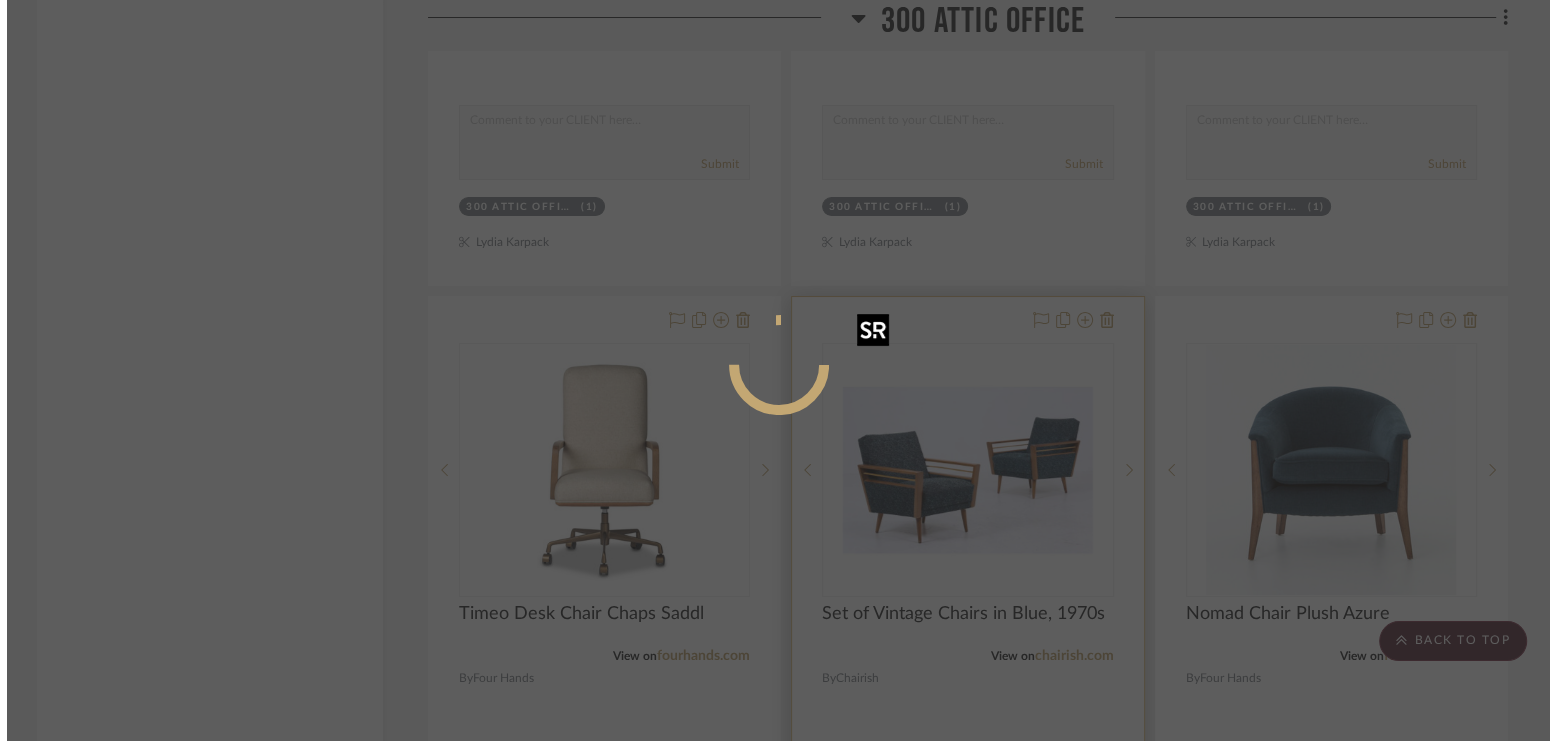 scroll, scrollTop: 0, scrollLeft: 0, axis: both 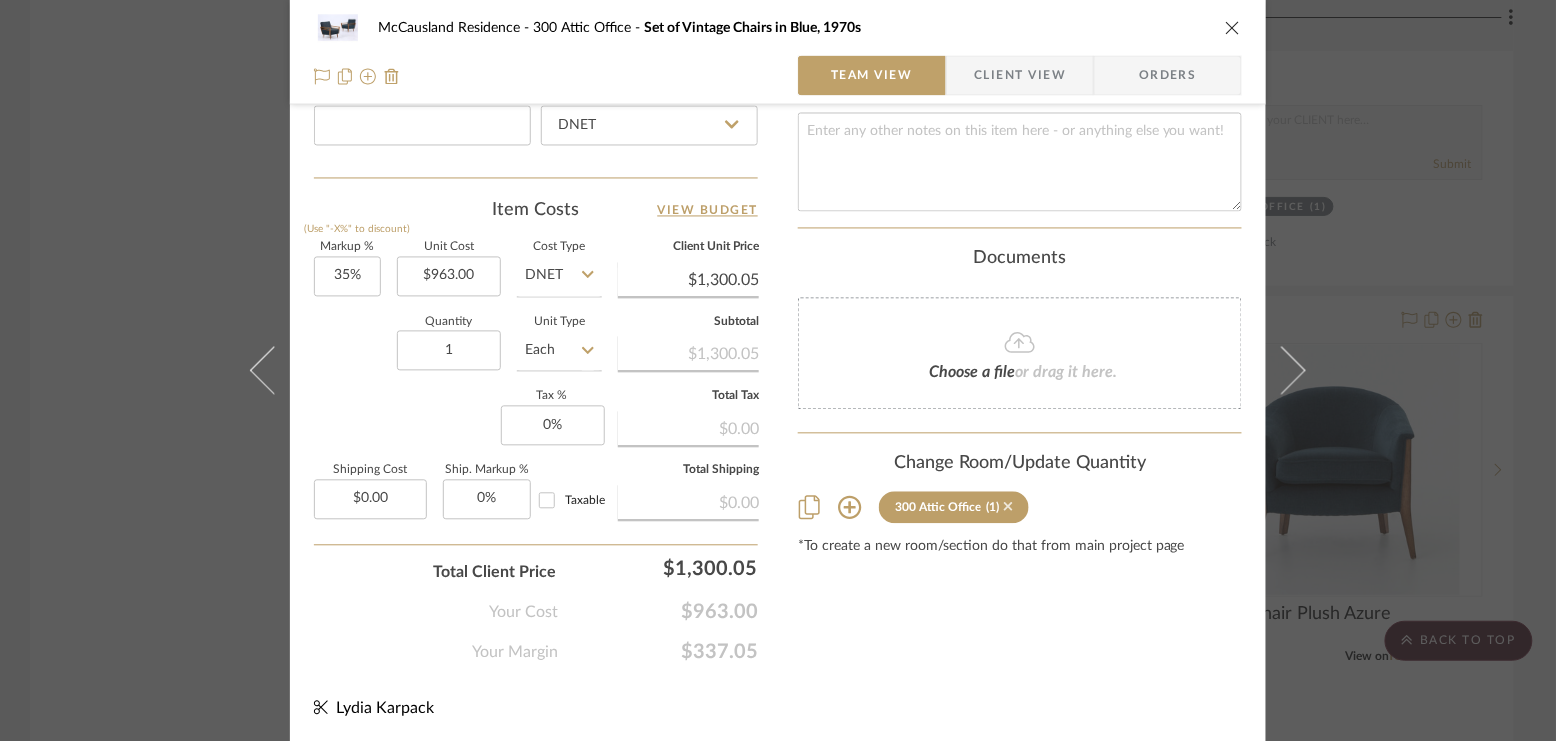 click 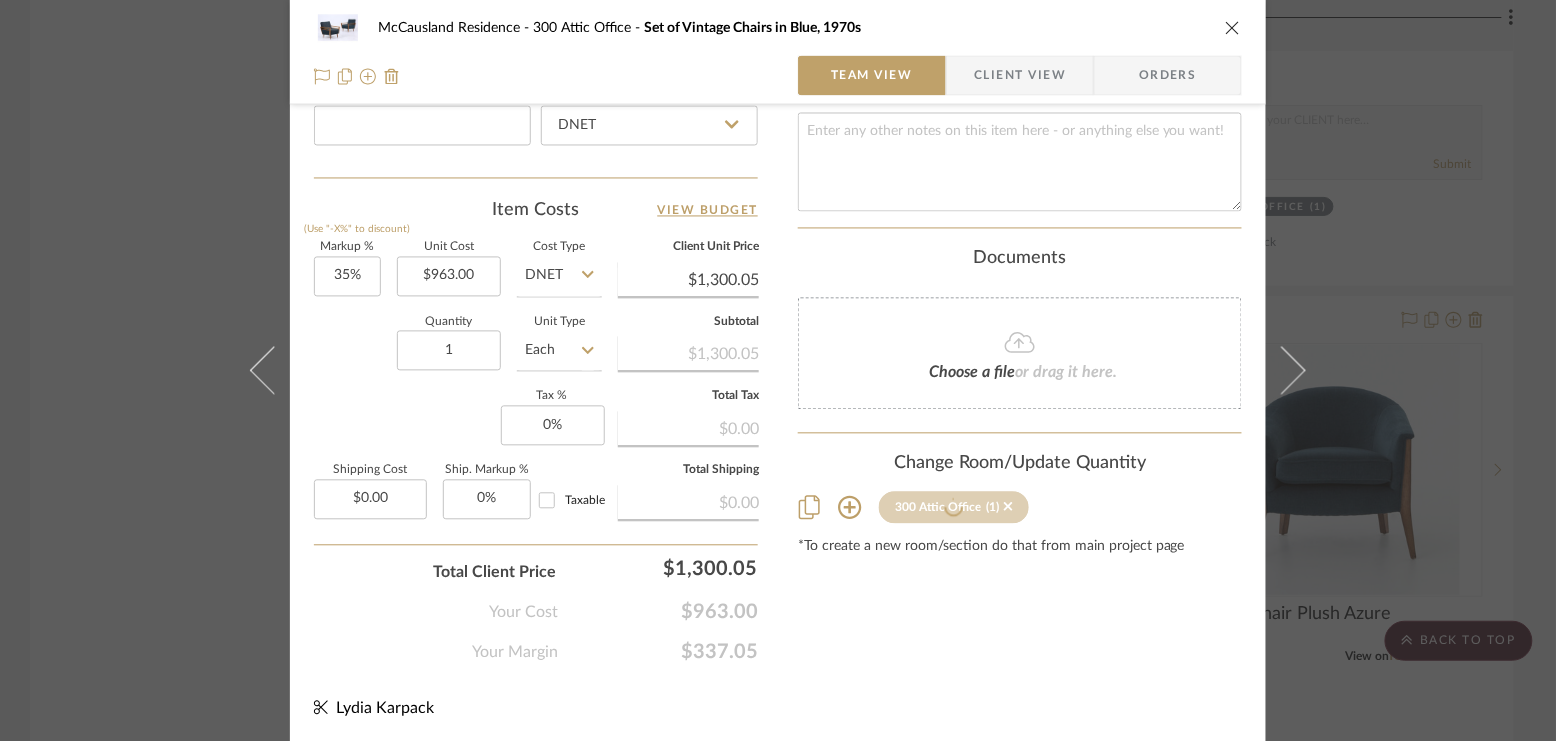 type 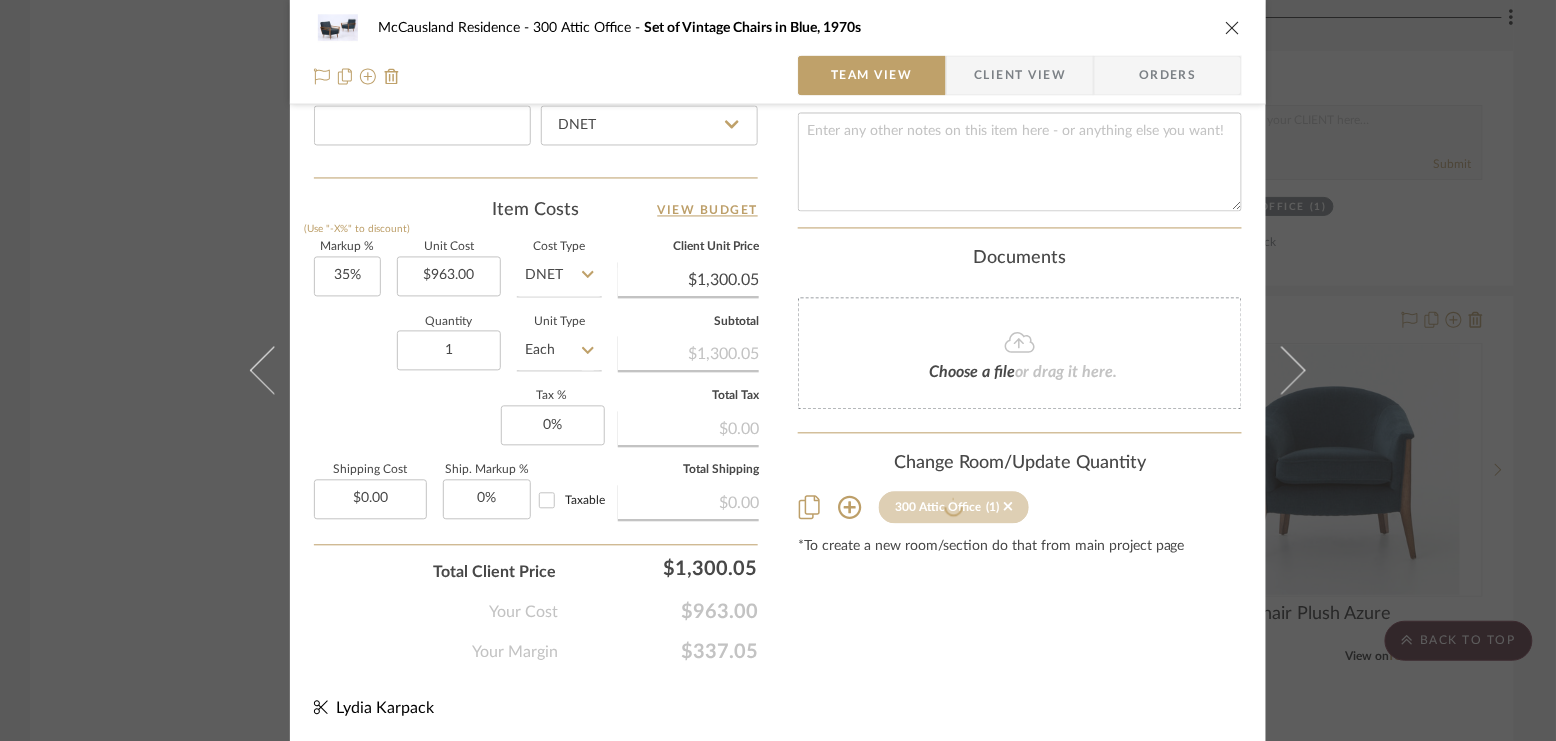type 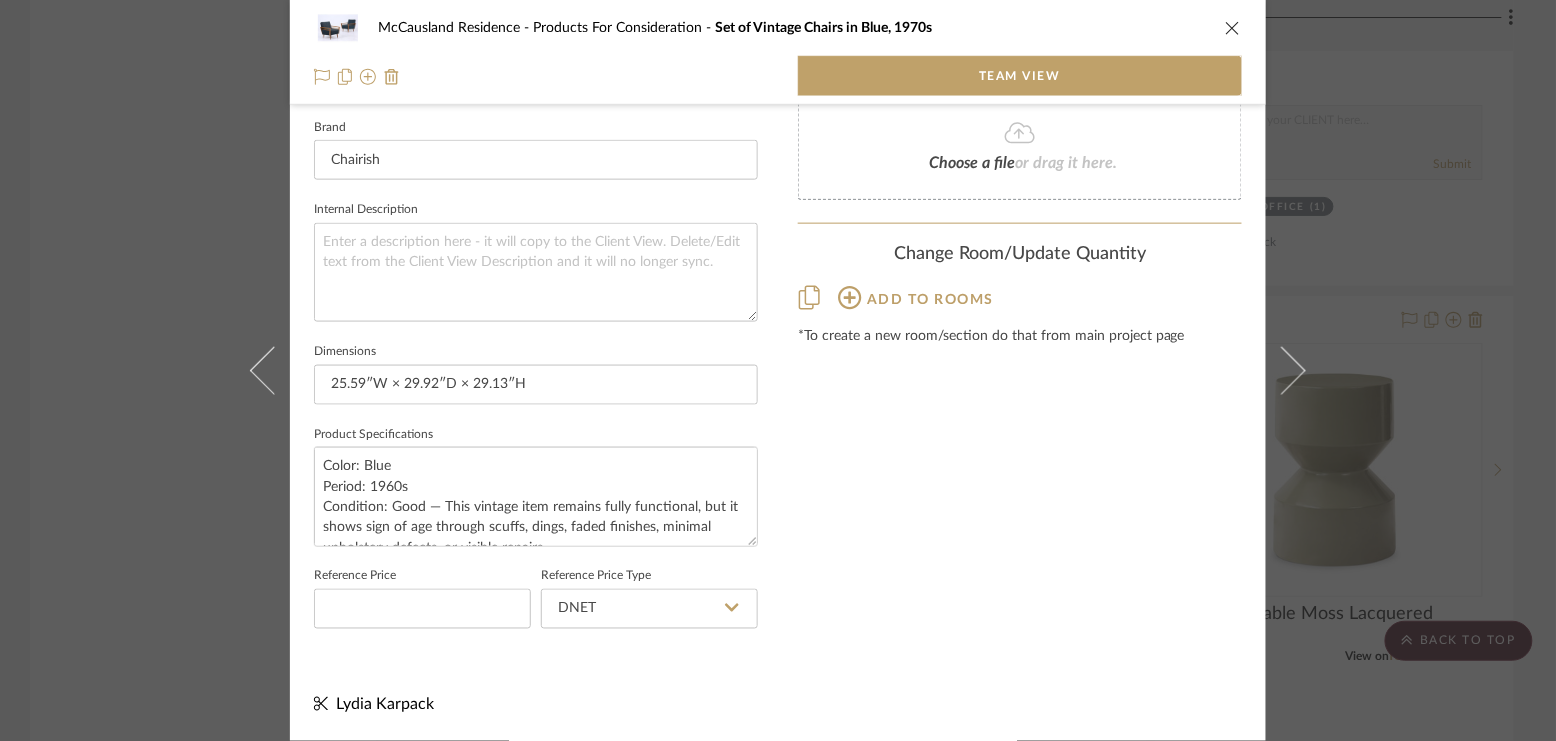 scroll, scrollTop: 739, scrollLeft: 0, axis: vertical 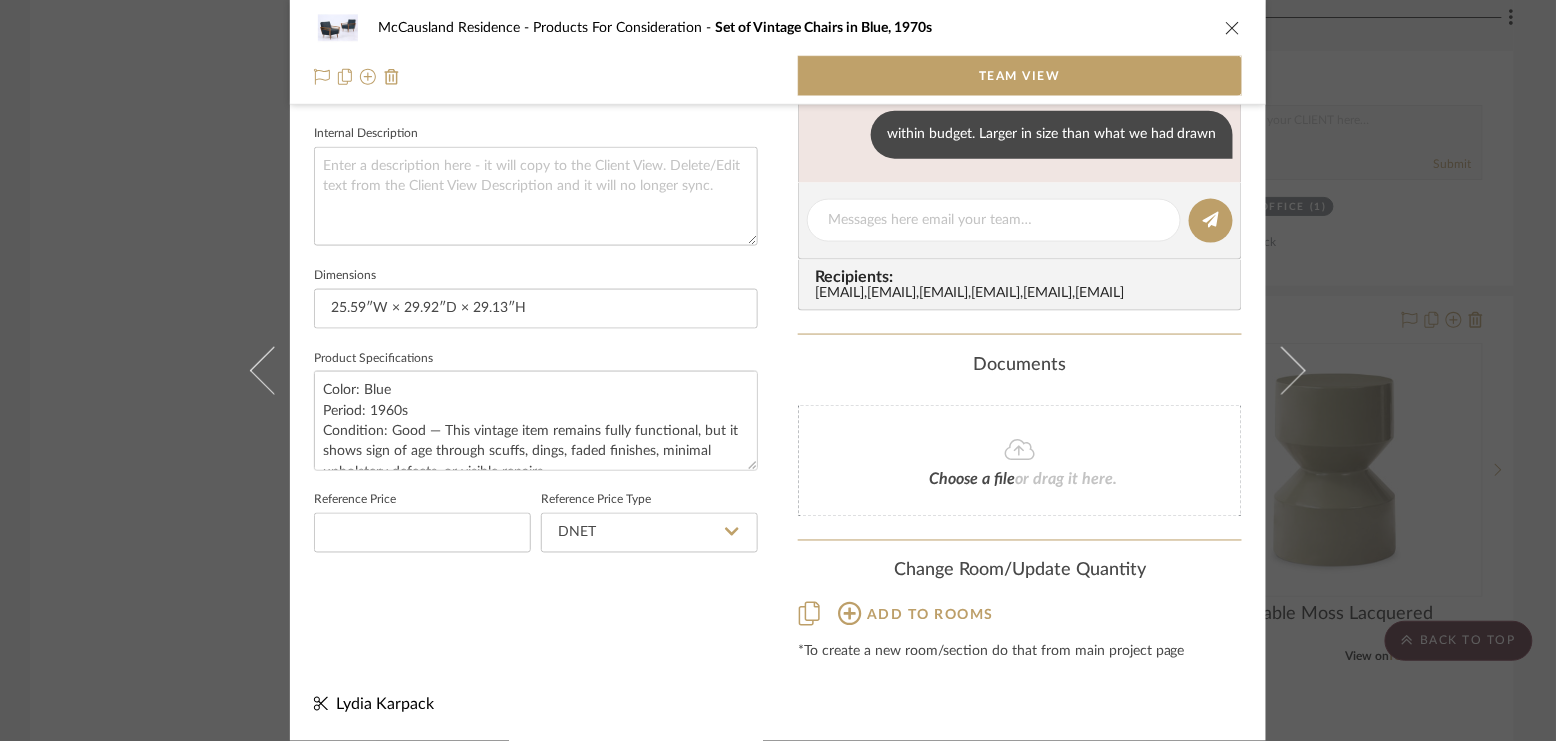 click on "McCausland Residence Products For Consideration Set of Vintage Chairs in Blue, 1970s Team View 1 / 5  Team-Facing Details   Item Name  Set of Vintage Chairs in Blue, 1970s  Brand  Chairish  Internal Description   Dimensions  25.59ʺW × 29.92ʺD × 29.13ʺH  Product Specifications  Color: Blue
Period: 1960s
Condition: Good — This vintage item remains fully functional, but it shows sign of age through scuffs, dings, faded finishes, minimal upholstery defects, or visible repairs  Reference Price   Reference Price Type  DNET Content here copies to Client View - confirm visibility there. Team Status Internal Client Status  Lead Time  In Stock Weeks  Est. Min   Est. Max   Due Date   Client-Facing Target Install Date  Tasks / To-Dos /  team Messaging Yesterday  Lydia Karpack   2:09 PM  Budget Number: $1,350.00 Today  Lydia Karpack   11:10 AM  within budget. Larger in size than what we had drawn Recipients:  bella@clothandkind.com ,   concierge+clothkind@stylerow.com ,   katelyn@clothandkind.com ,  ,  ," at bounding box center [778, 370] 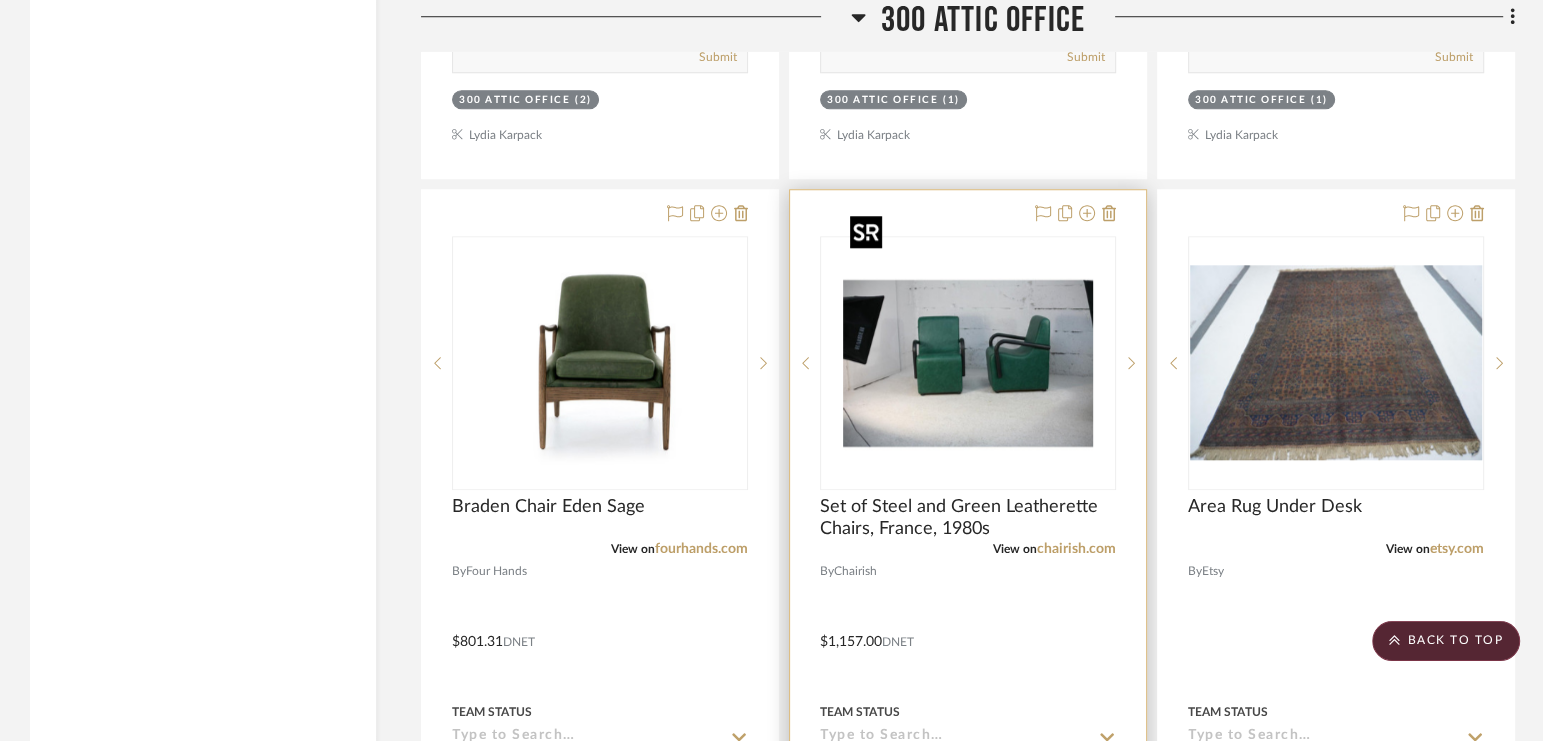 scroll, scrollTop: 8508, scrollLeft: 0, axis: vertical 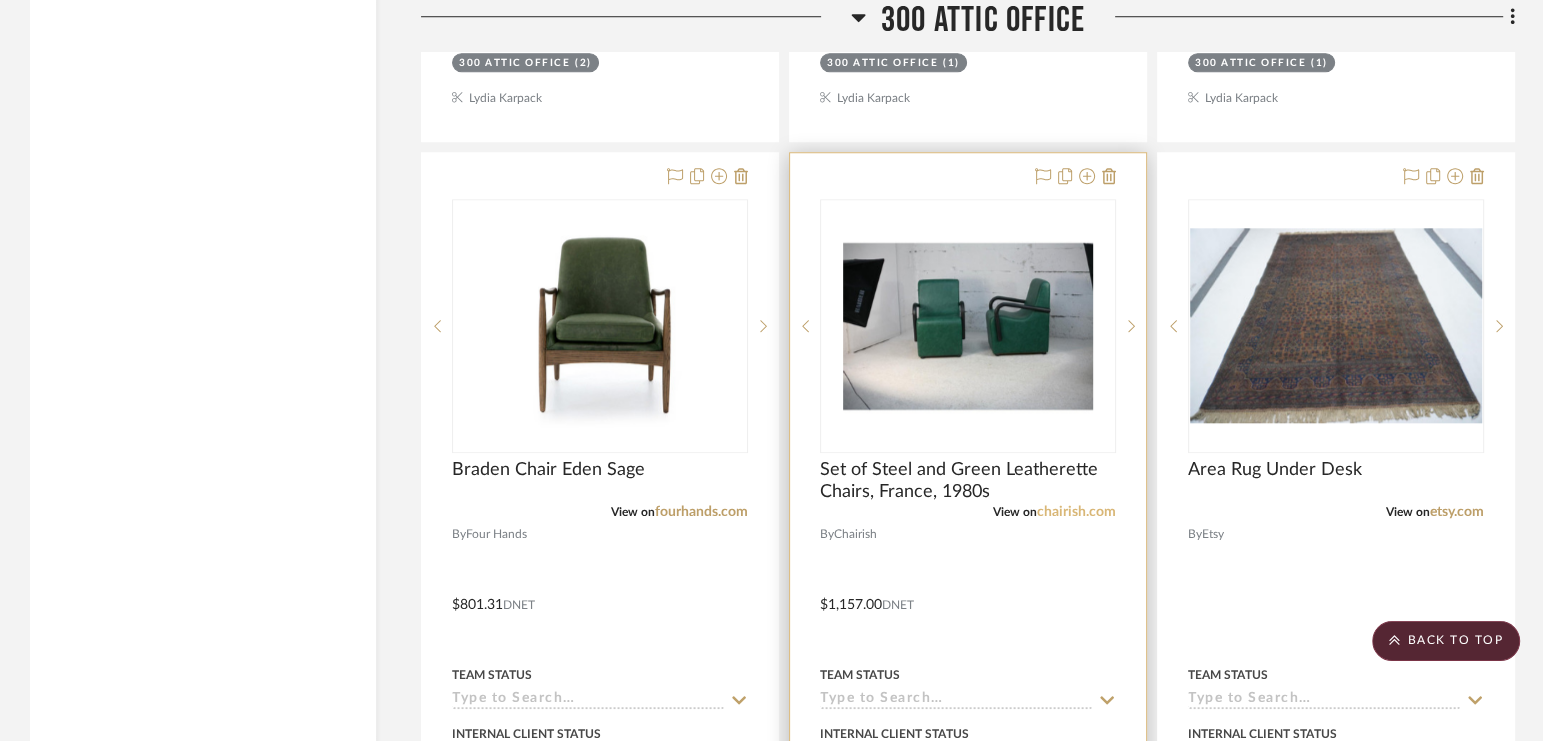 click on "chairish.com" at bounding box center [1076, 512] 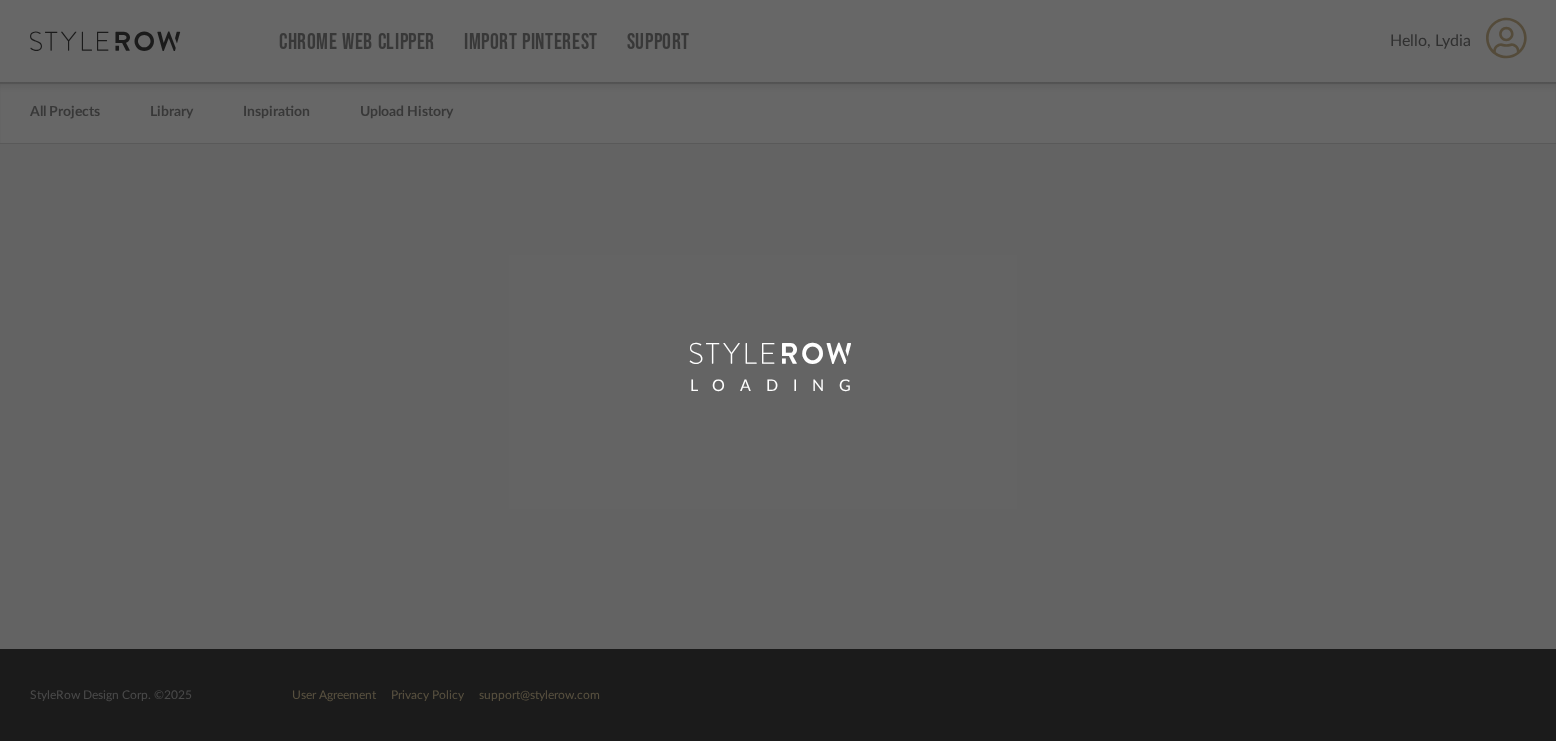 scroll, scrollTop: 0, scrollLeft: 0, axis: both 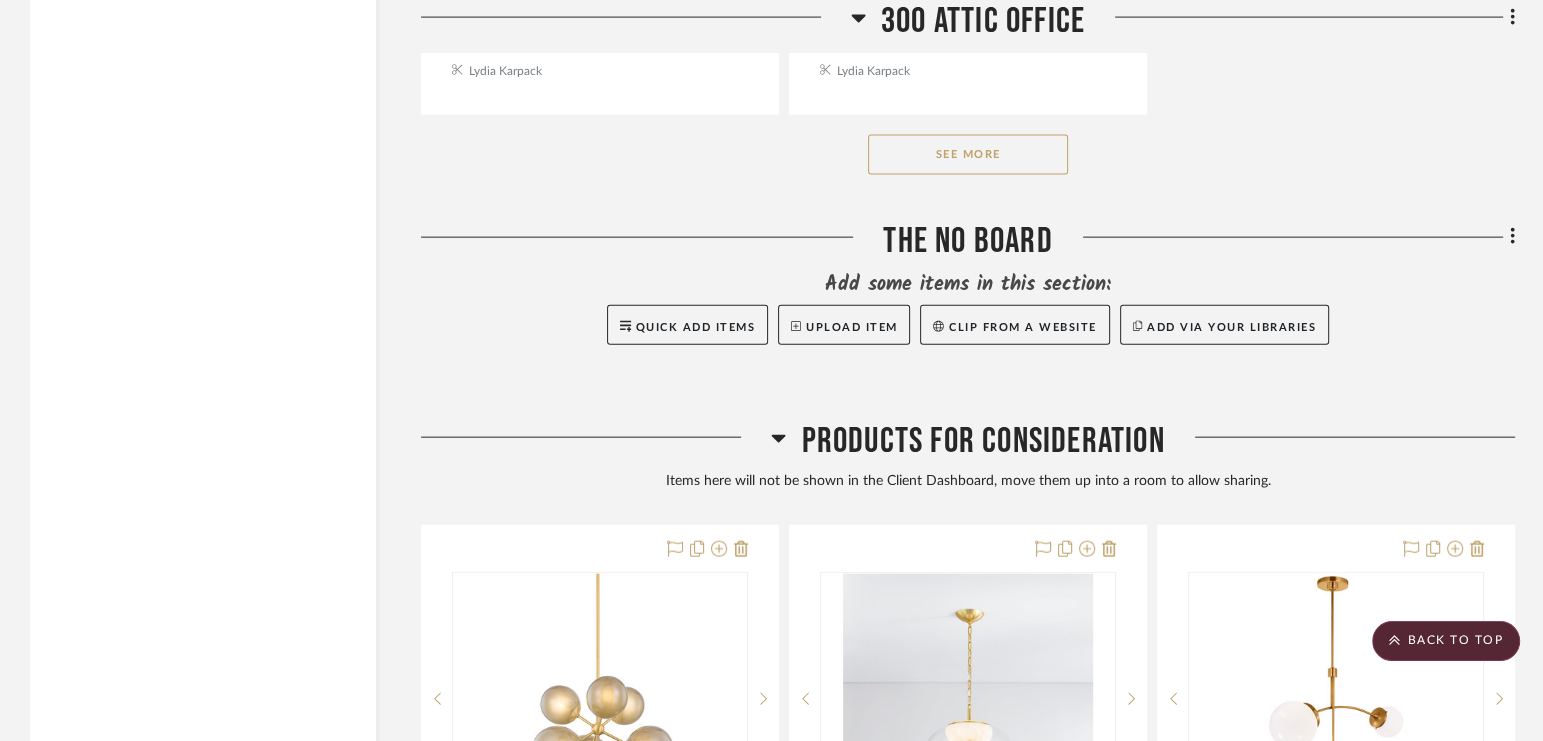 click on "See More" 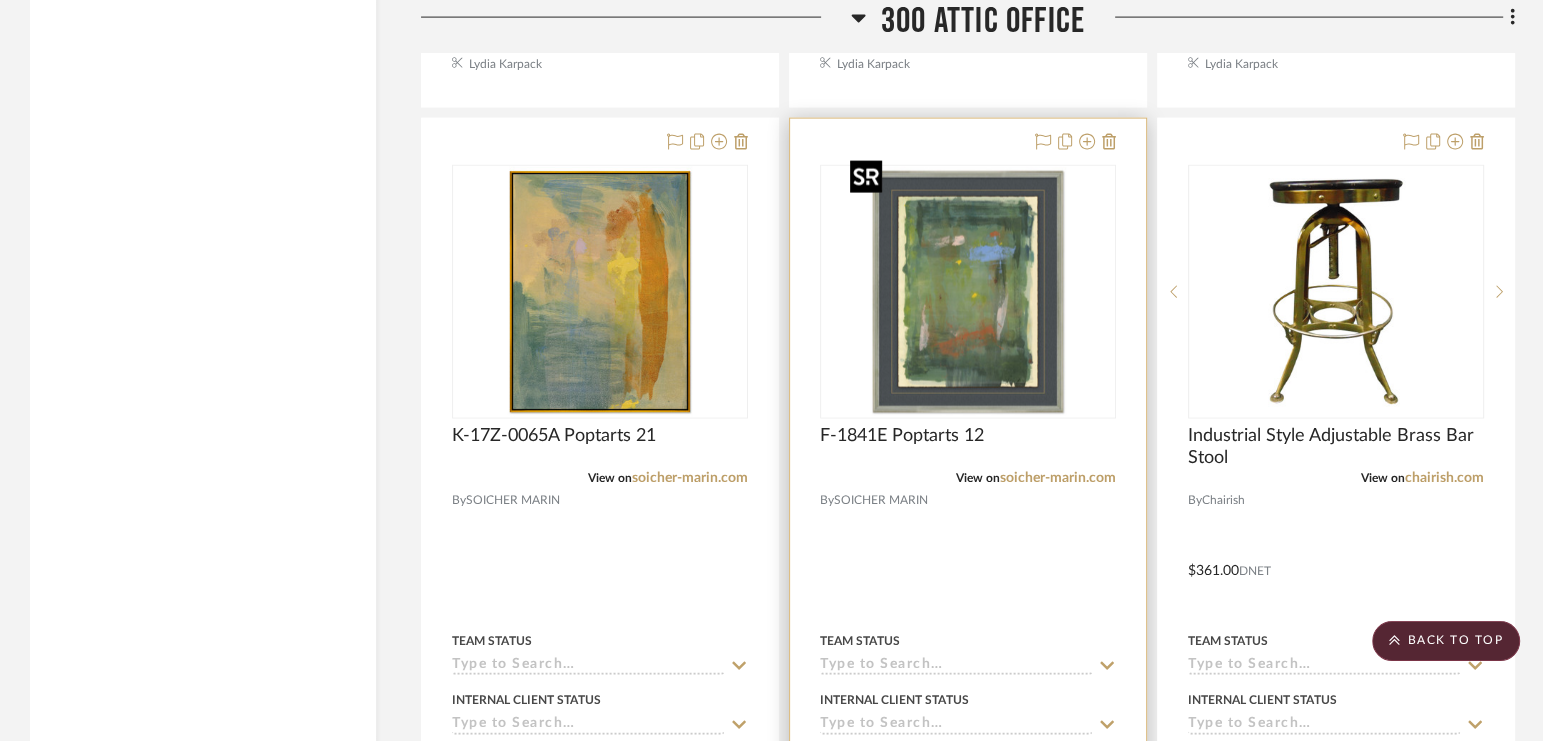 scroll, scrollTop: 4161, scrollLeft: 0, axis: vertical 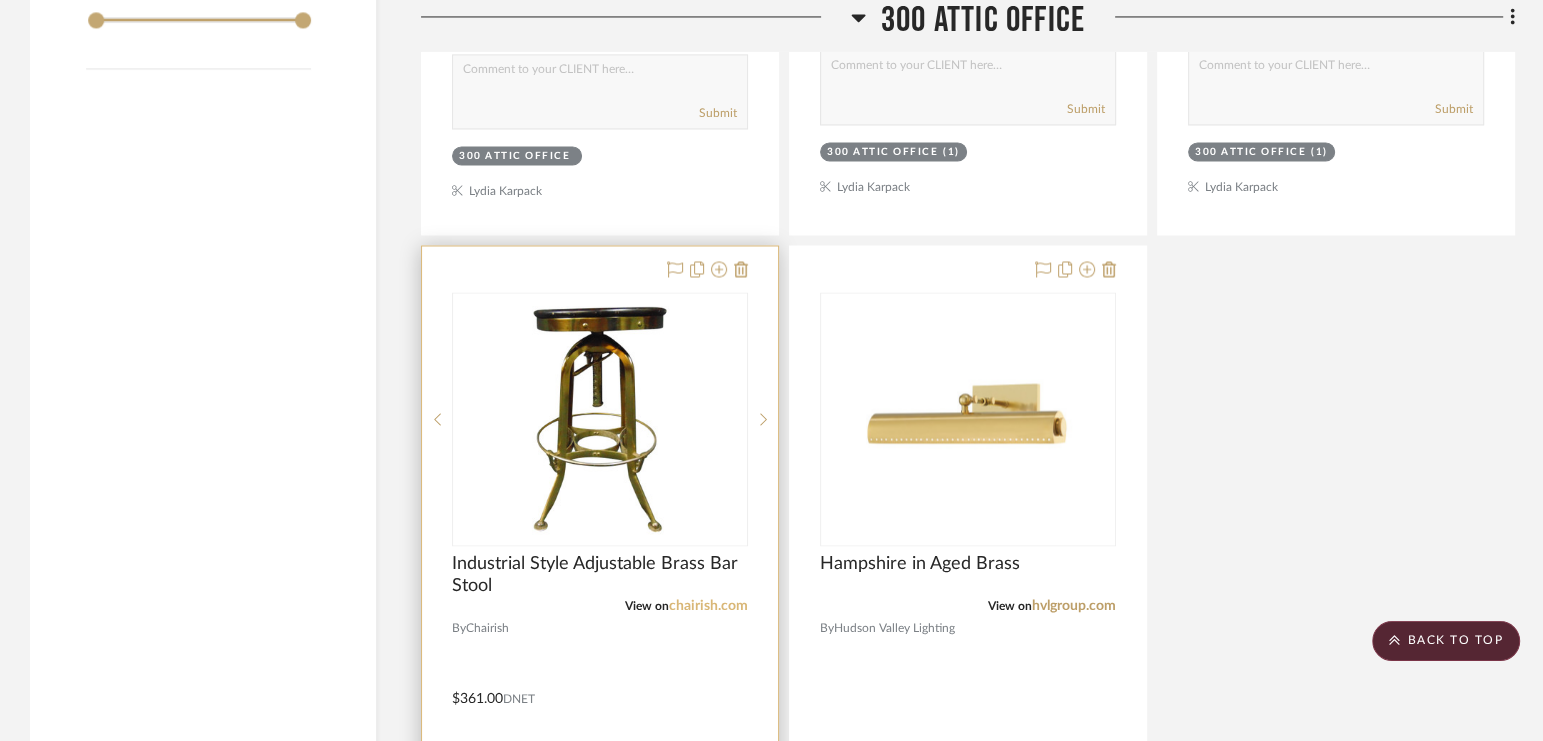 click on "chairish.com" at bounding box center [708, 605] 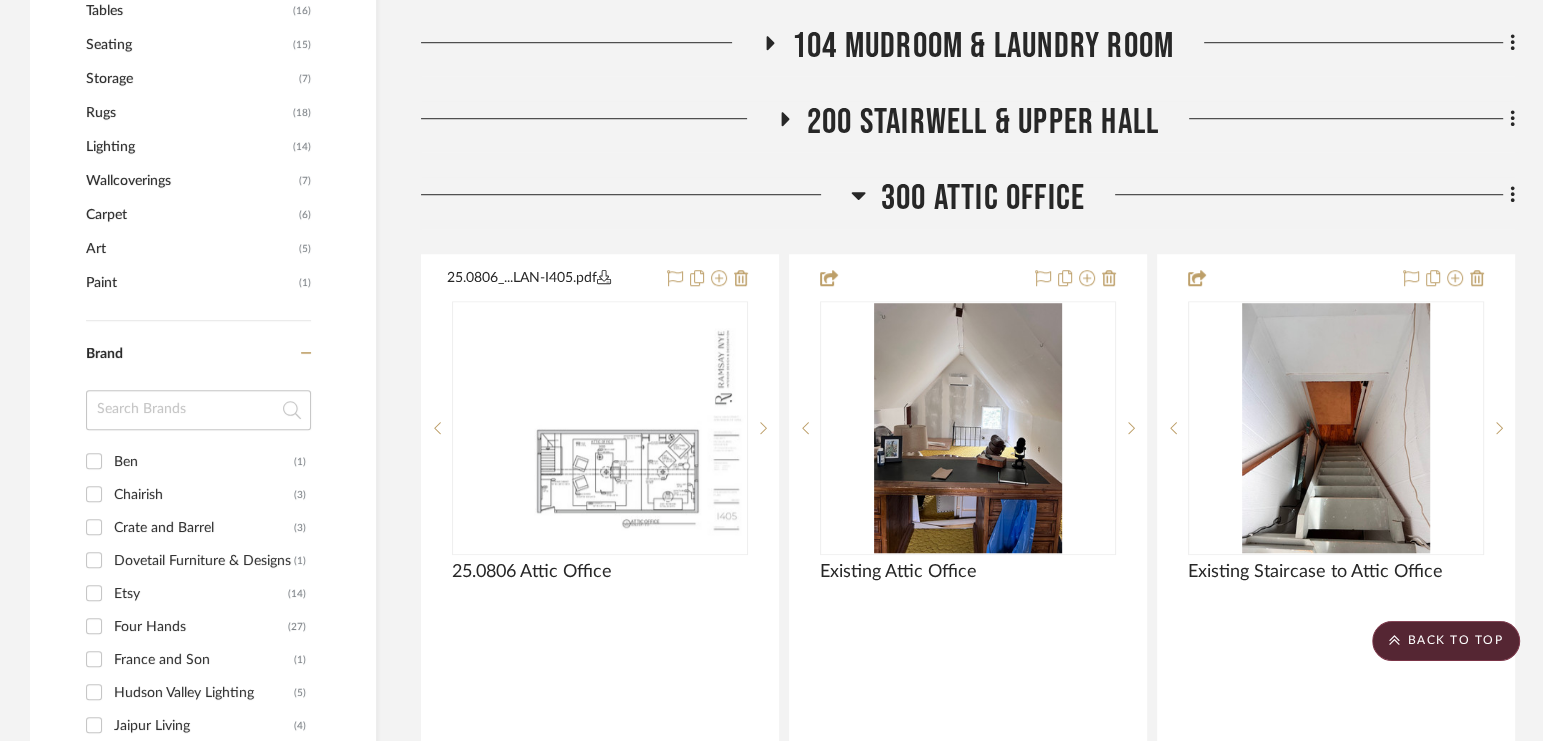 scroll, scrollTop: 824, scrollLeft: 0, axis: vertical 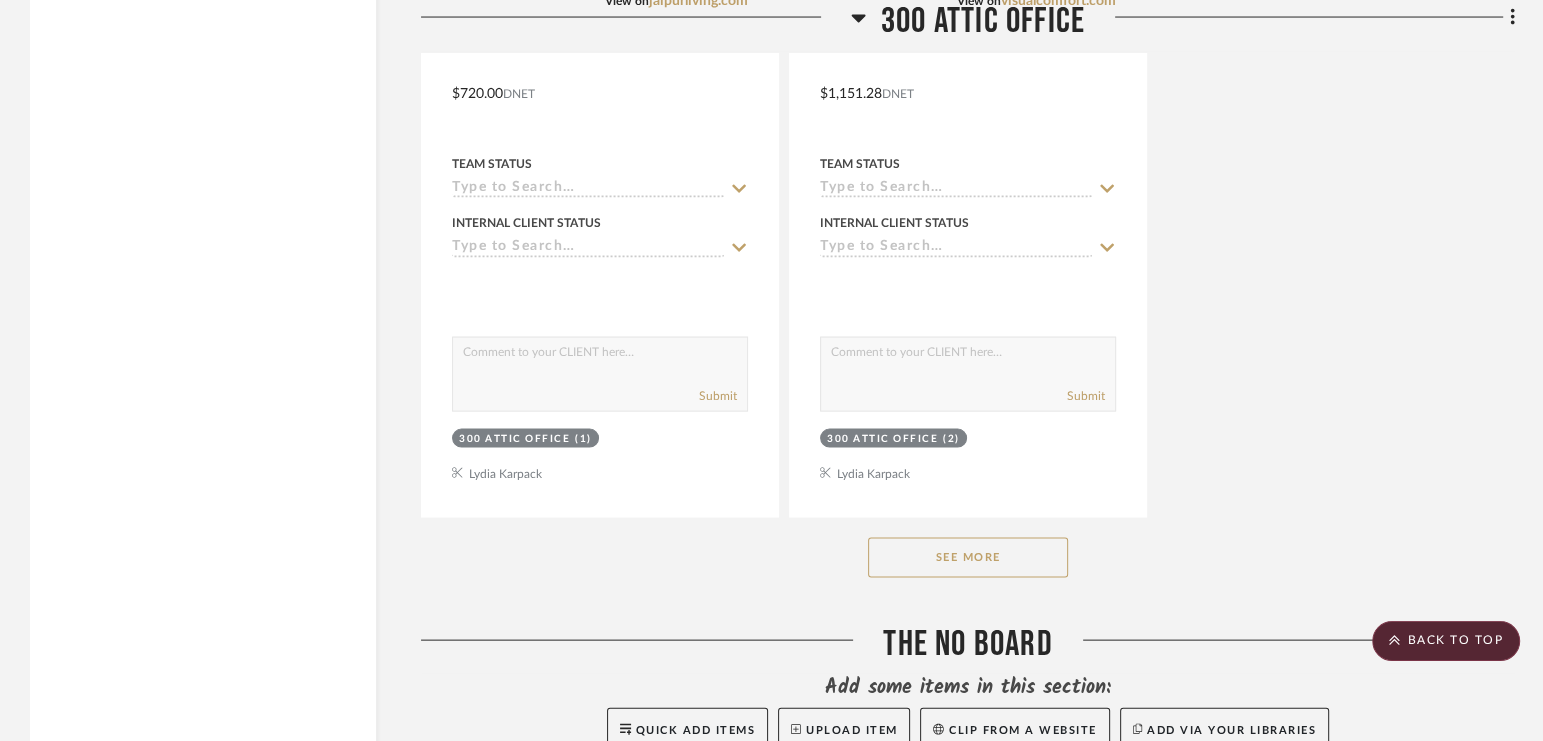 click on "See More" 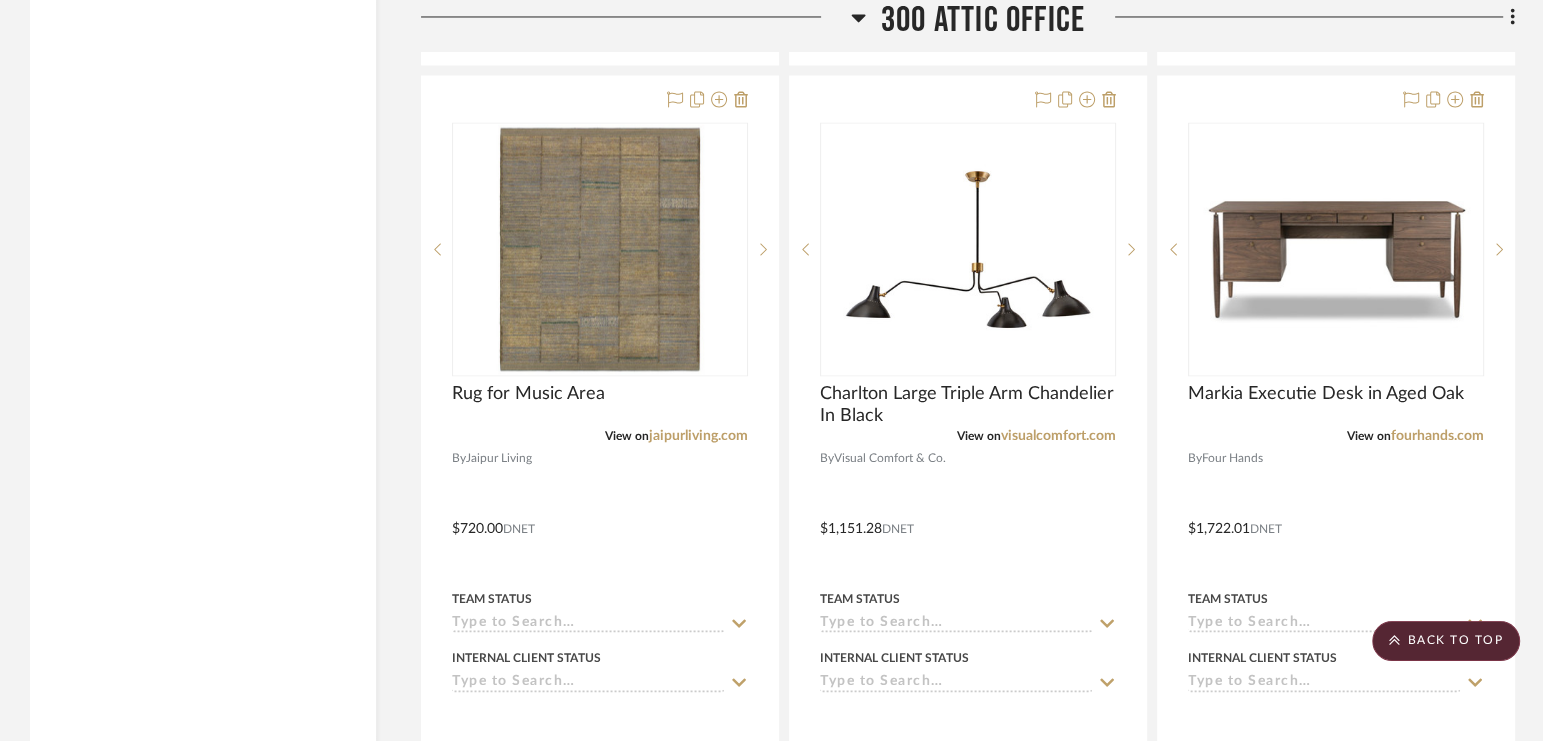 scroll, scrollTop: 3265, scrollLeft: 0, axis: vertical 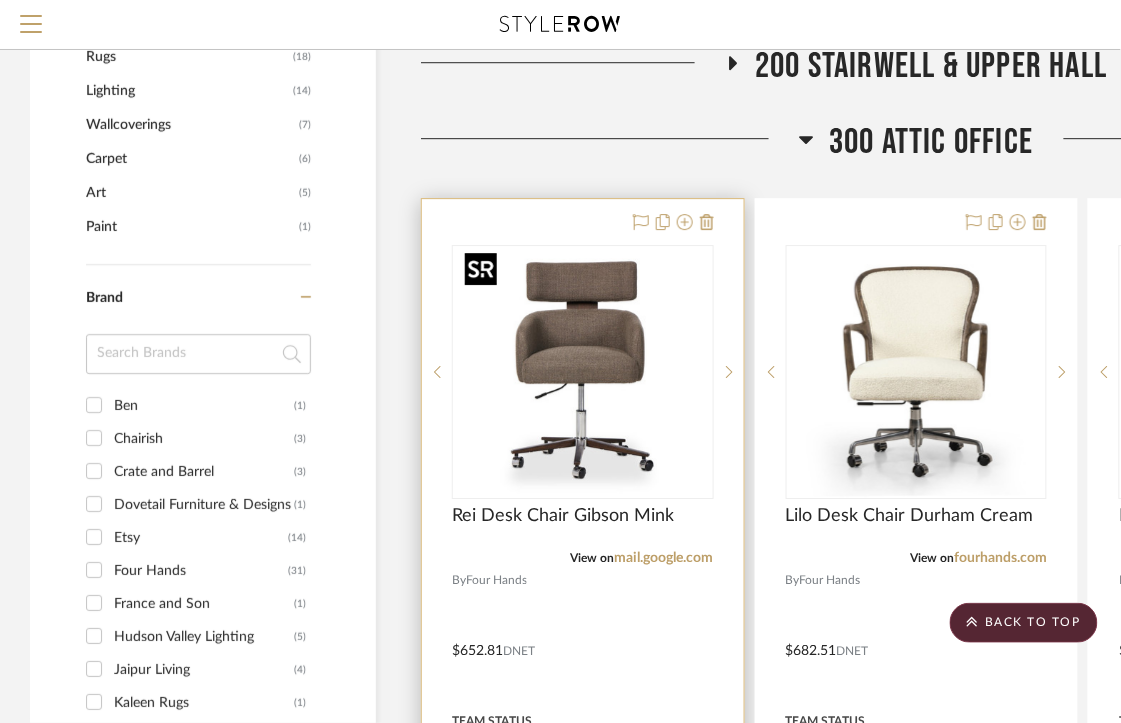 click at bounding box center (0, 0) 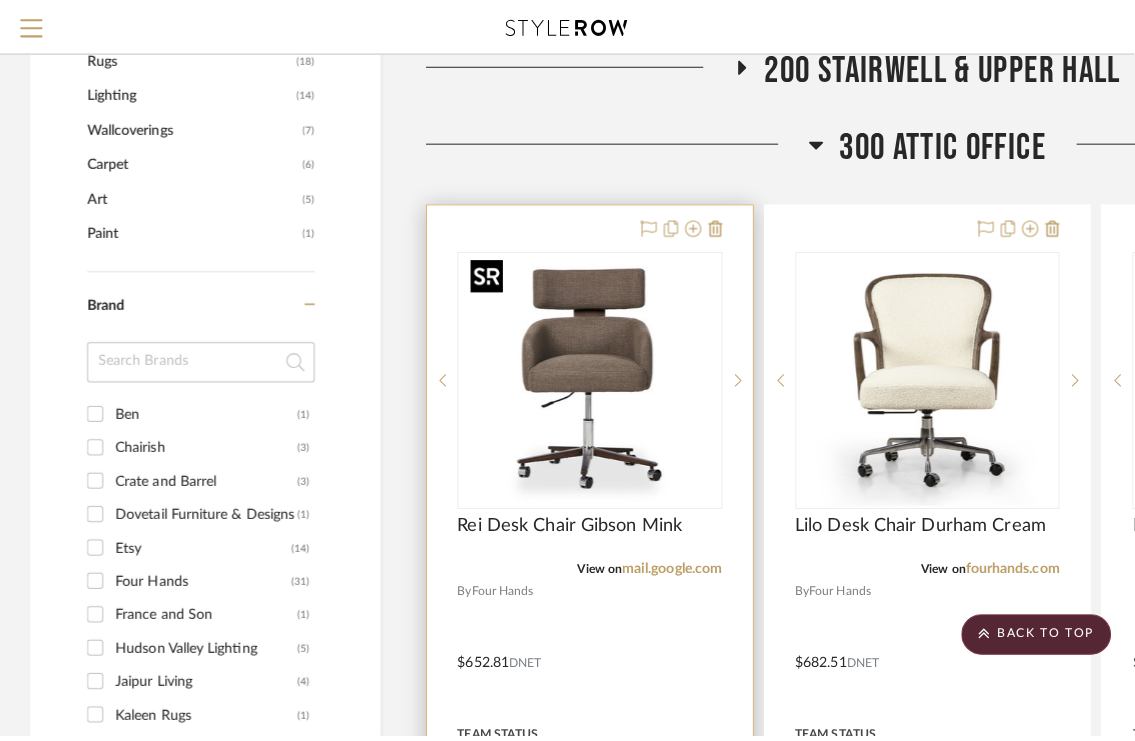 scroll, scrollTop: 0, scrollLeft: 0, axis: both 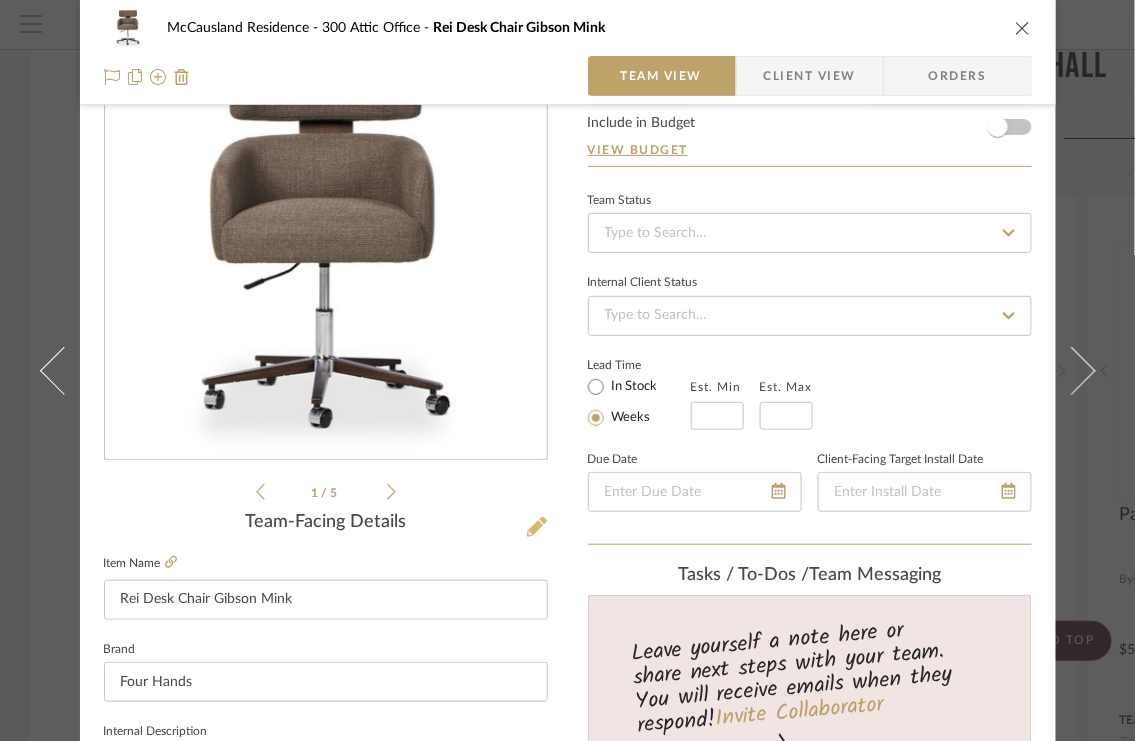click 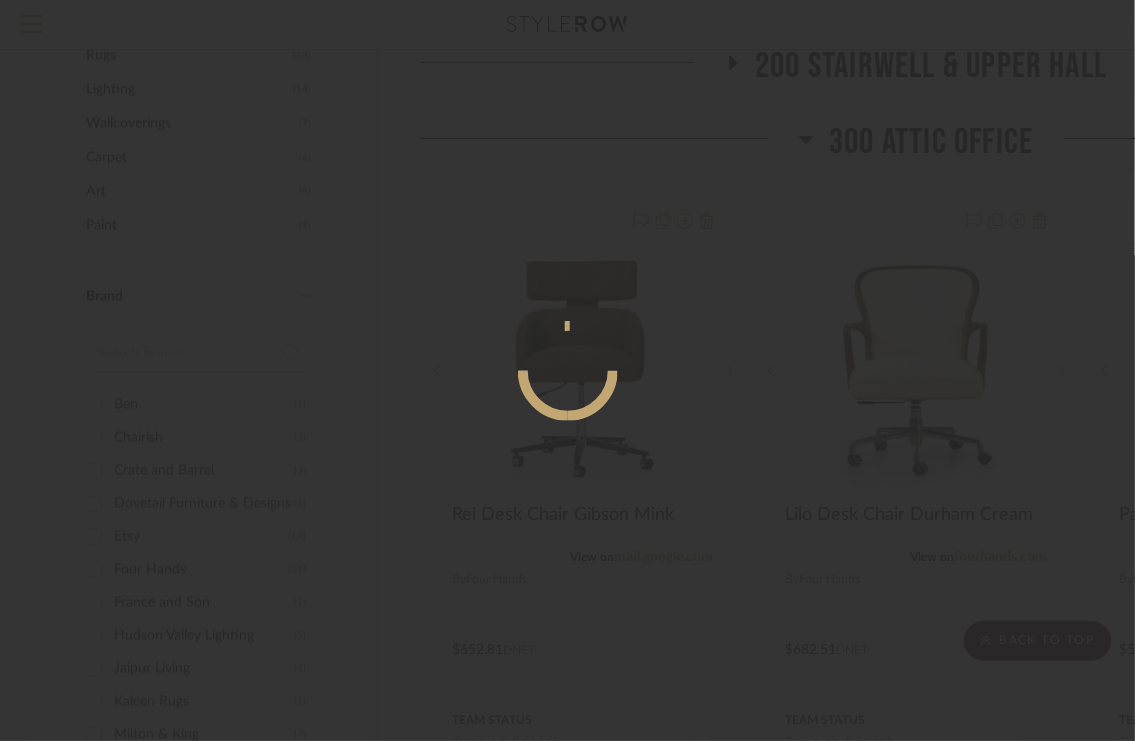 scroll, scrollTop: 0, scrollLeft: 0, axis: both 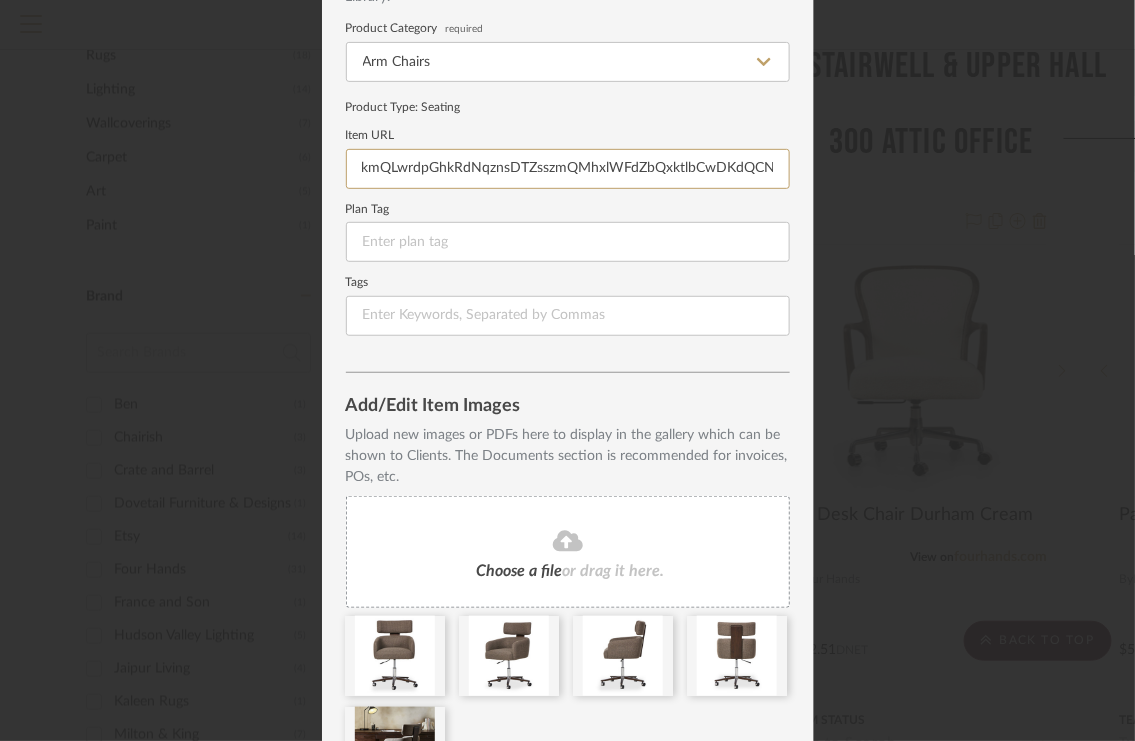 drag, startPoint x: 355, startPoint y: 168, endPoint x: 1030, endPoint y: 188, distance: 675.2962 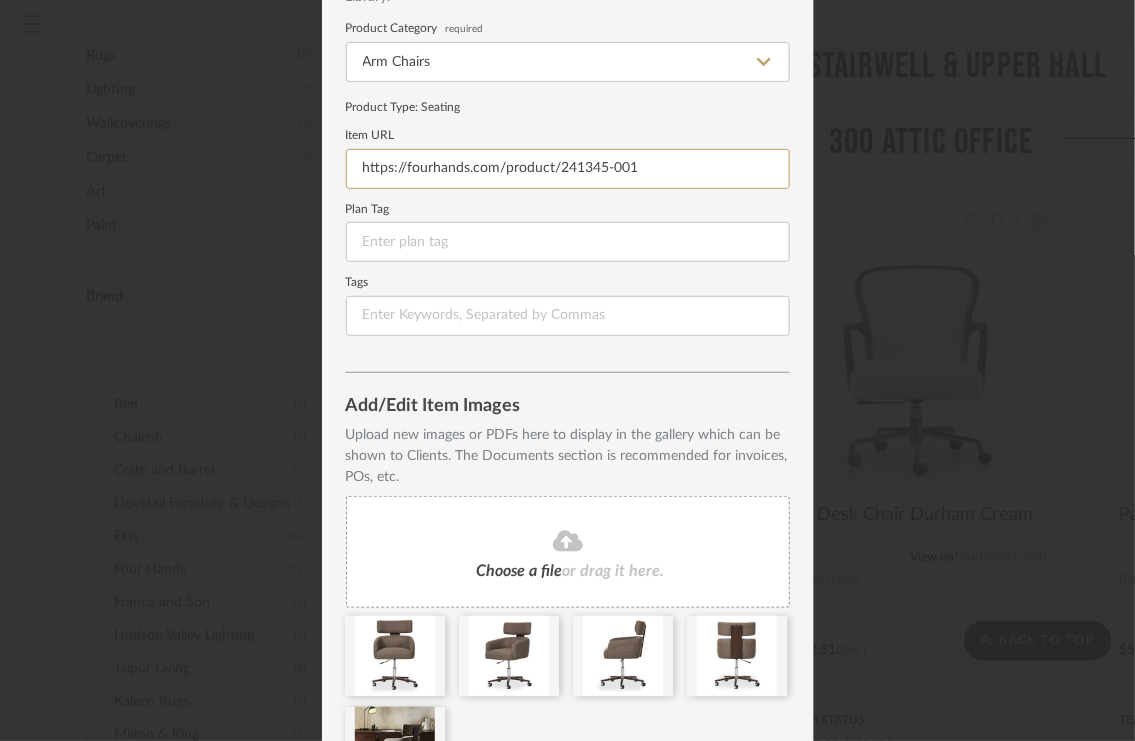 scroll, scrollTop: 0, scrollLeft: 0, axis: both 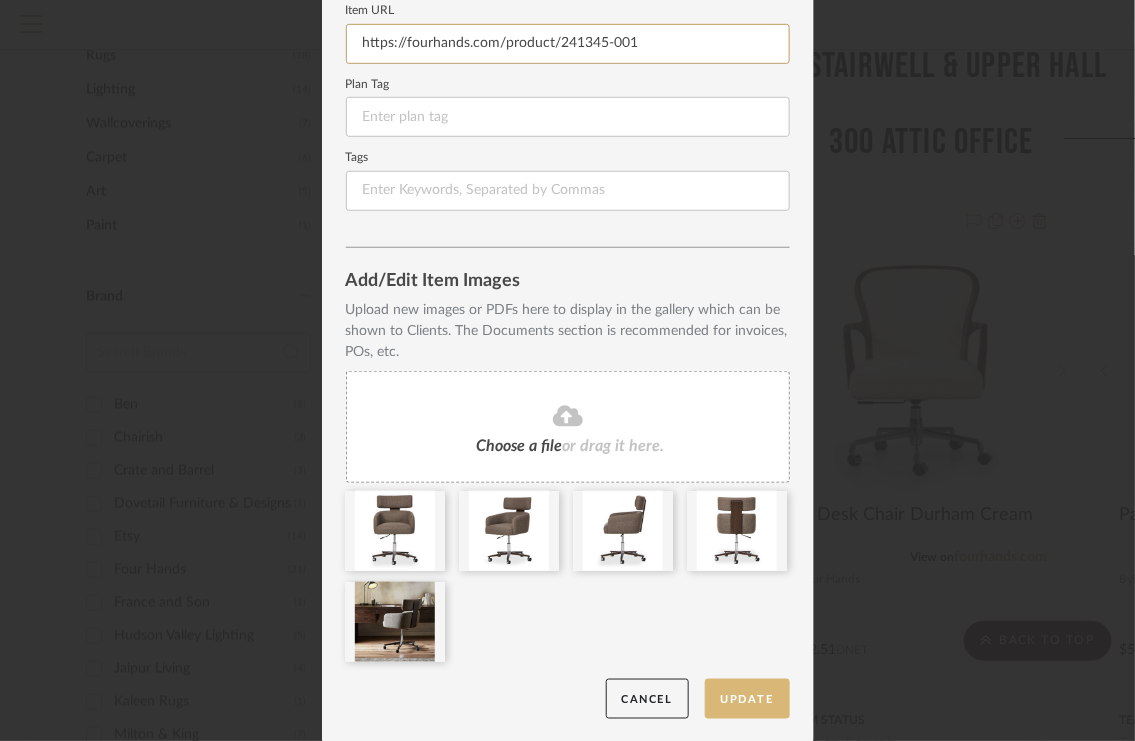 type on "https://fourhands.com/product/241345-001" 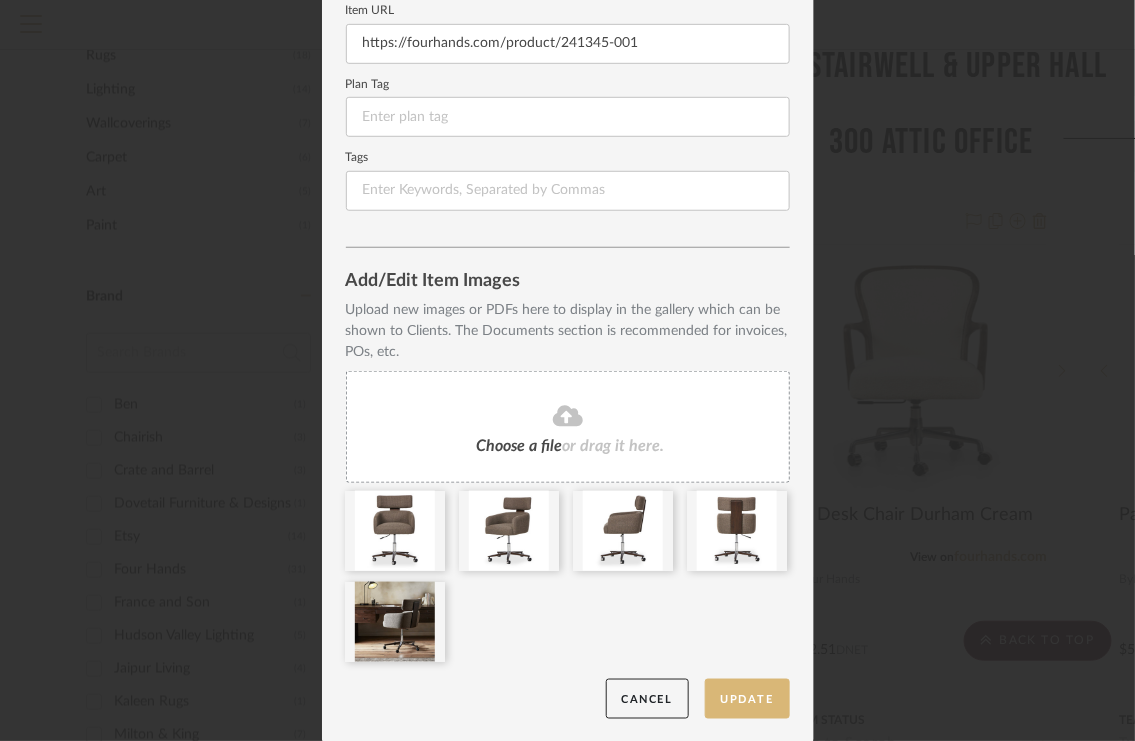 click on "Update" at bounding box center [747, 699] 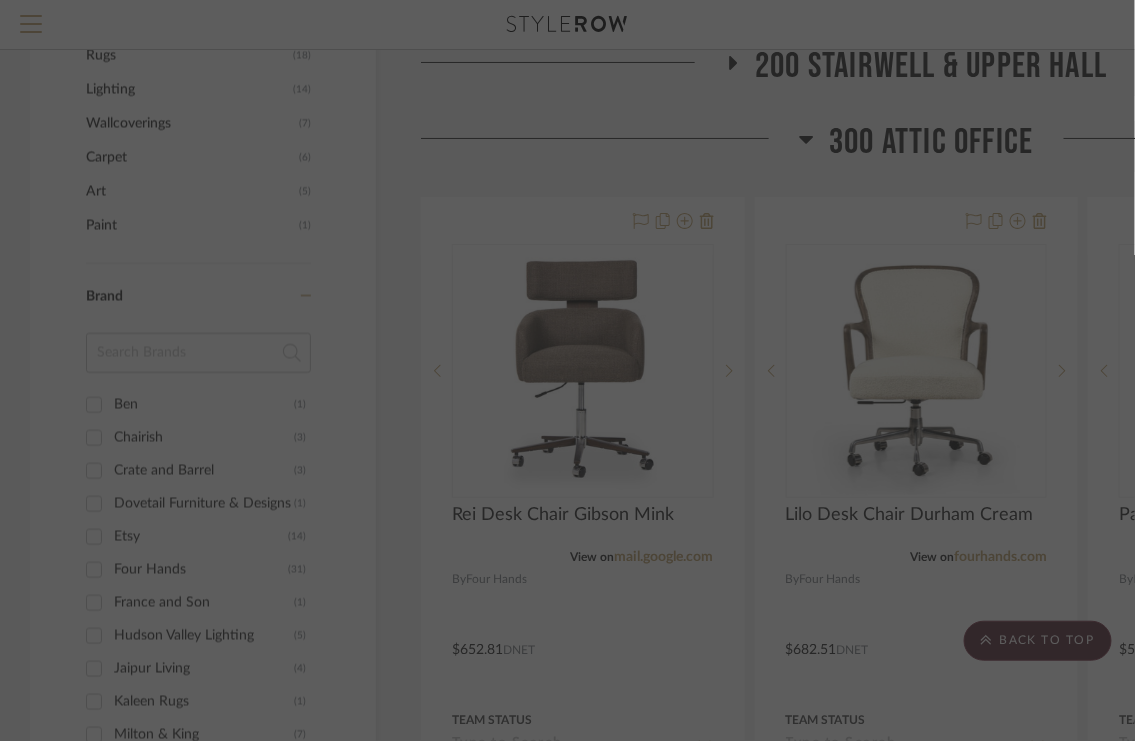 scroll, scrollTop: 0, scrollLeft: 0, axis: both 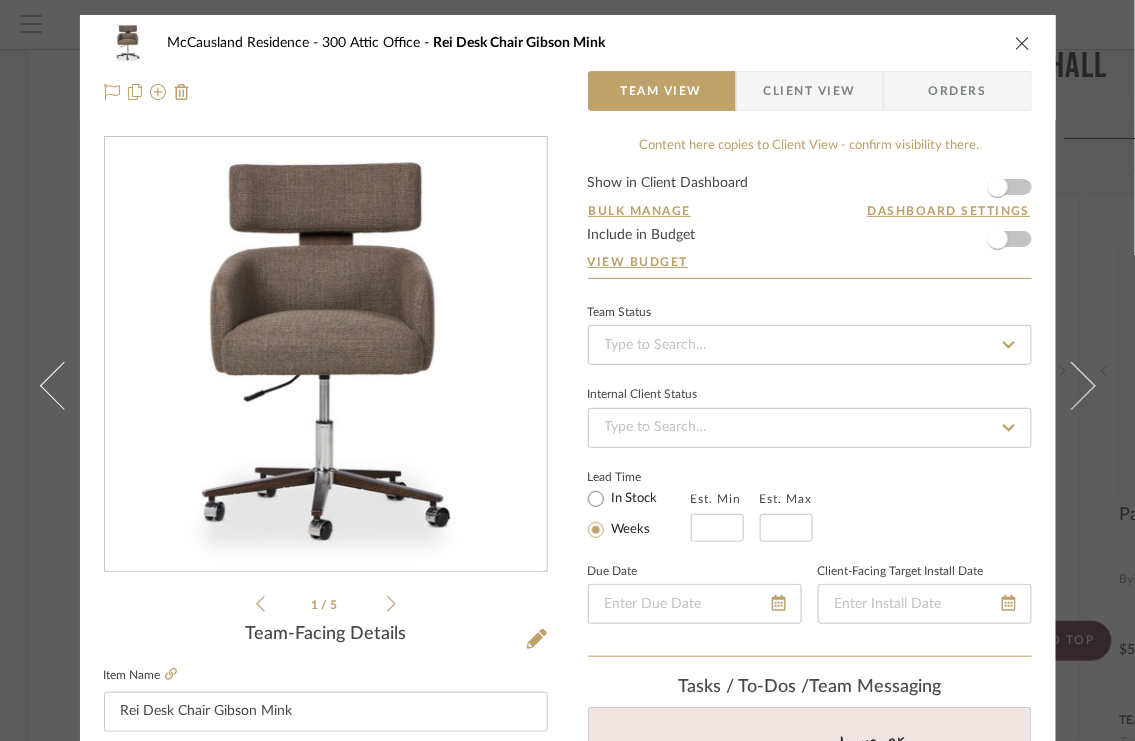 click at bounding box center (1023, 43) 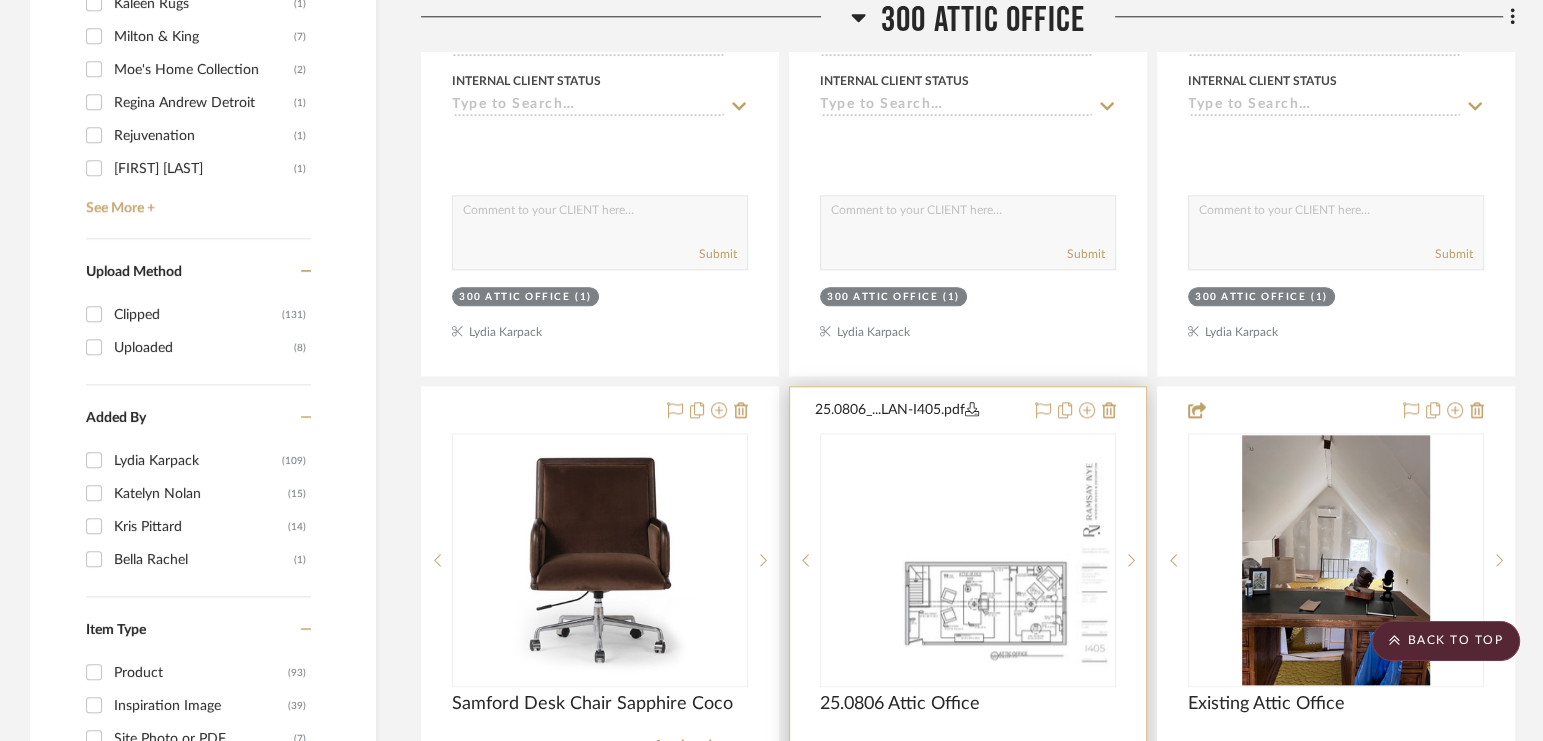 scroll, scrollTop: 2014, scrollLeft: 0, axis: vertical 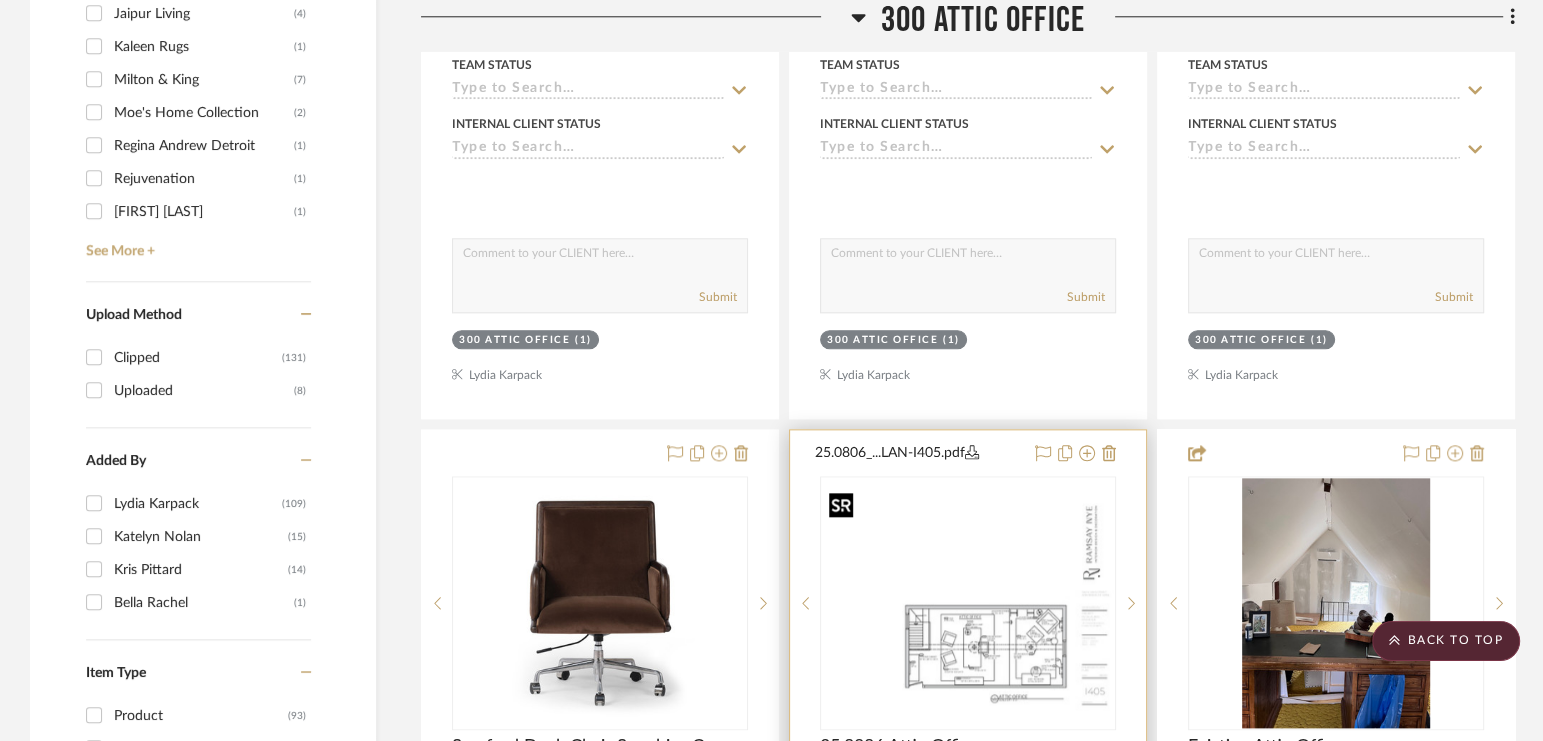 type 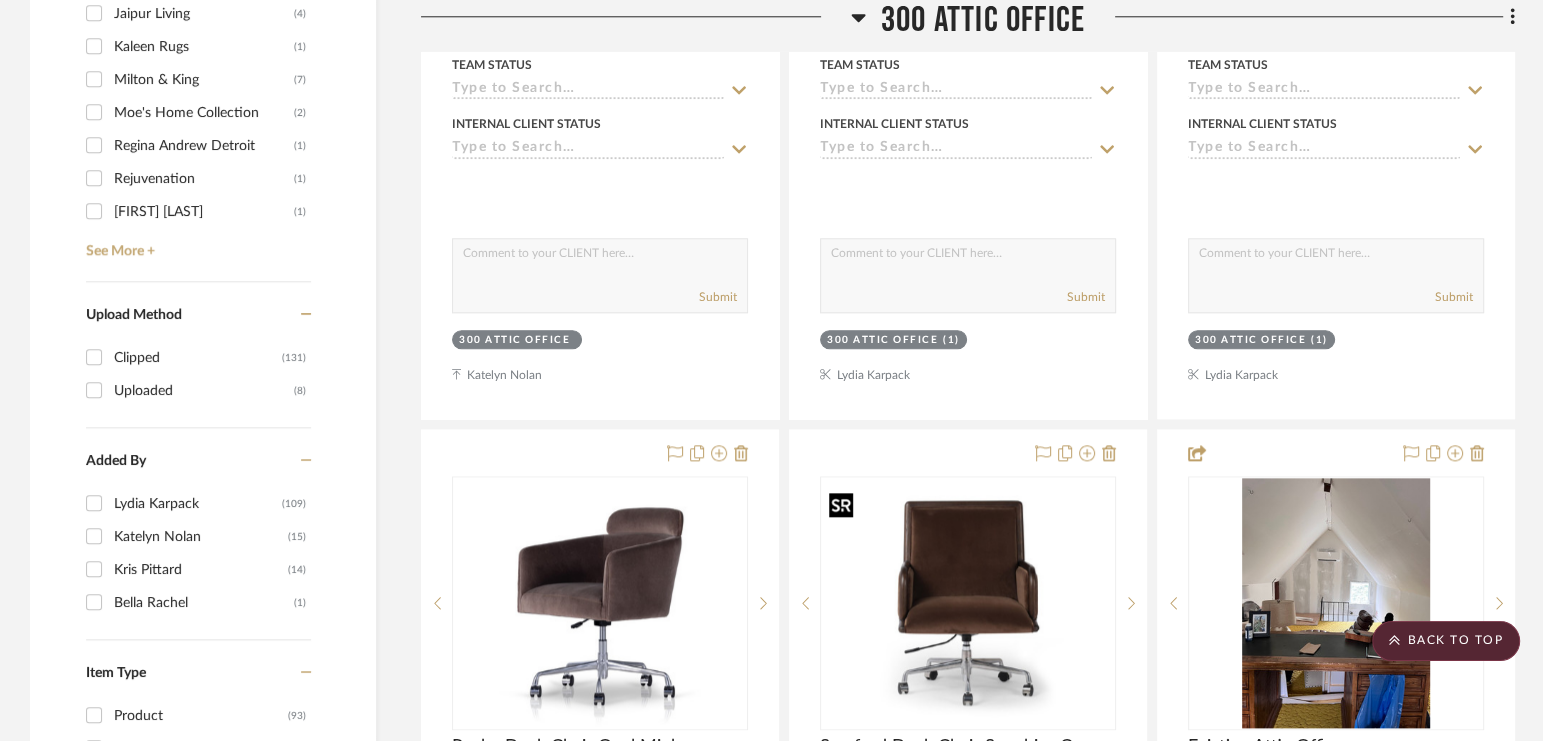 drag, startPoint x: 916, startPoint y: 488, endPoint x: 1085, endPoint y: 467, distance: 170.29973 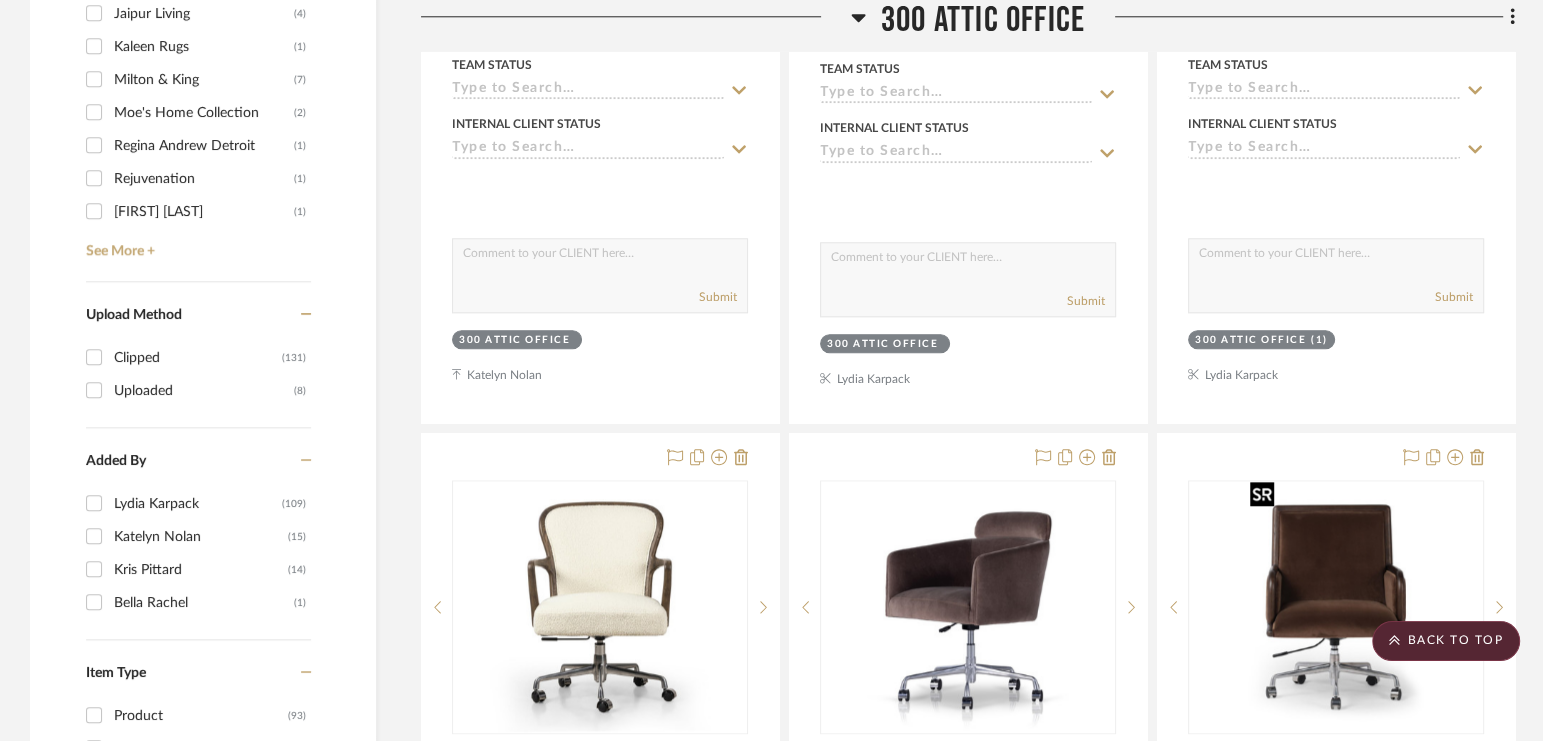 drag, startPoint x: 1272, startPoint y: 536, endPoint x: 1259, endPoint y: 527, distance: 15.811388 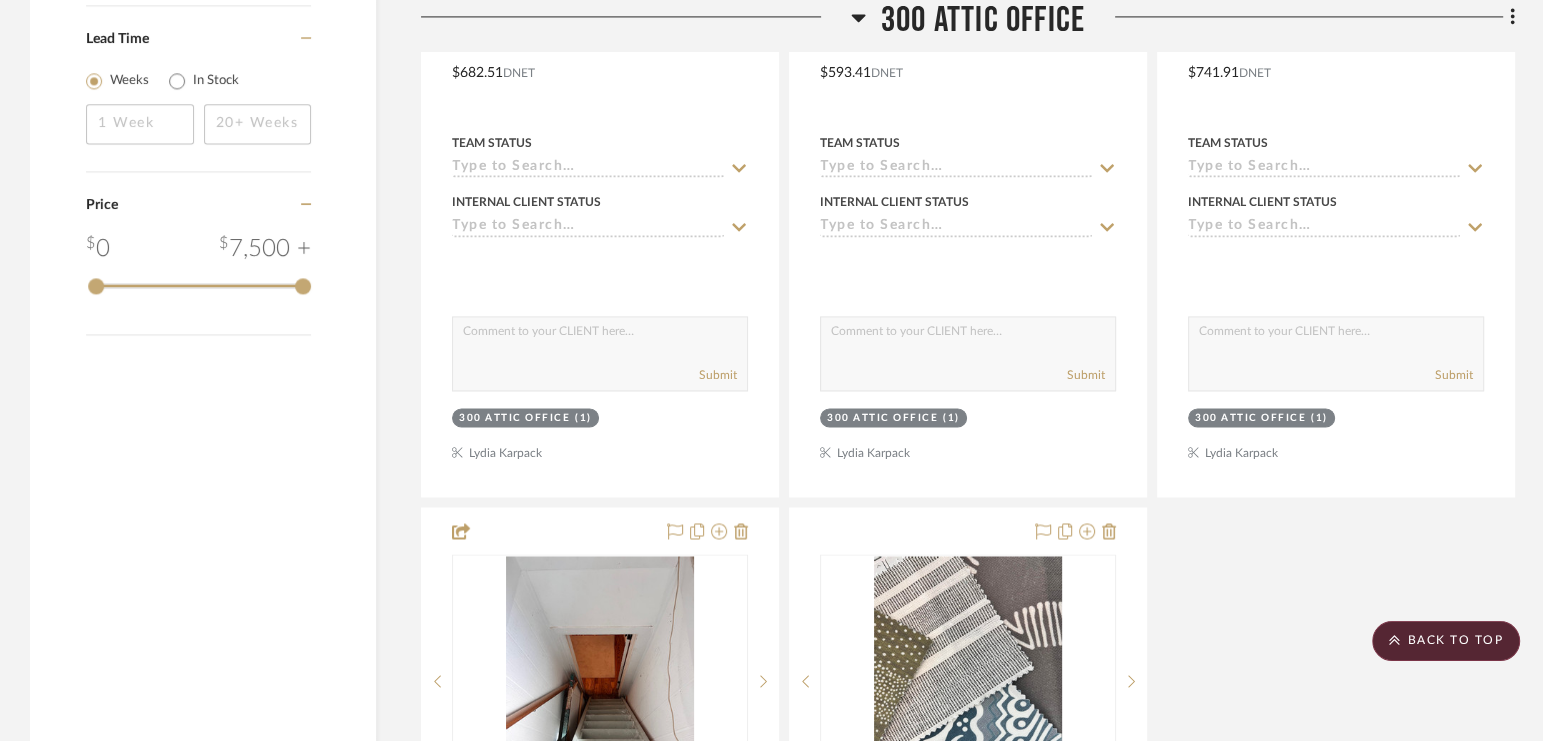 scroll, scrollTop: 2841, scrollLeft: 0, axis: vertical 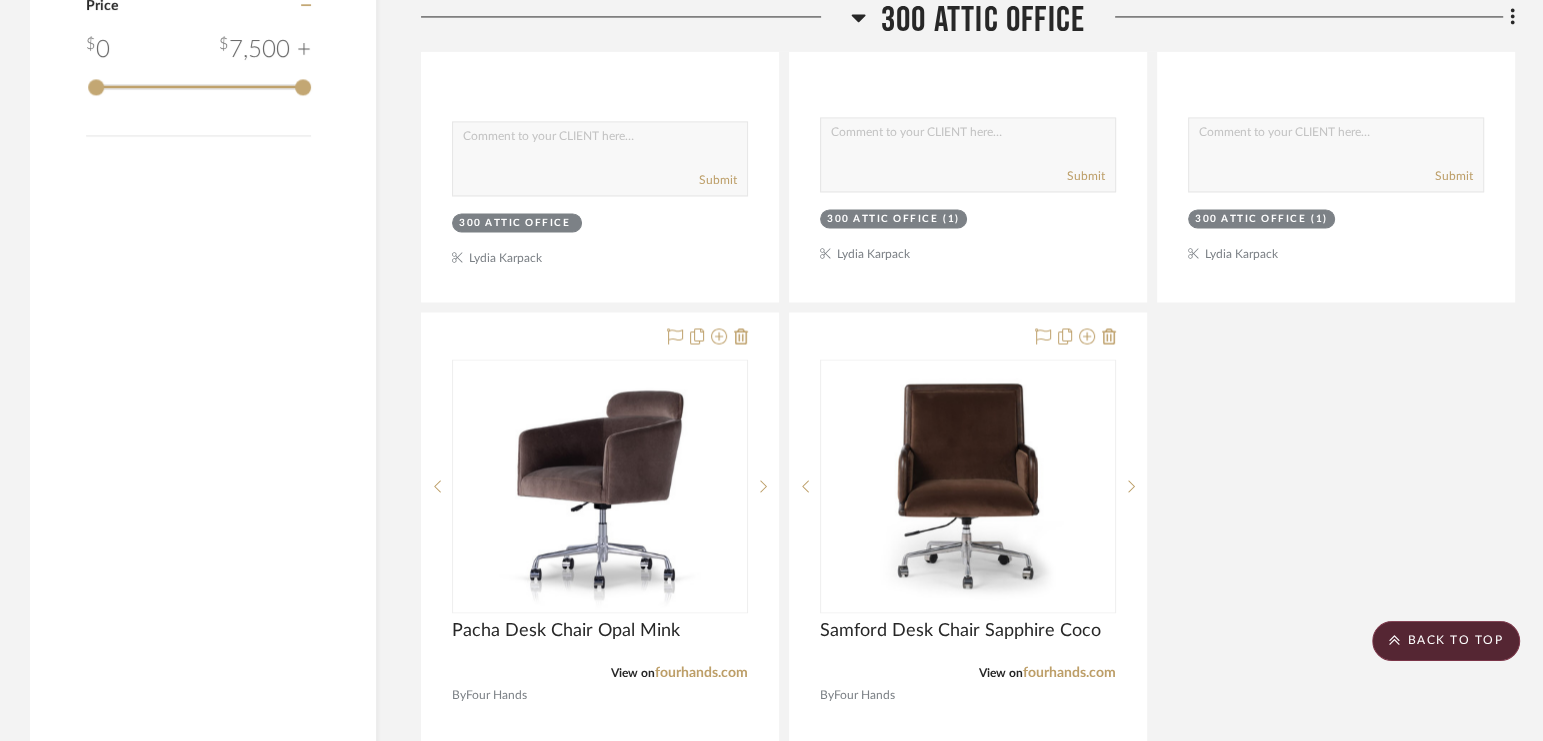drag, startPoint x: 960, startPoint y: 468, endPoint x: 676, endPoint y: 36, distance: 516.9913 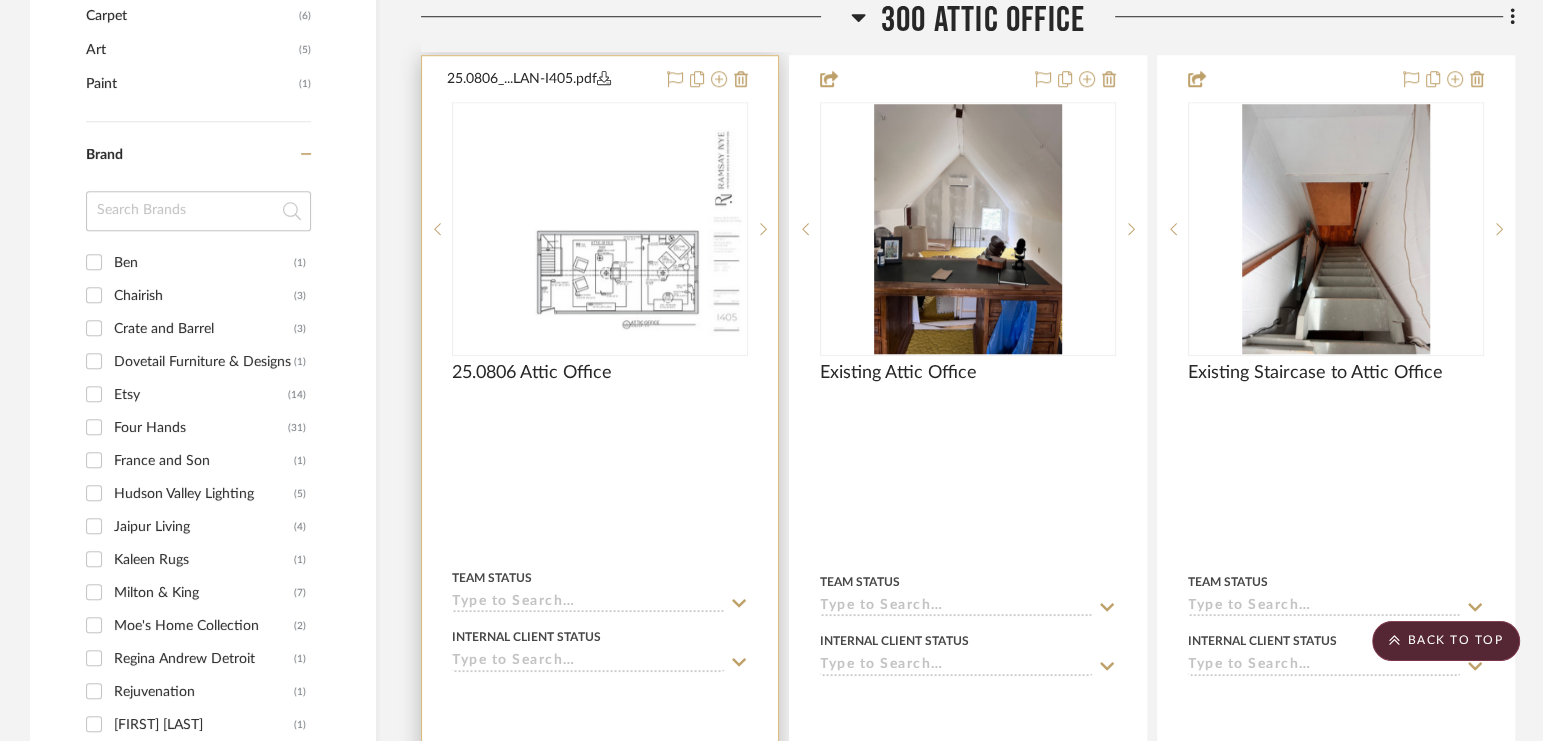 scroll, scrollTop: 1530, scrollLeft: 0, axis: vertical 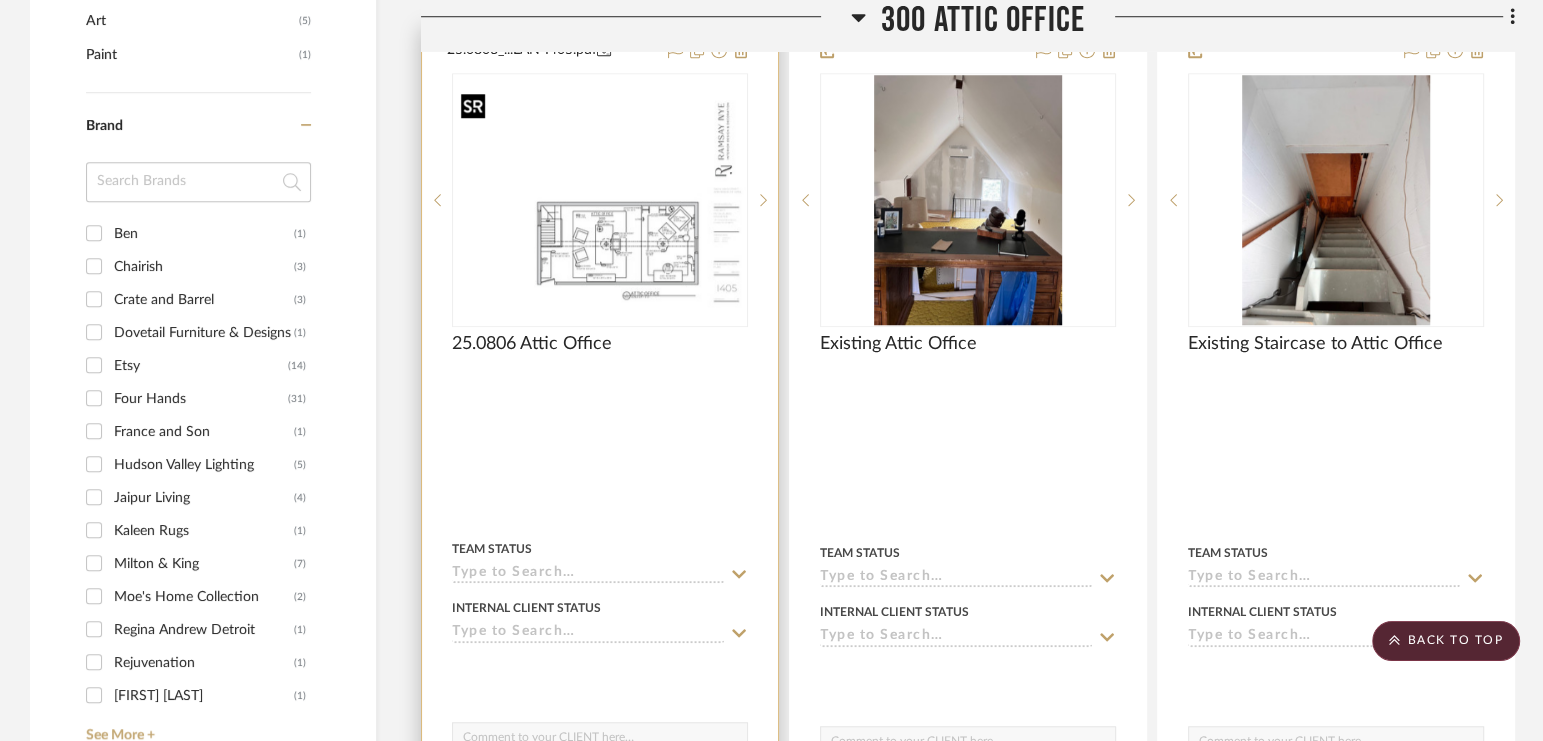 click at bounding box center (600, 199) 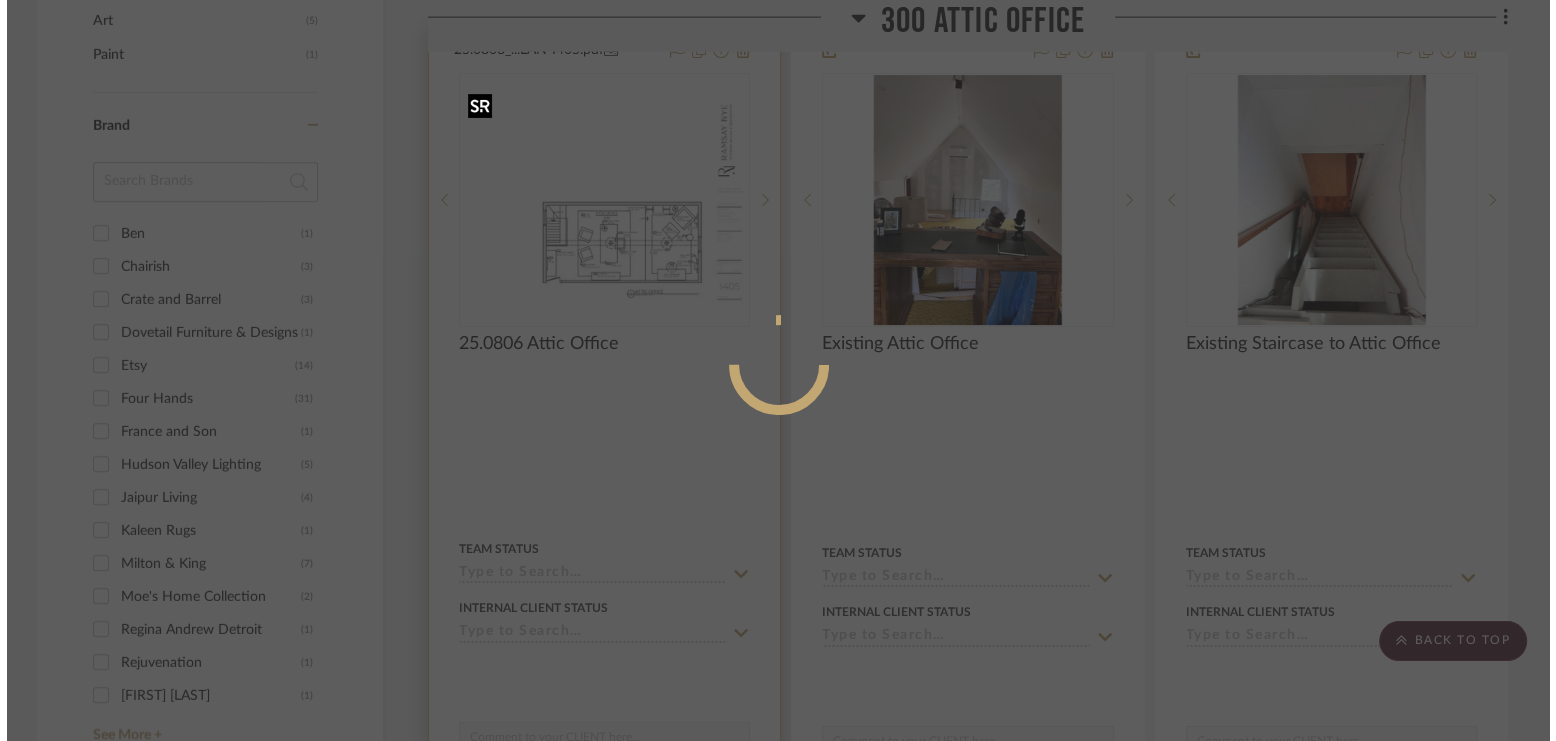 scroll, scrollTop: 0, scrollLeft: 0, axis: both 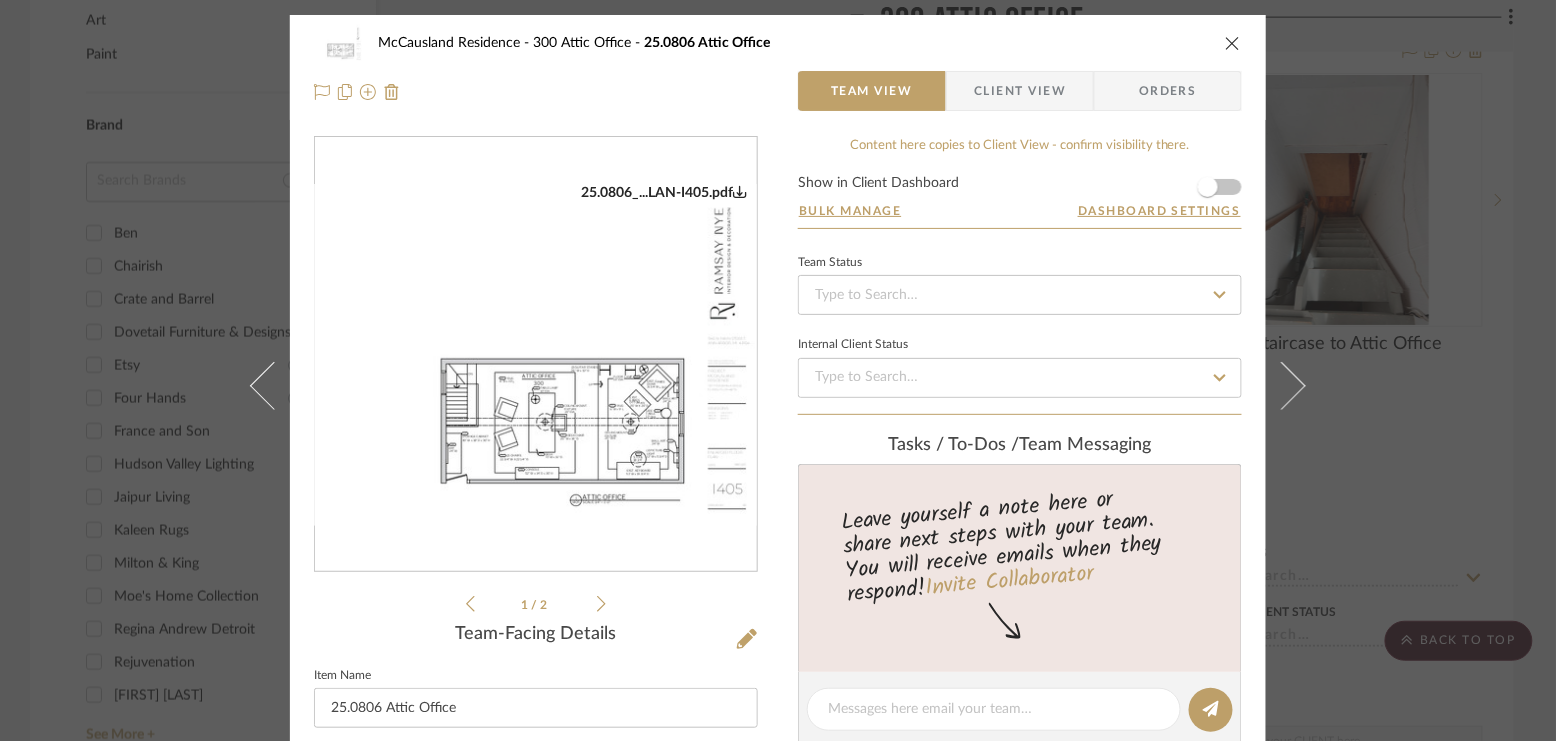 click at bounding box center [536, 355] 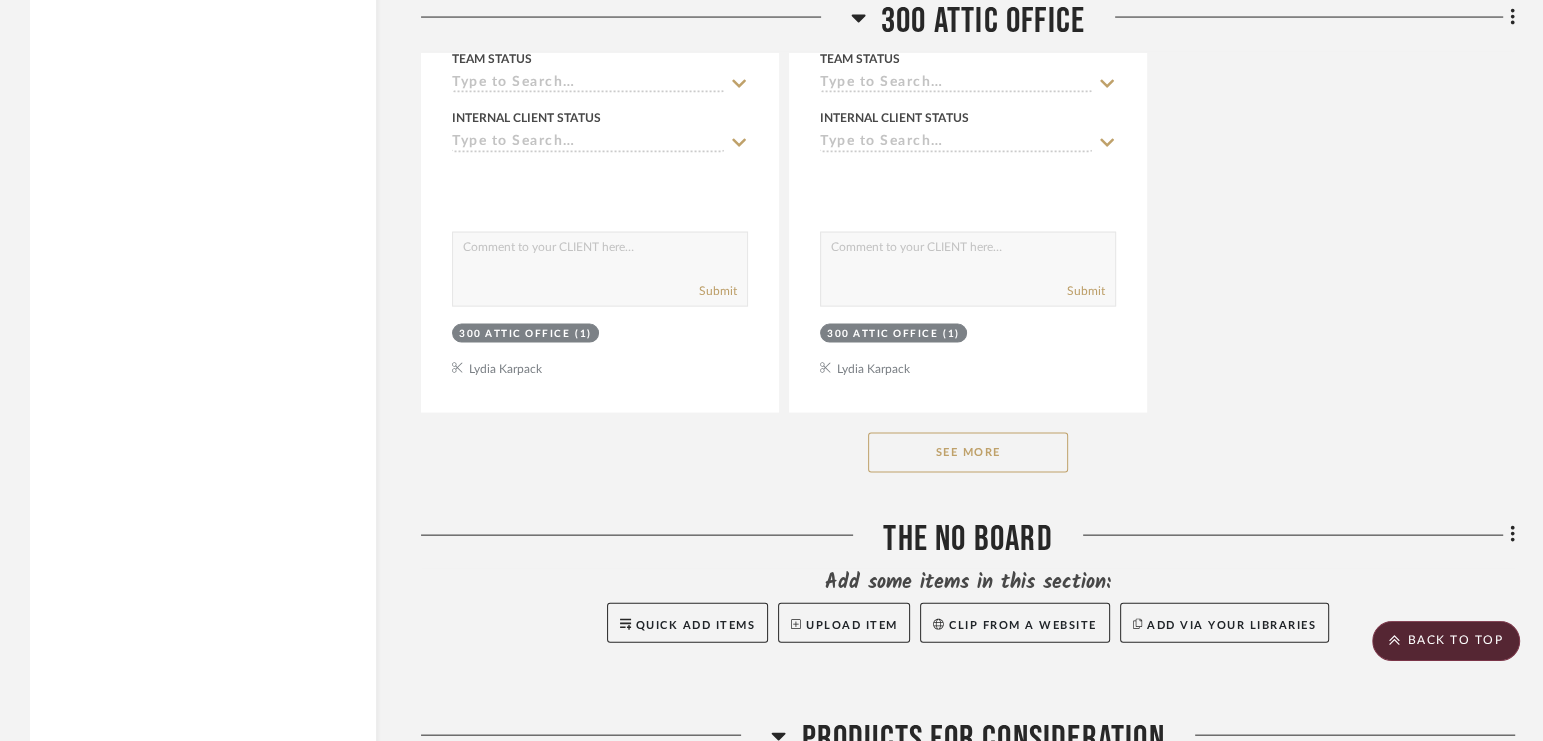 click on "See More" 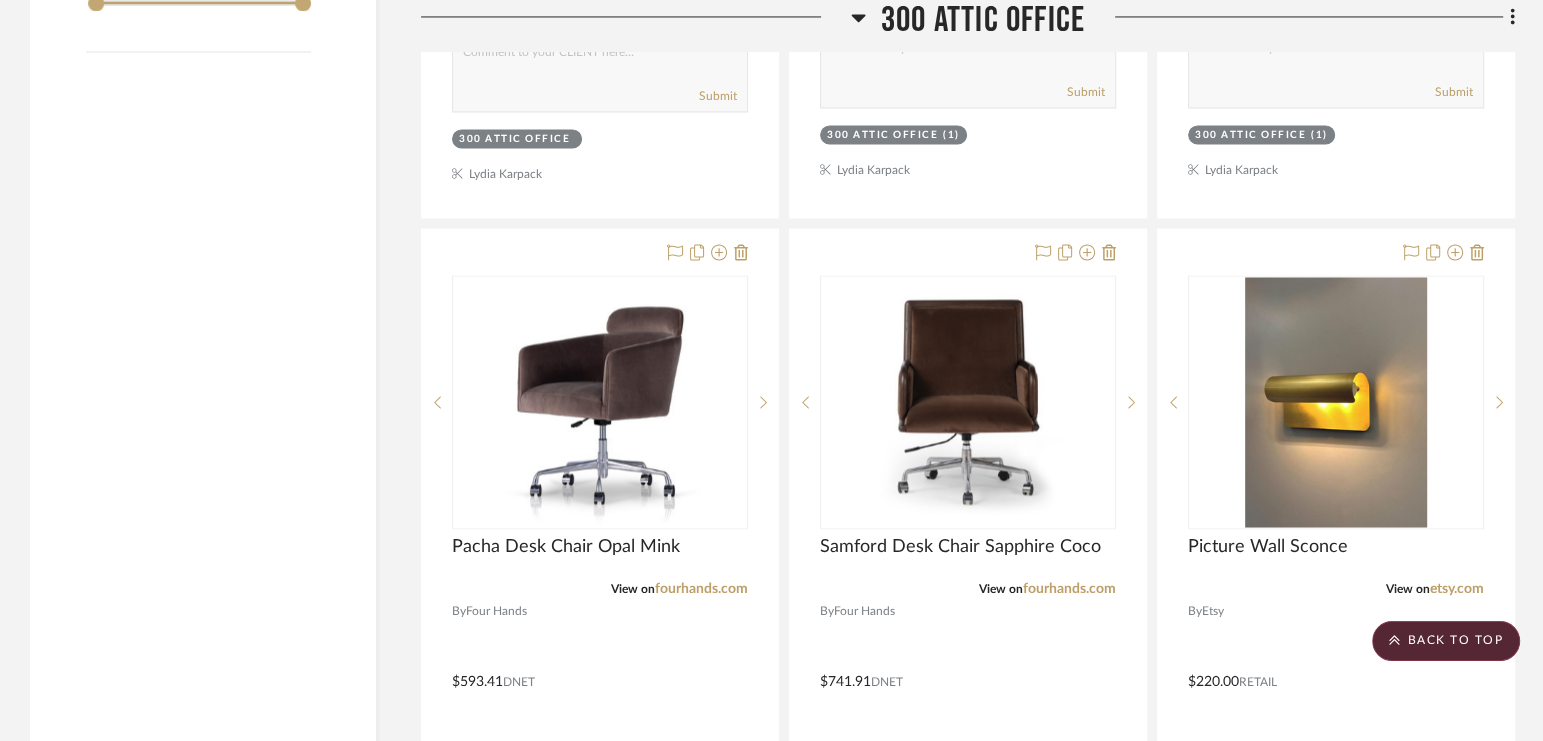 scroll, scrollTop: 3164, scrollLeft: 0, axis: vertical 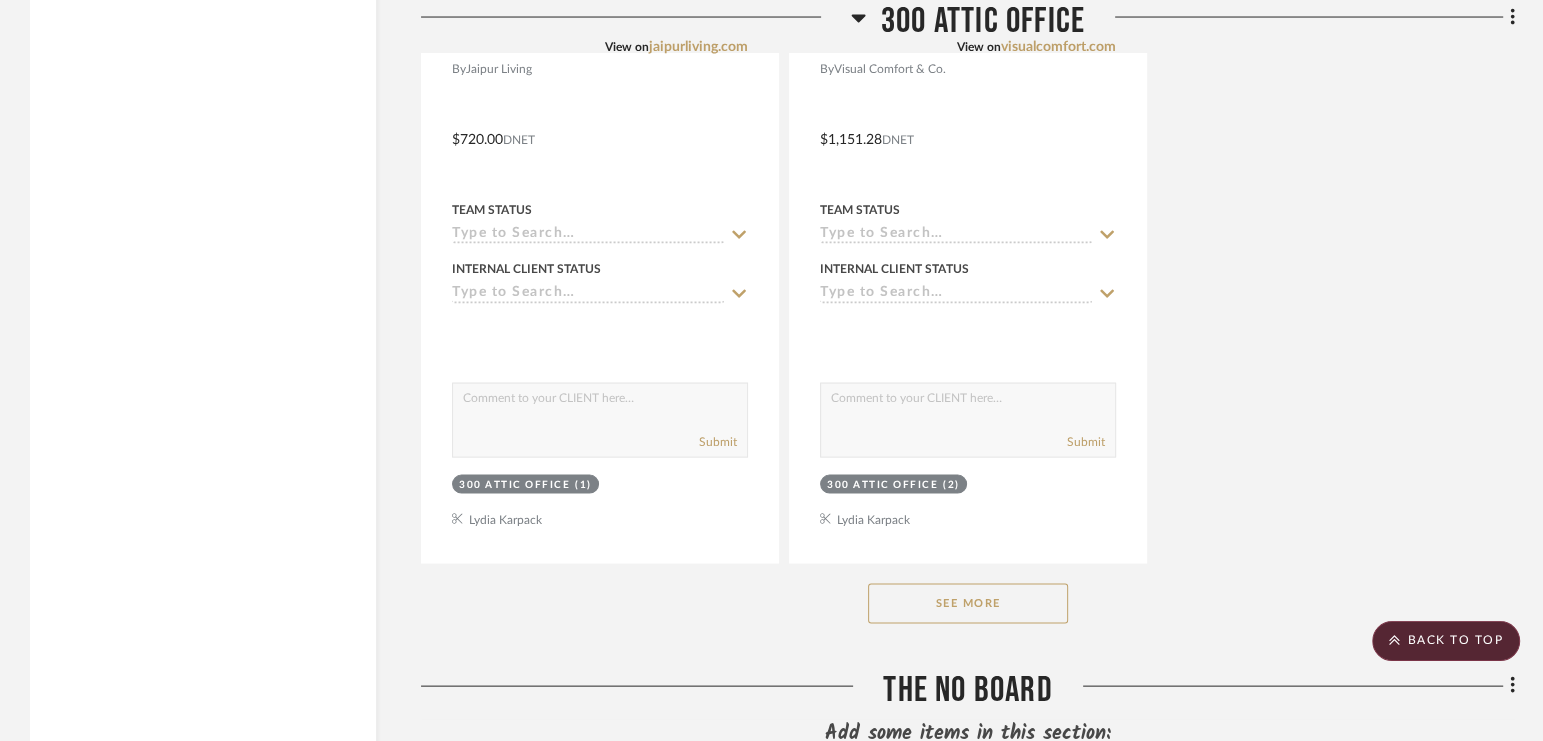 click on "See More" 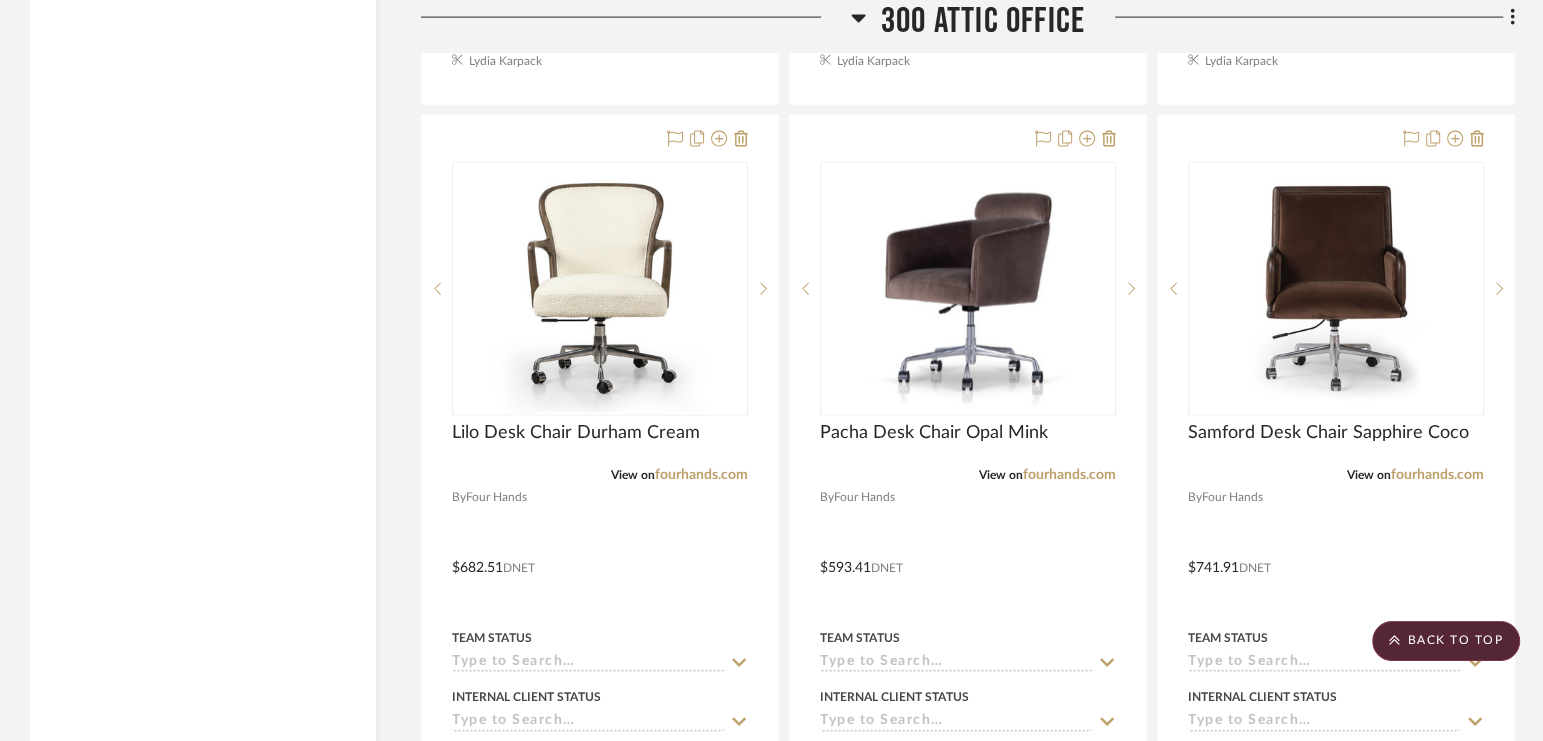 scroll, scrollTop: 4164, scrollLeft: 0, axis: vertical 